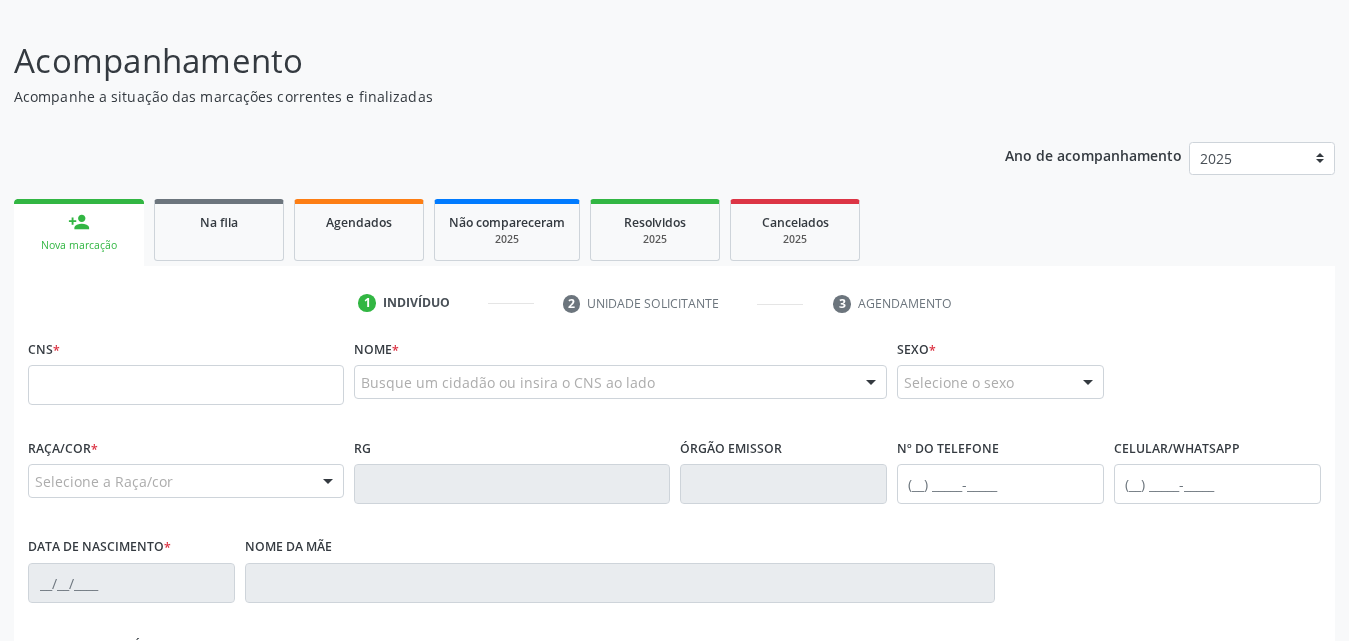 scroll, scrollTop: 71, scrollLeft: 0, axis: vertical 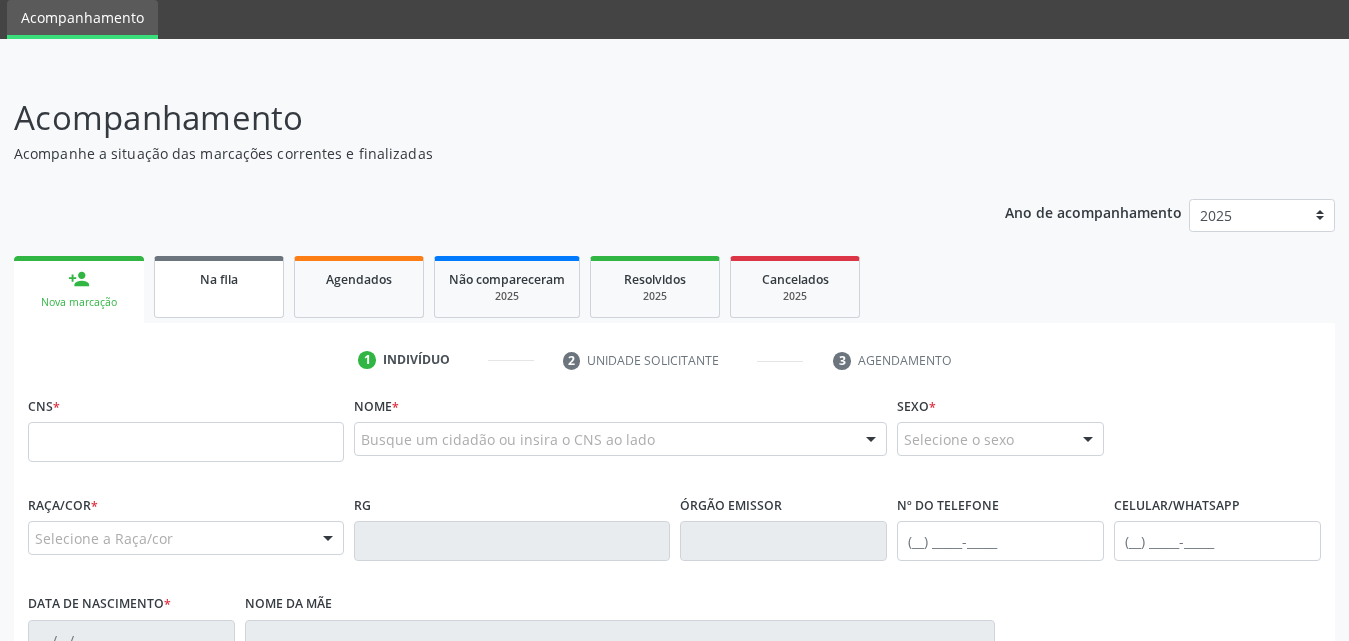 click on "Na fila" at bounding box center [219, 287] 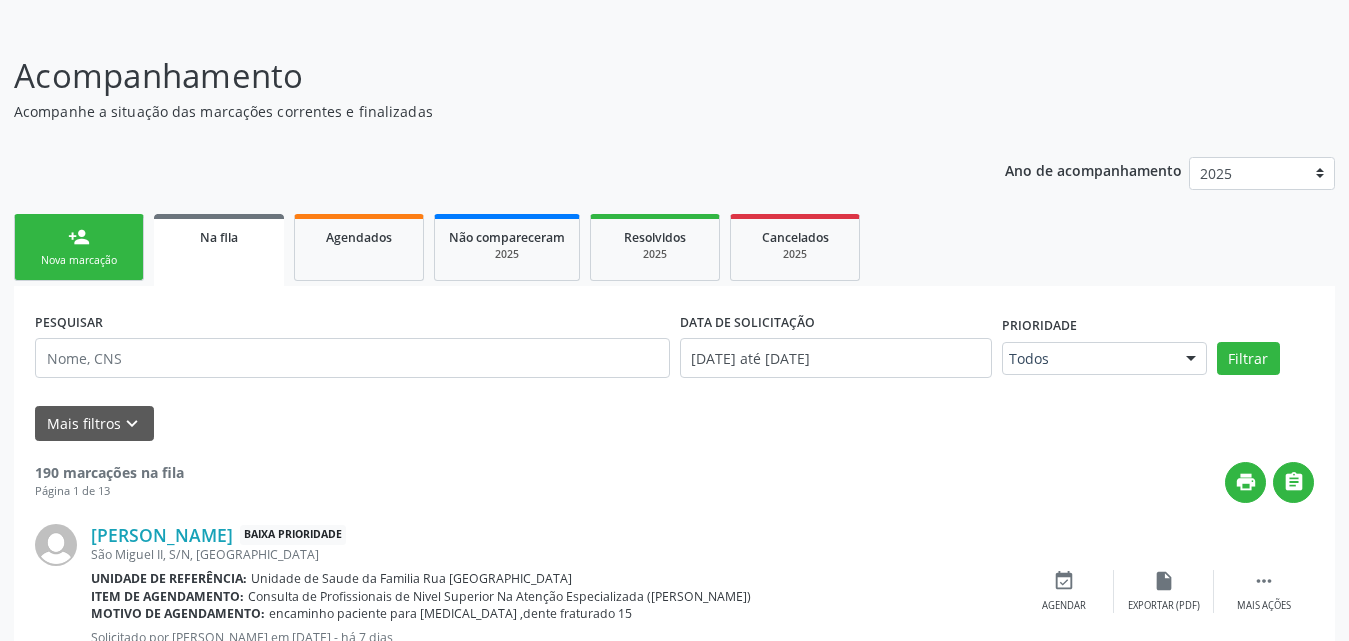 scroll, scrollTop: 71, scrollLeft: 0, axis: vertical 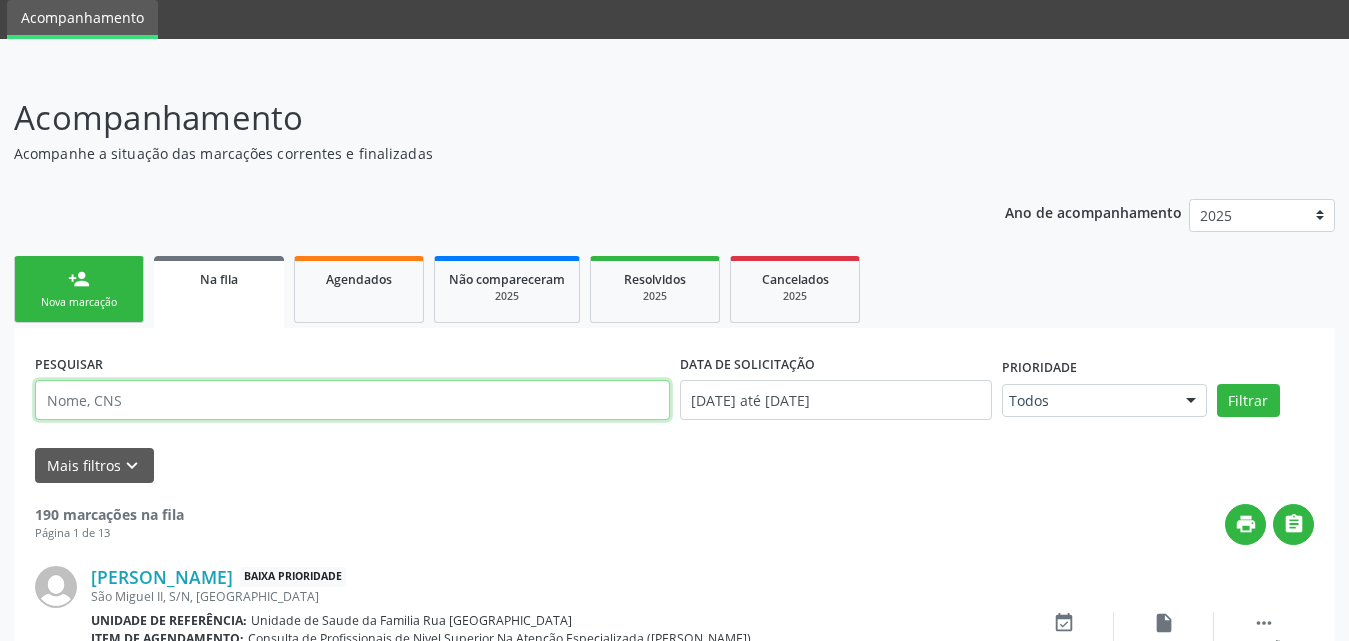 click at bounding box center (352, 400) 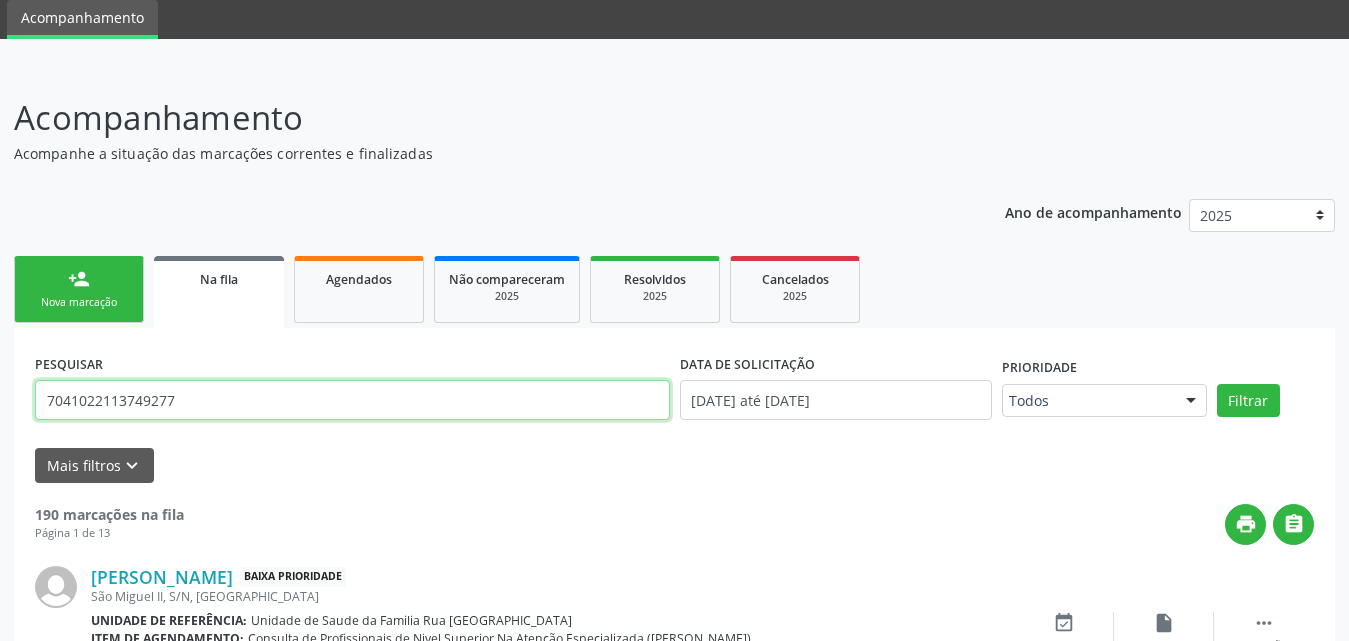 type on "7041022113749277" 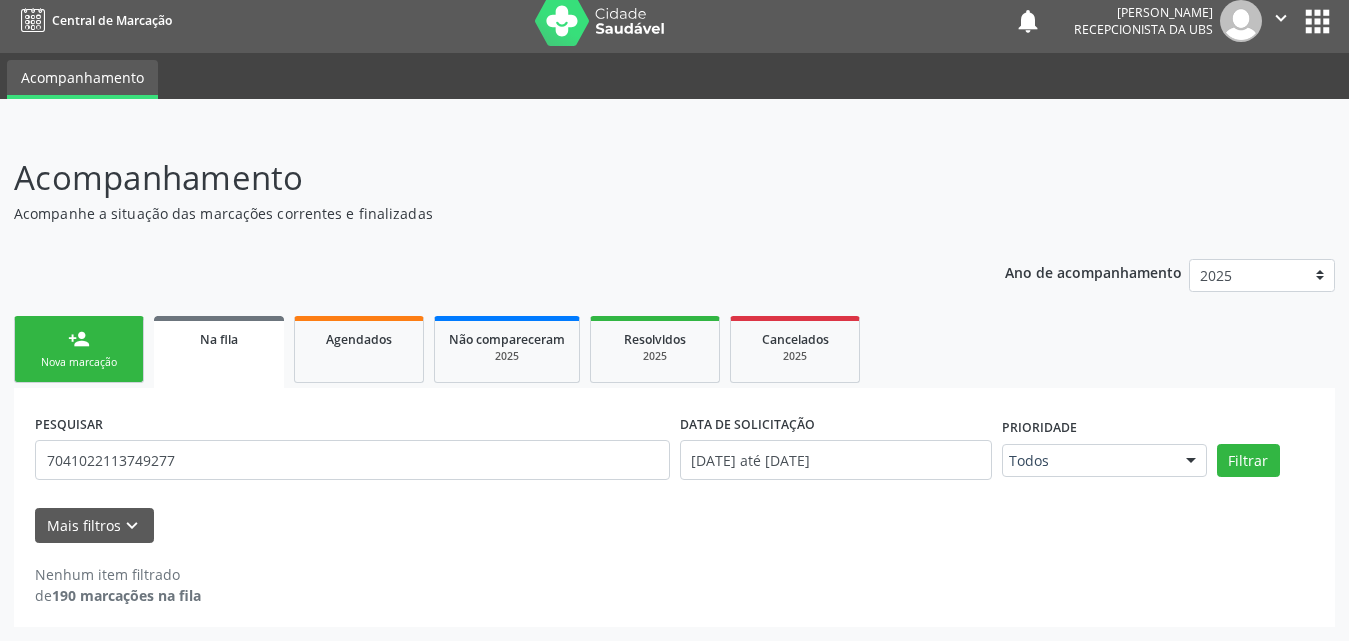 scroll, scrollTop: 11, scrollLeft: 0, axis: vertical 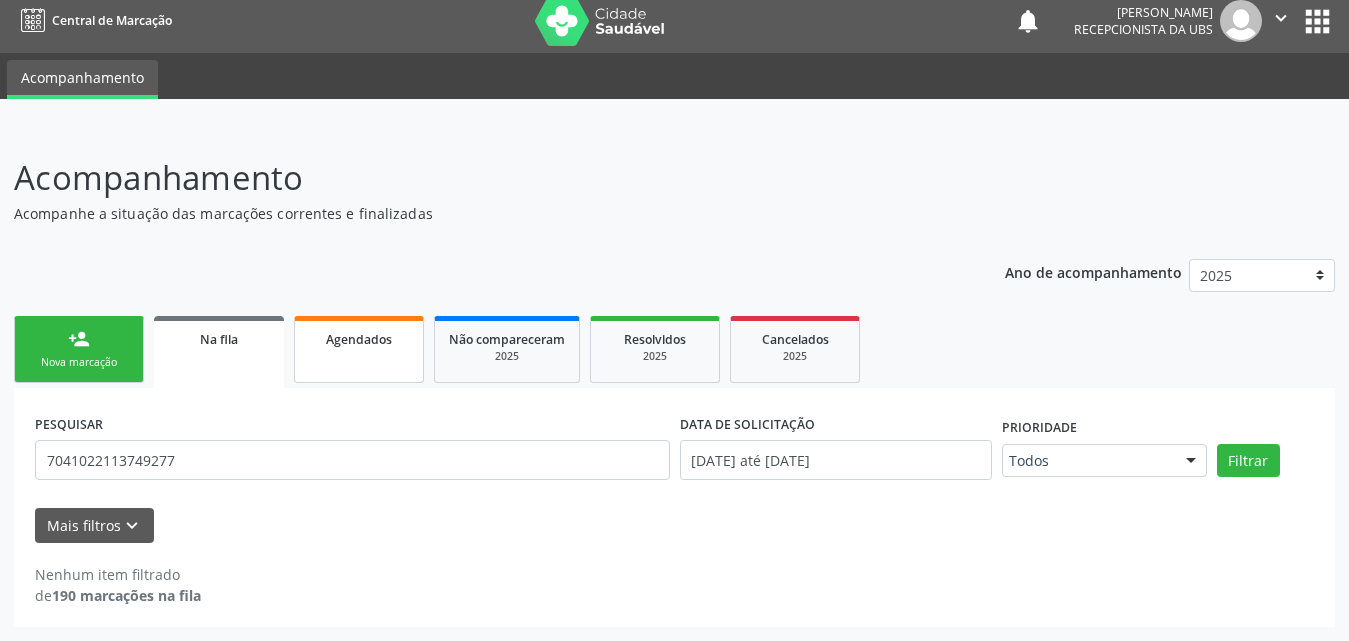 click on "Agendados" at bounding box center (359, 338) 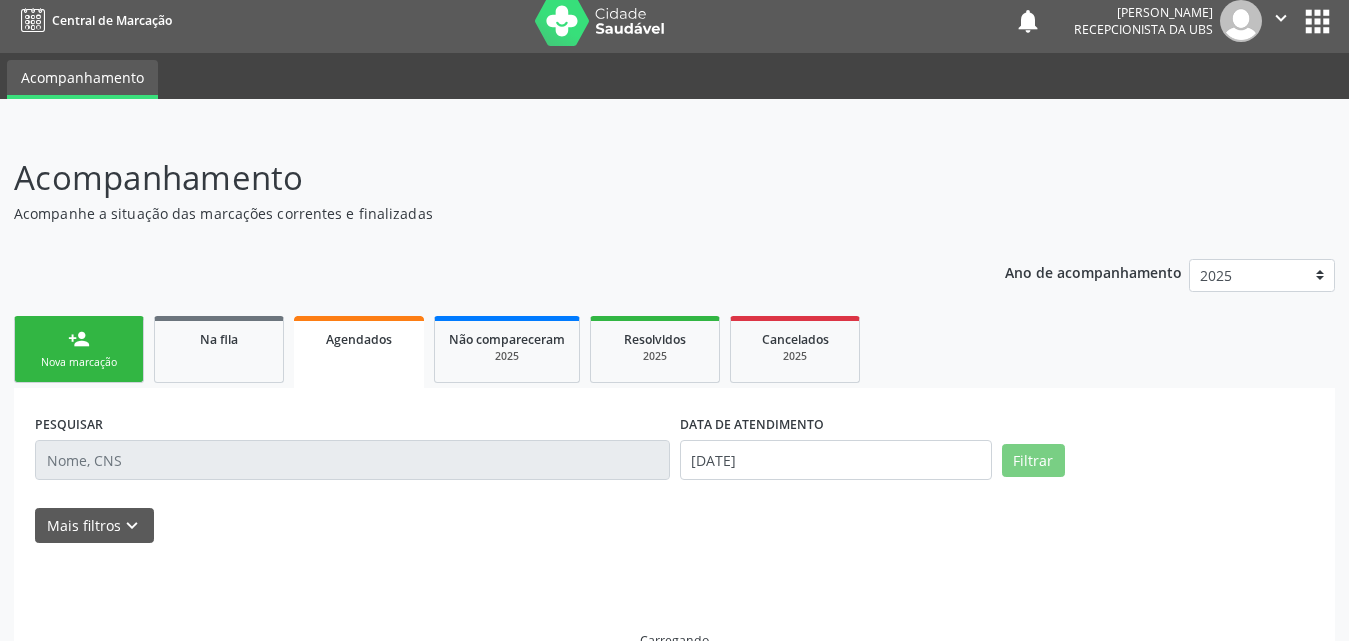 click on "person_add
Nova marcação
Na fila   Agendados   Não compareceram
2025
Resolvidos
2025
Cancelados
2025" at bounding box center [674, 349] 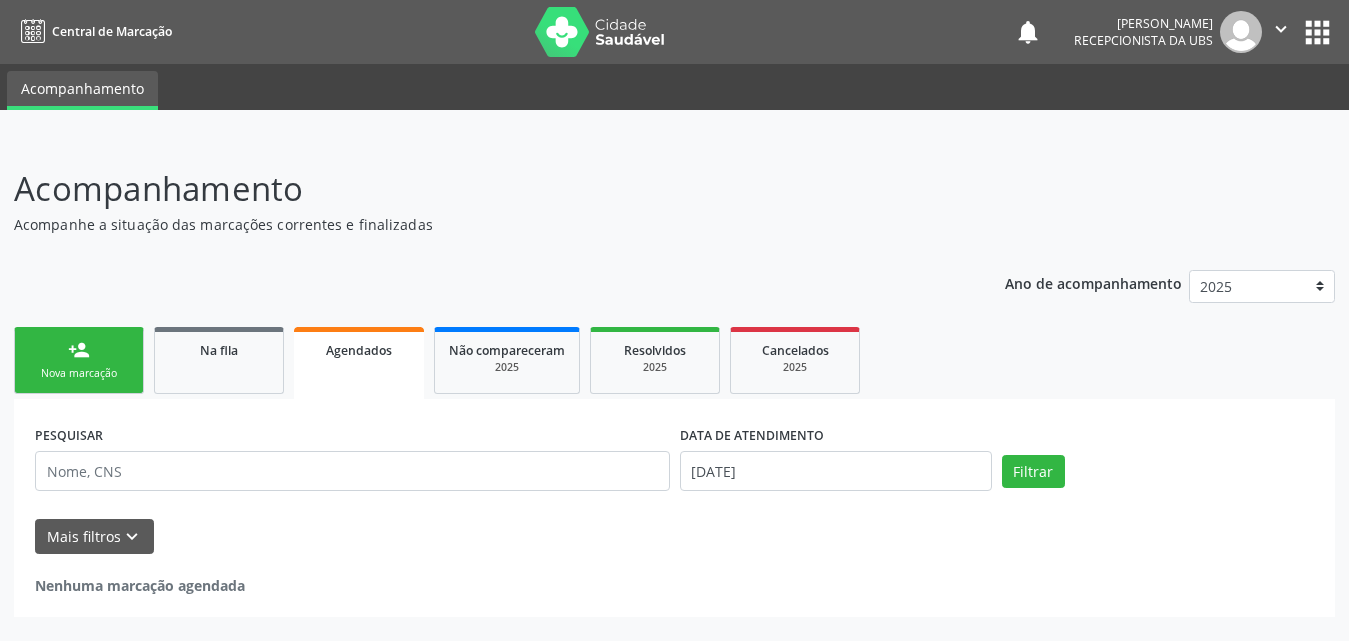 scroll, scrollTop: 0, scrollLeft: 0, axis: both 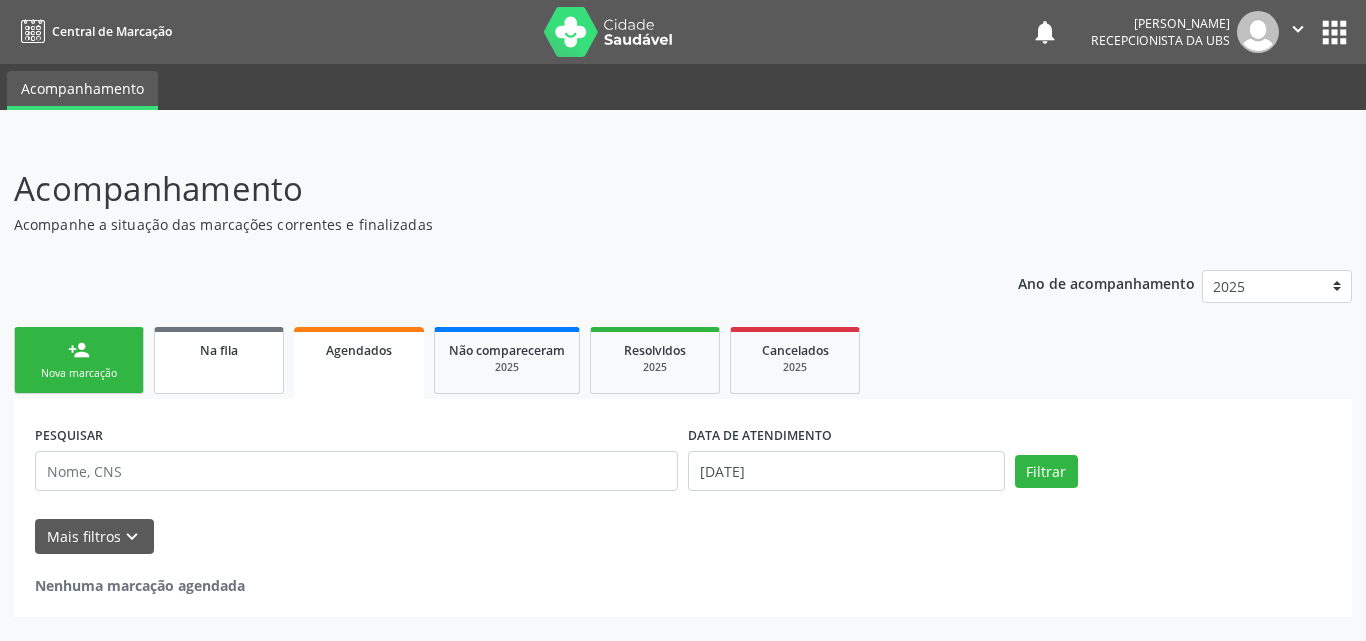 click on "Na fila" at bounding box center [219, 350] 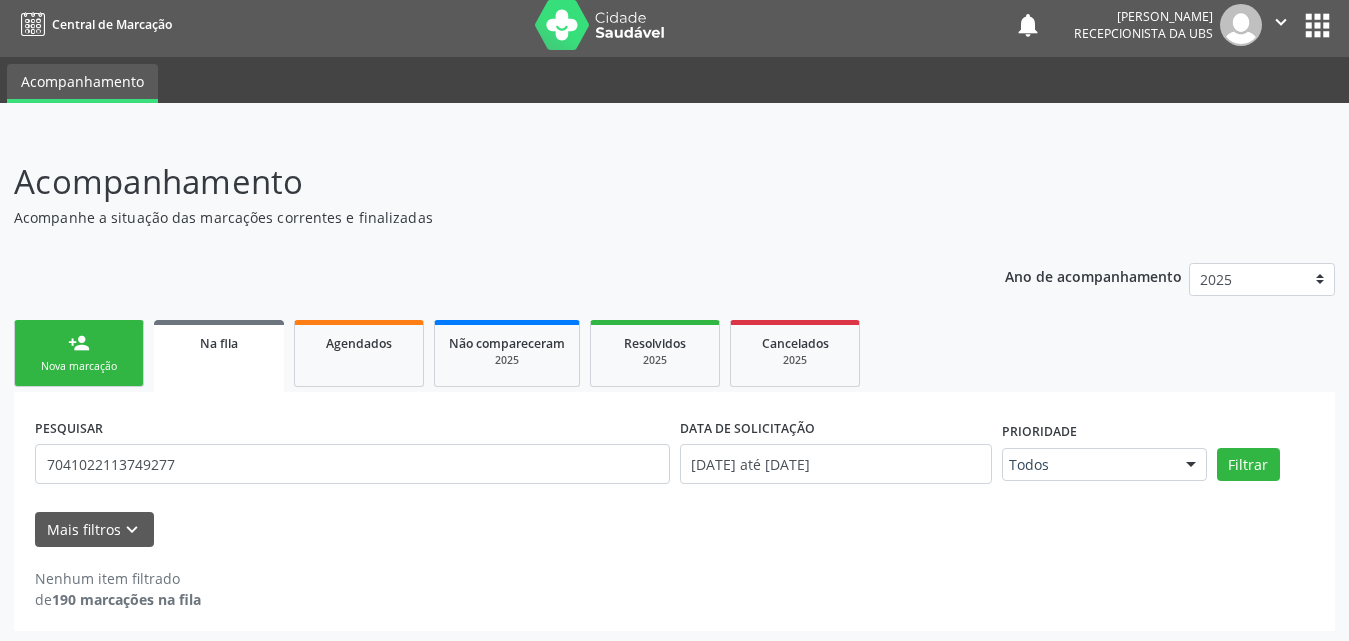 scroll, scrollTop: 11, scrollLeft: 0, axis: vertical 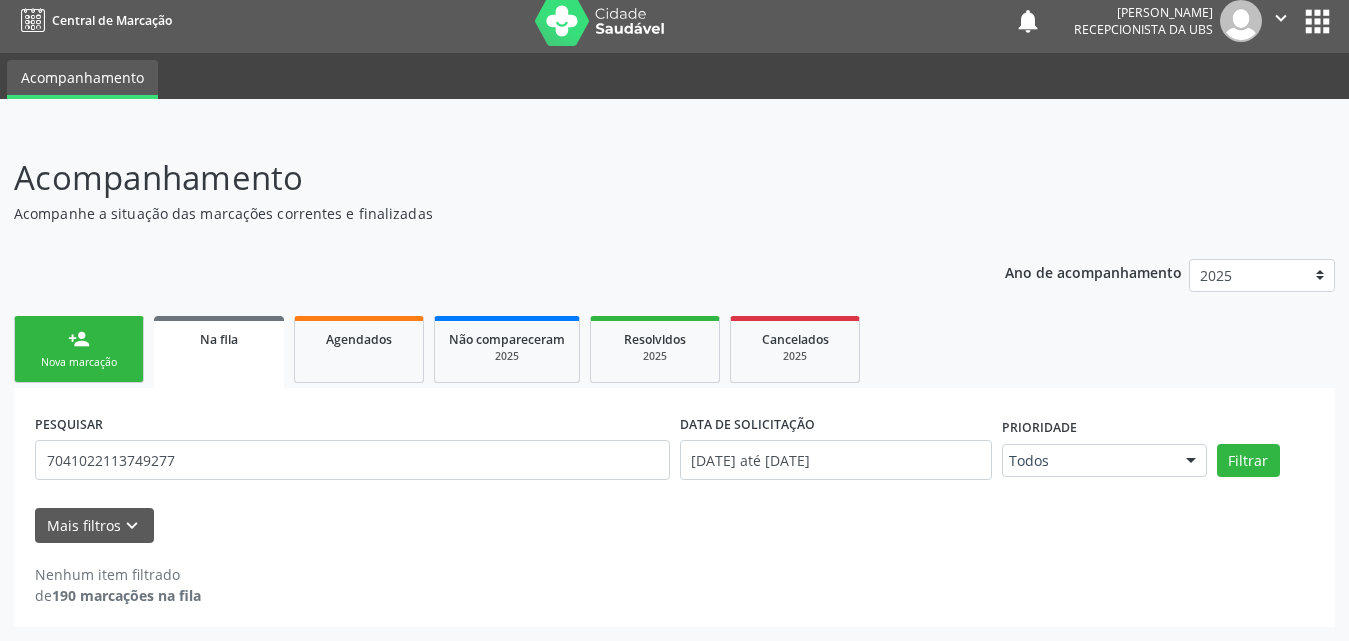 click on "Na fila" at bounding box center [219, 339] 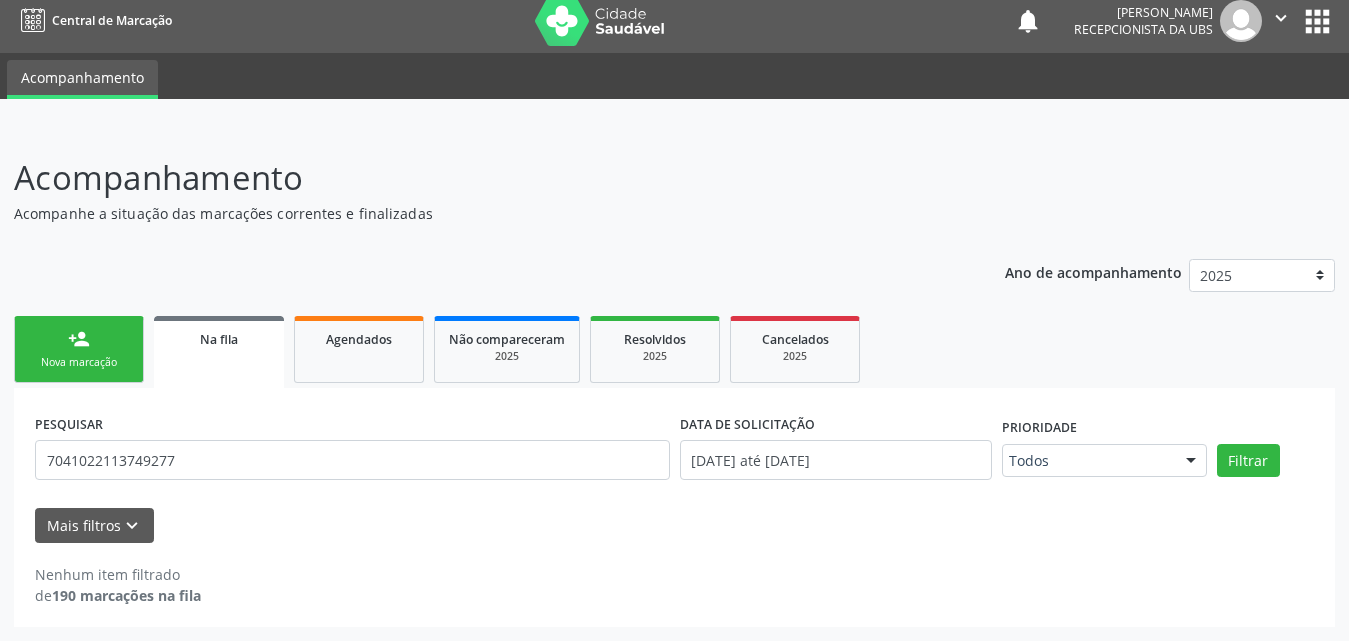 click on "person_add
Nova marcação" at bounding box center (79, 349) 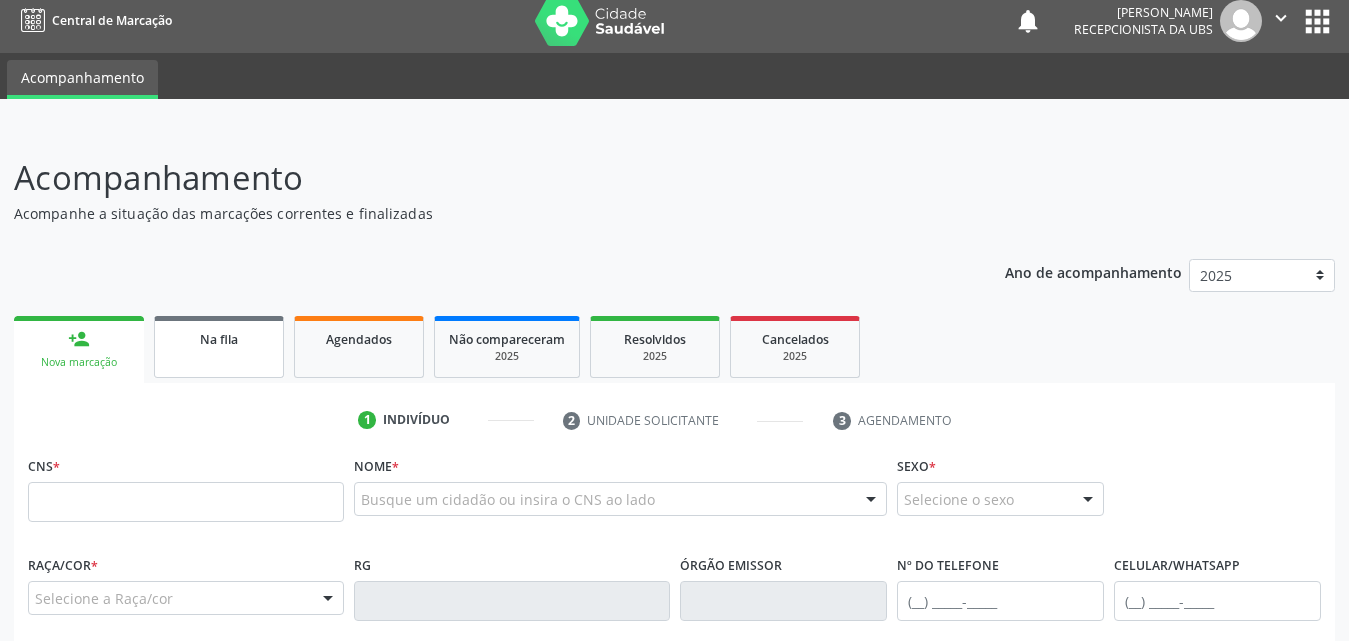 click on "Na fila" at bounding box center (219, 347) 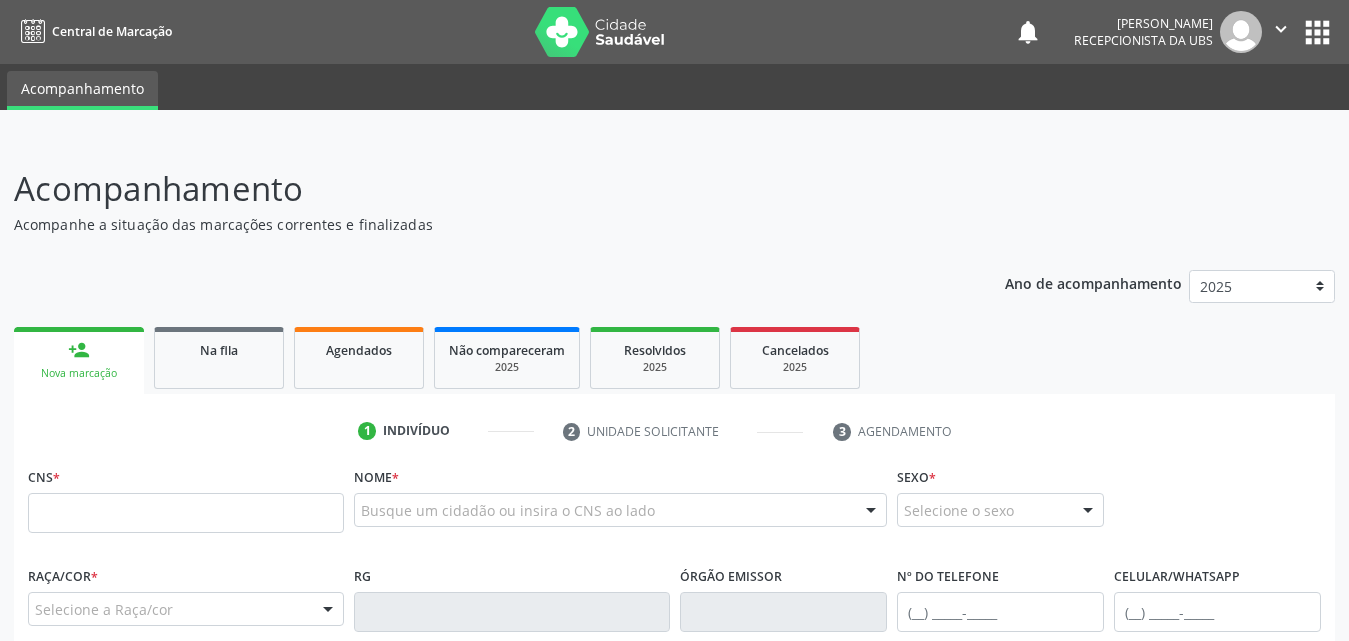scroll, scrollTop: 11, scrollLeft: 0, axis: vertical 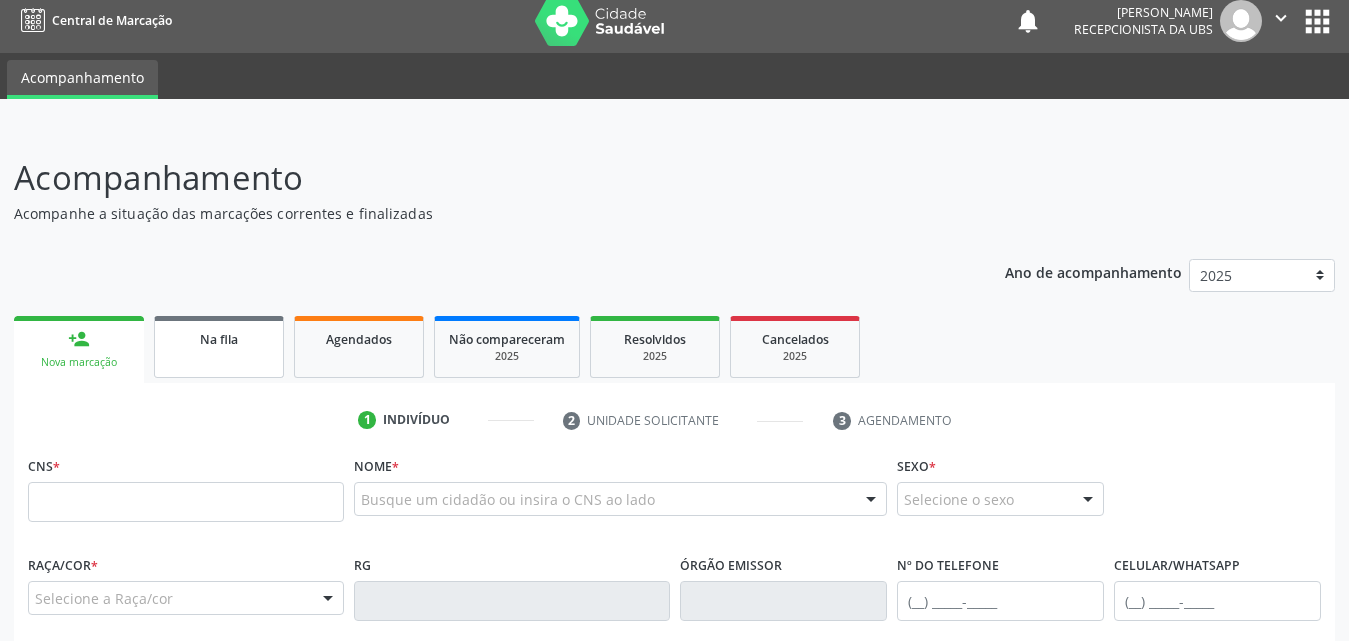 click on "Na fila" at bounding box center (219, 338) 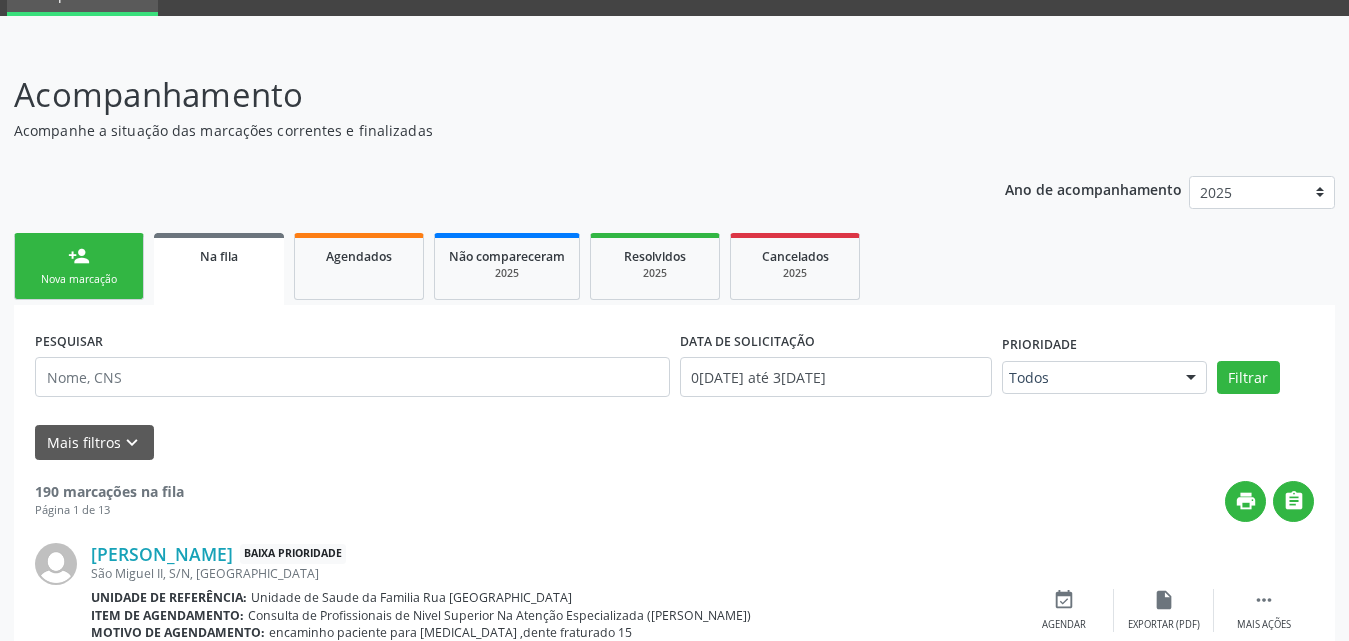 scroll, scrollTop: 300, scrollLeft: 0, axis: vertical 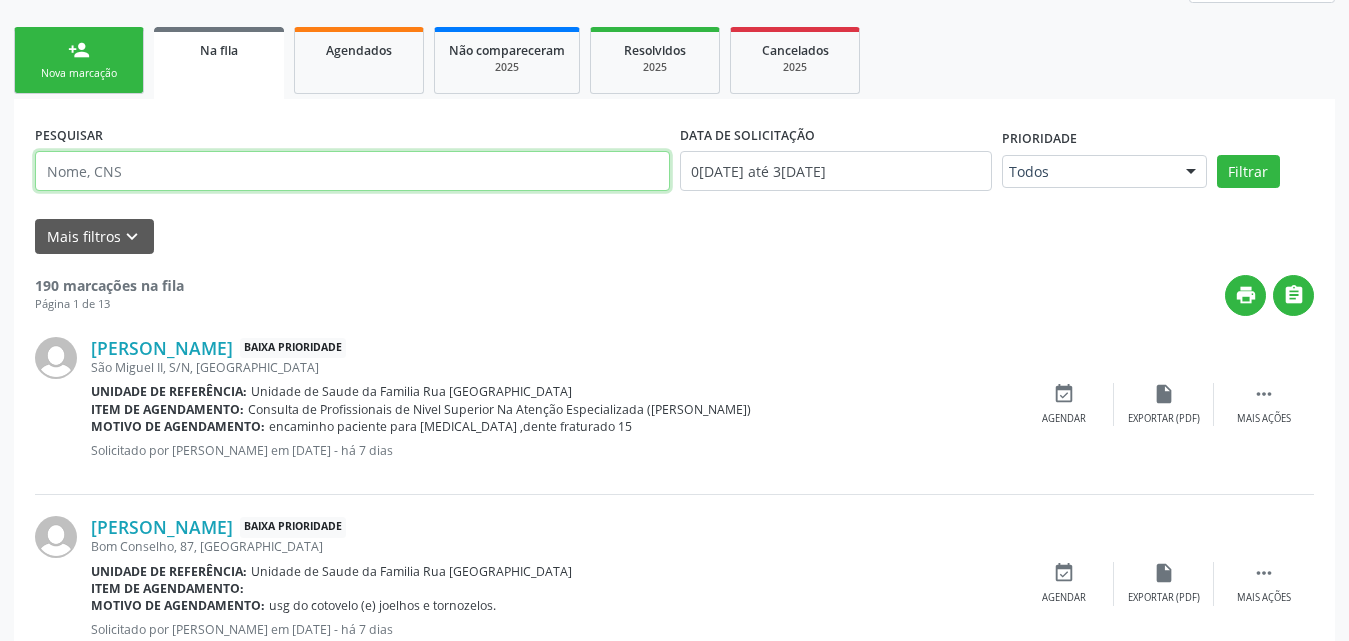 click at bounding box center [352, 171] 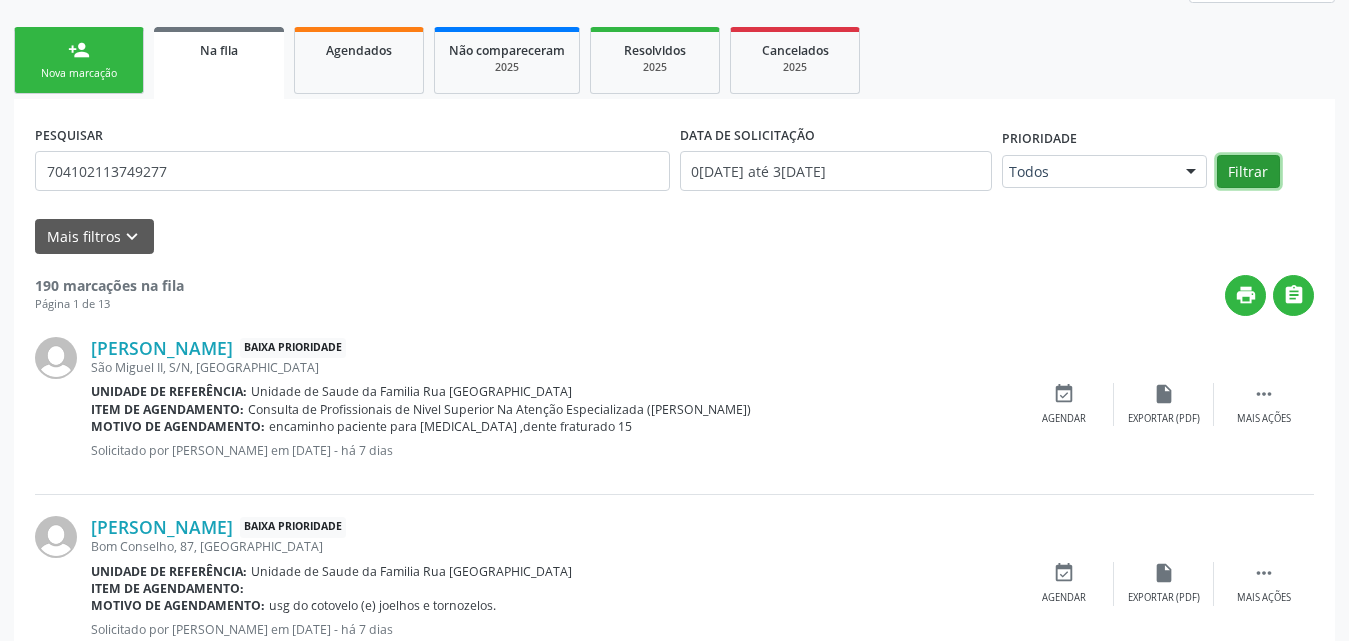 click on "Filtrar" at bounding box center (1248, 172) 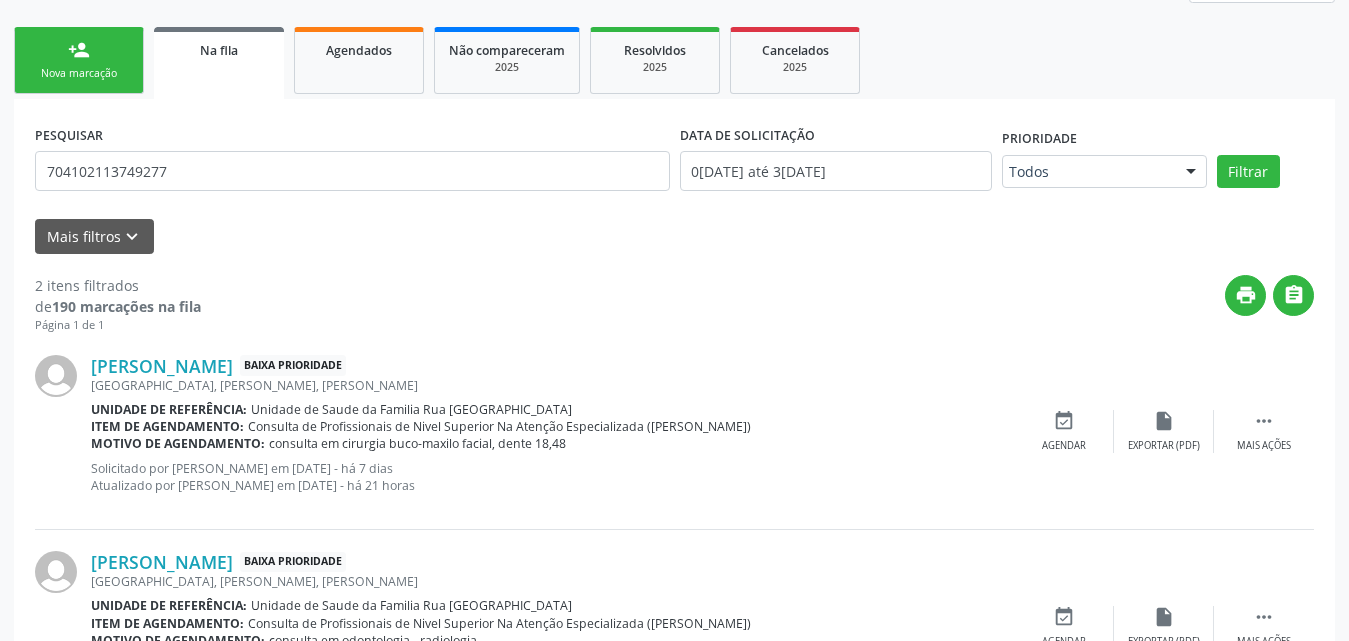 scroll, scrollTop: 419, scrollLeft: 0, axis: vertical 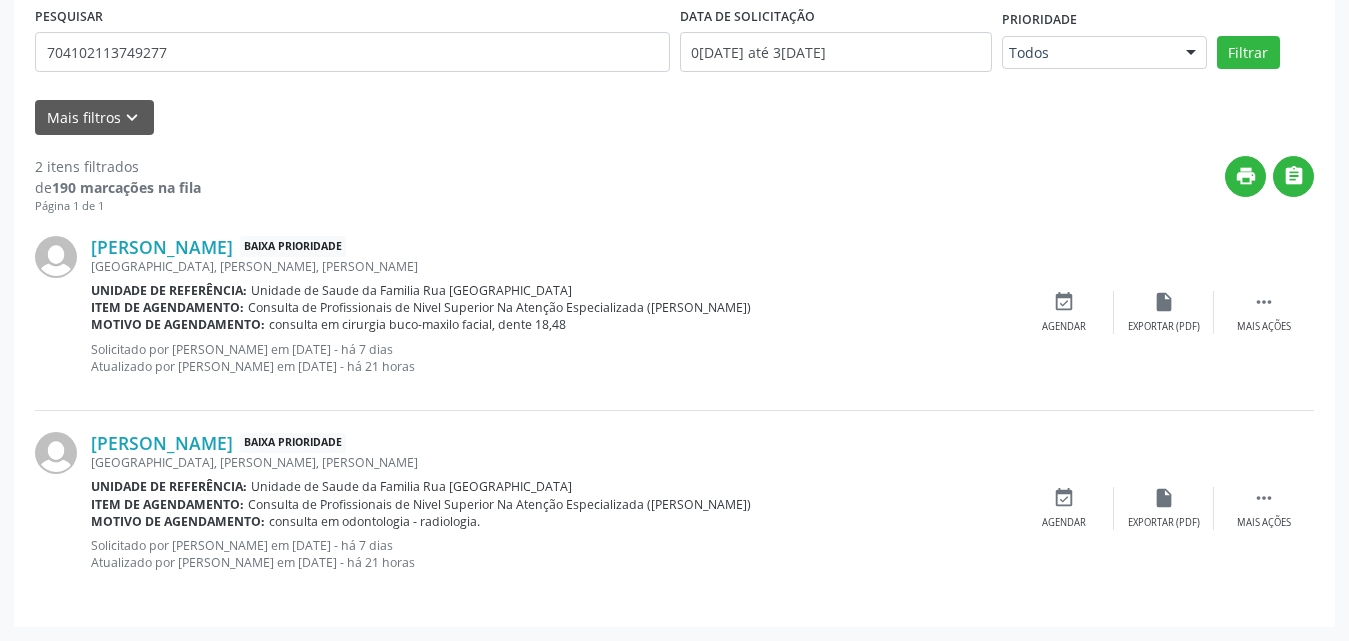 click on "[PERSON_NAME]
Baixa Prioridade
[GEOGRAPHIC_DATA], S/N, [GEOGRAPHIC_DATA], [GEOGRAPHIC_DATA]
Unidade de referência:
Unidade de Saude da Familia [GEOGRAPHIC_DATA]
Item de agendamento:
Consulta de Profissionais de Nivel Superior Na Atenção Especializada ([PERSON_NAME])
Motivo de agendamento:
consulta em cirurgia buco-maxilo facial, dente 18,48
Solicitado por [PERSON_NAME] em [DATE] - há 7 dias
Atualizado por [PERSON_NAME] em [DATE] - há 21 horas

Mais ações
insert_drive_file
Exportar (PDF)
event_available
Agendar" at bounding box center (674, 313) 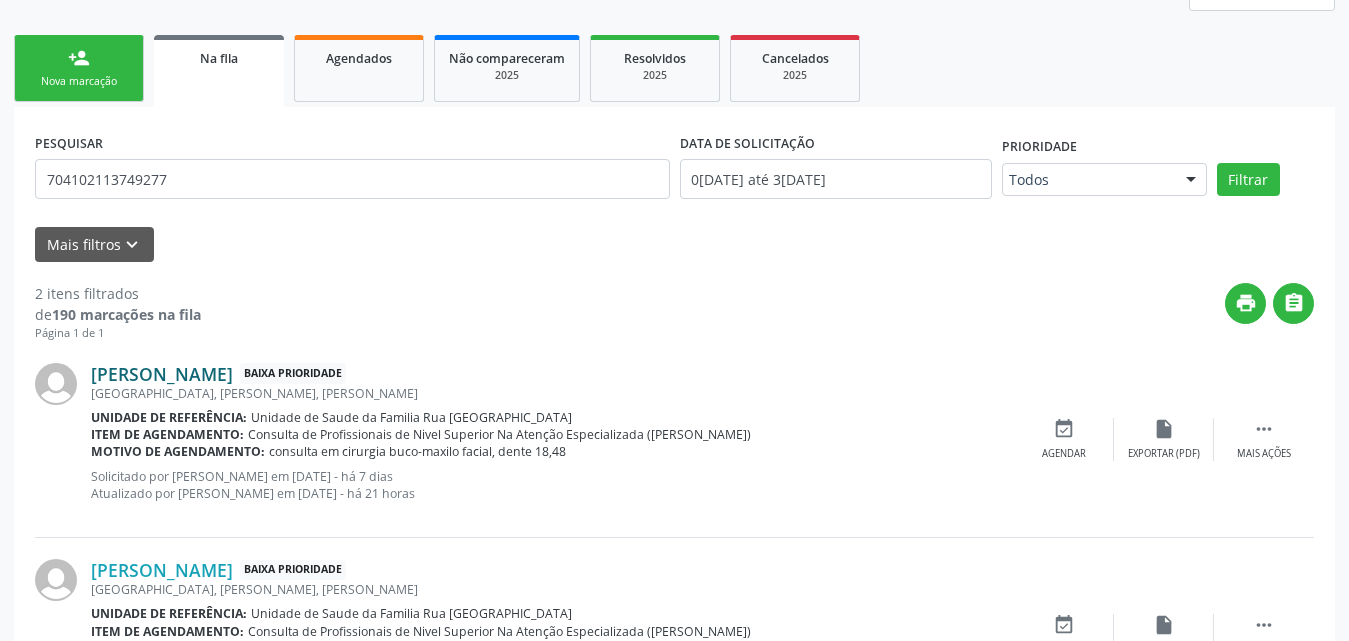 scroll, scrollTop: 319, scrollLeft: 0, axis: vertical 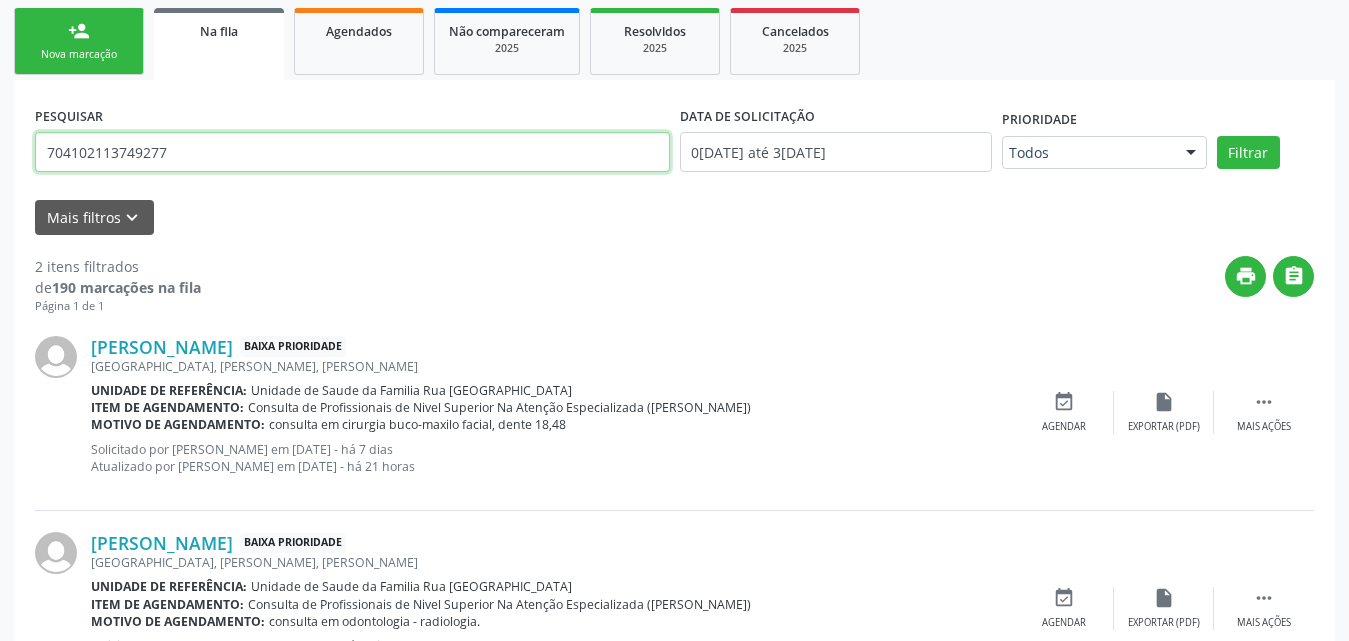 click on "704102113749277" at bounding box center [352, 152] 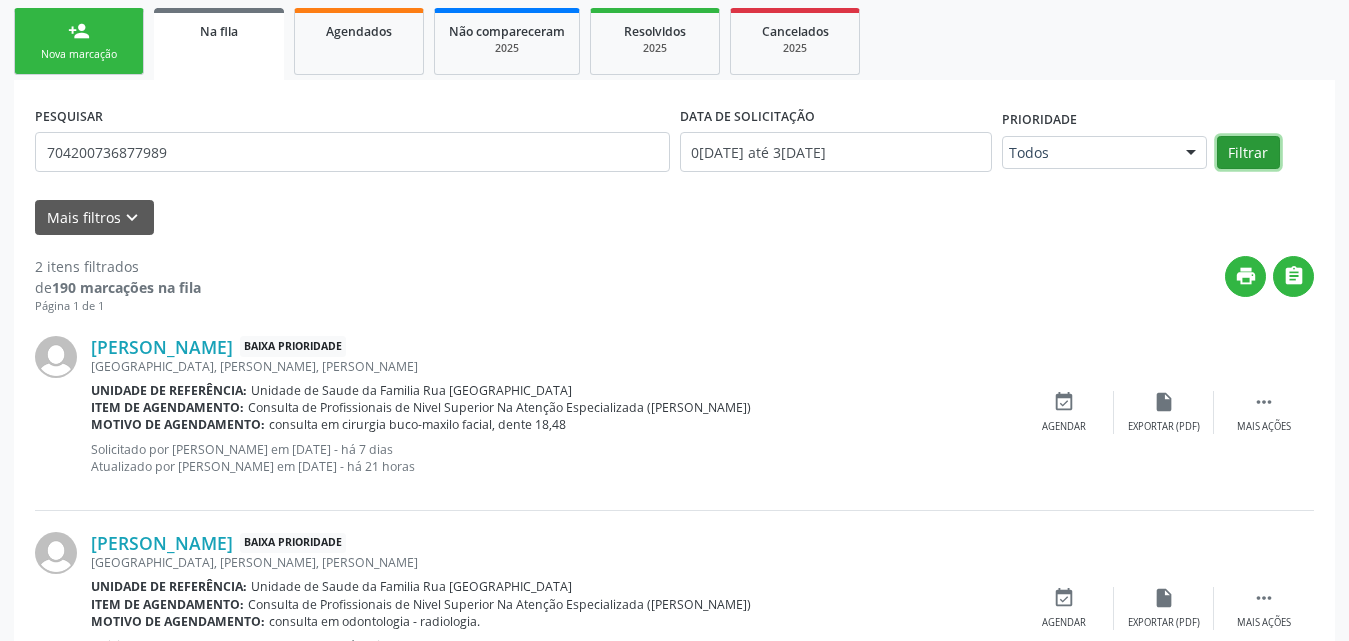 click on "Filtrar" at bounding box center (1248, 153) 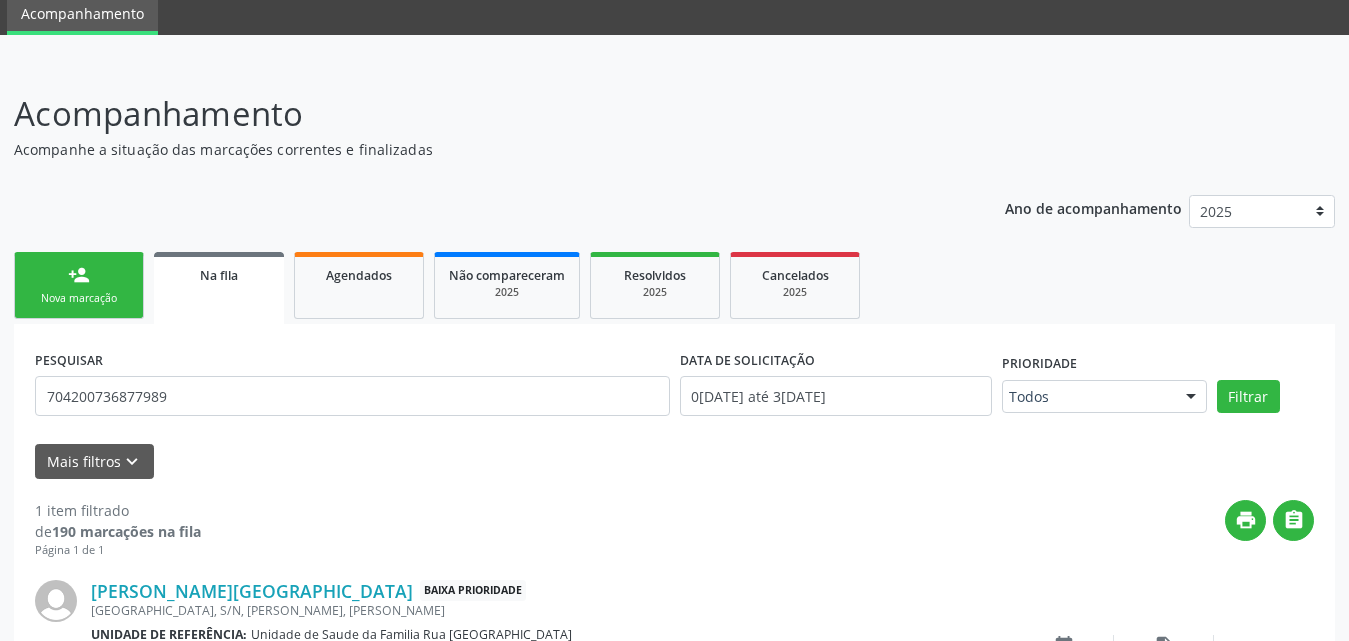 scroll, scrollTop: 223, scrollLeft: 0, axis: vertical 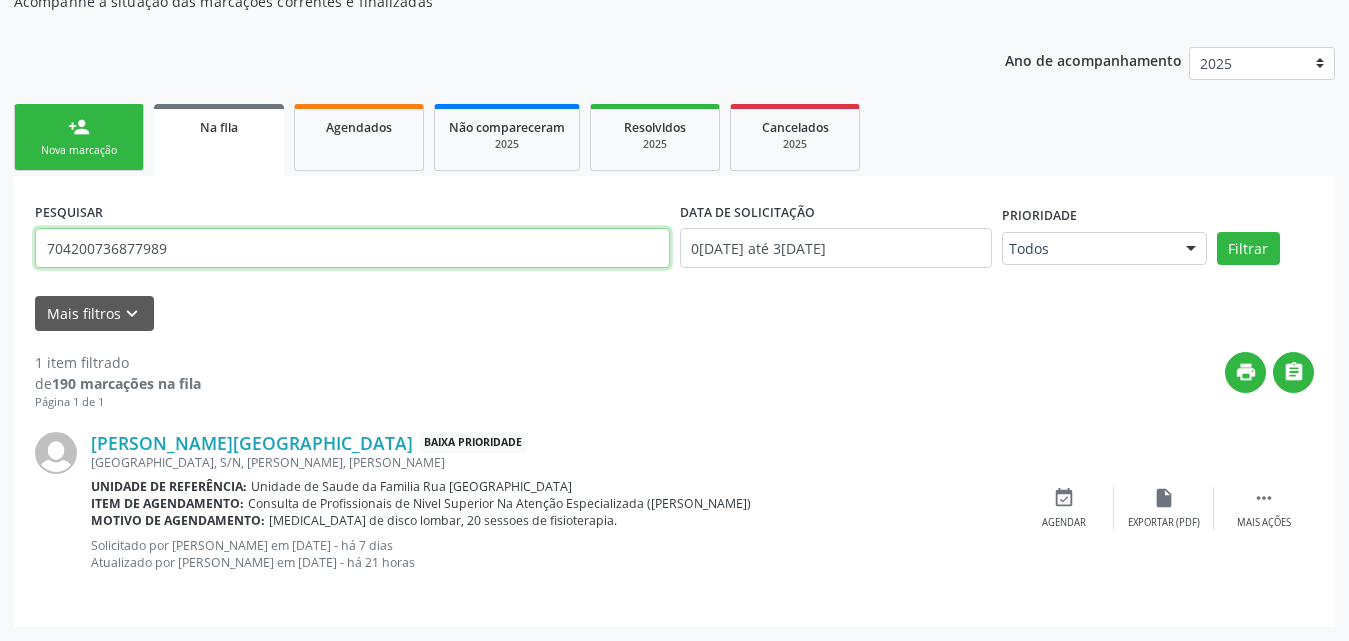 click on "704200736877989" at bounding box center [352, 248] 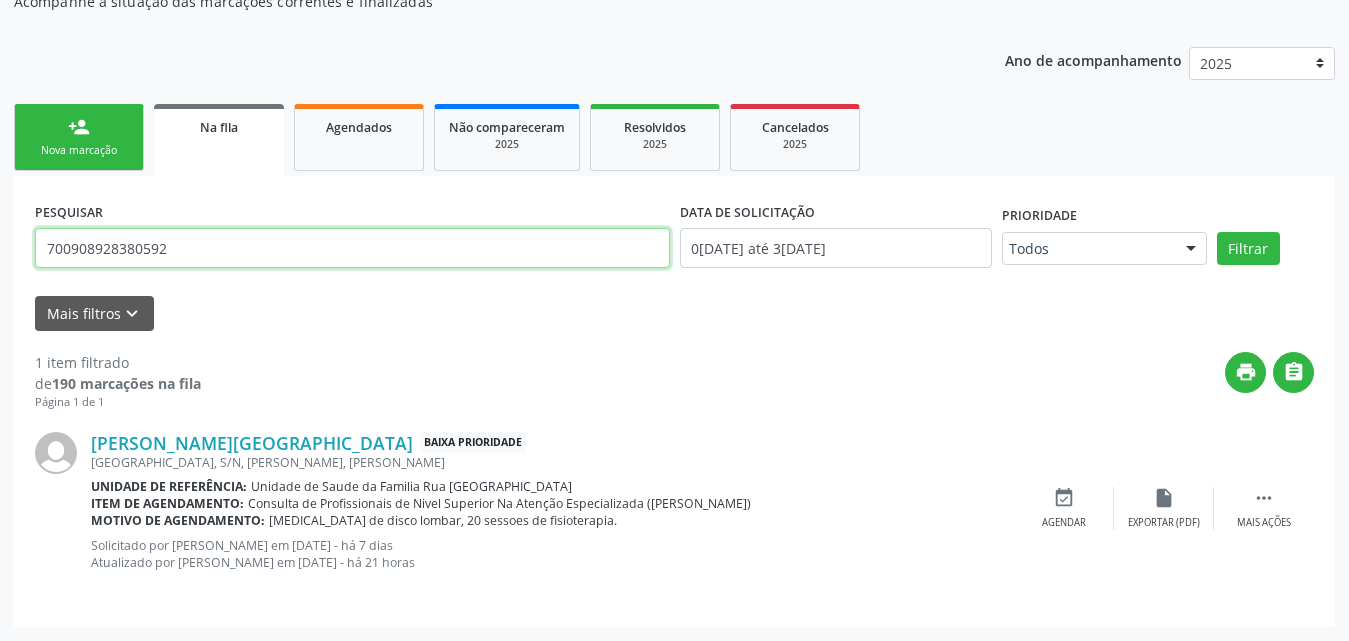 type on "700908928380592" 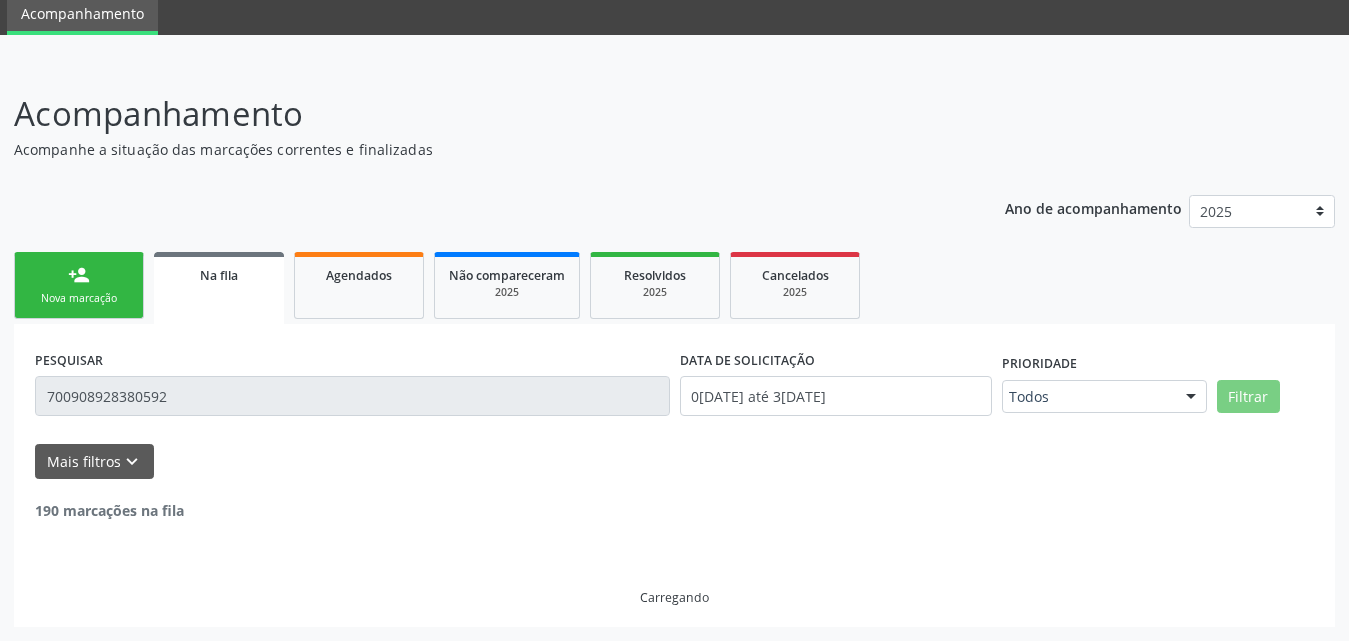scroll, scrollTop: 206, scrollLeft: 0, axis: vertical 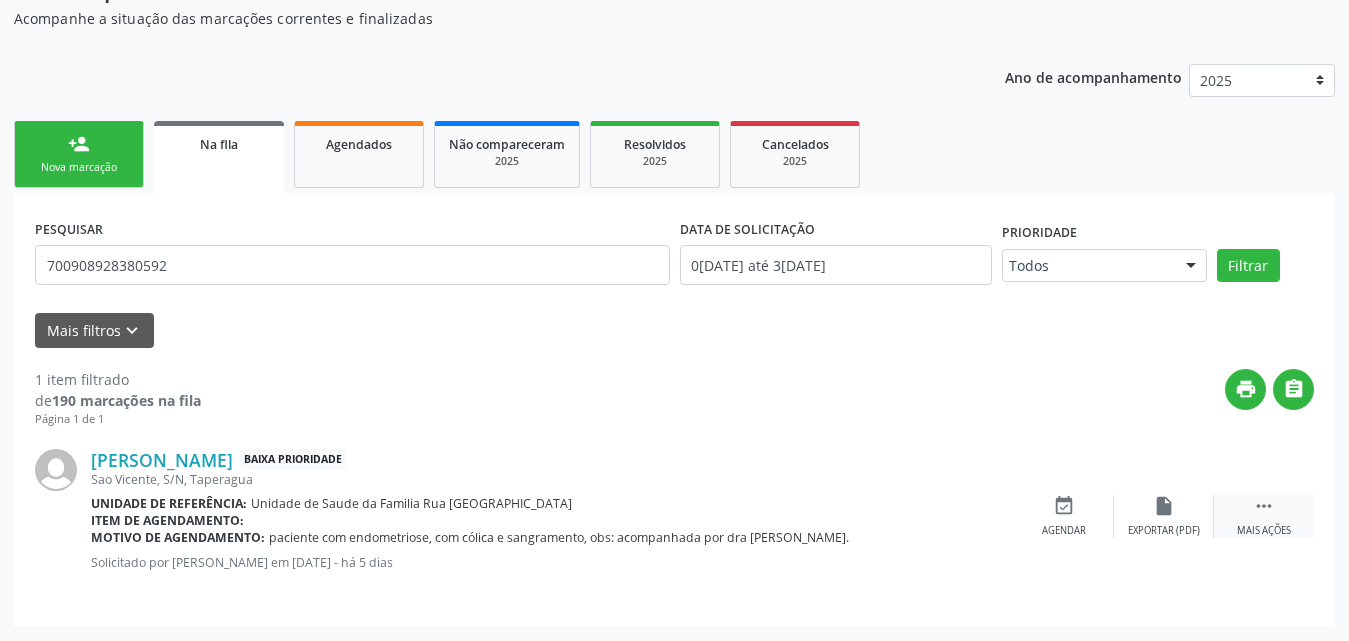 click on "
Mais ações" at bounding box center [1264, 516] 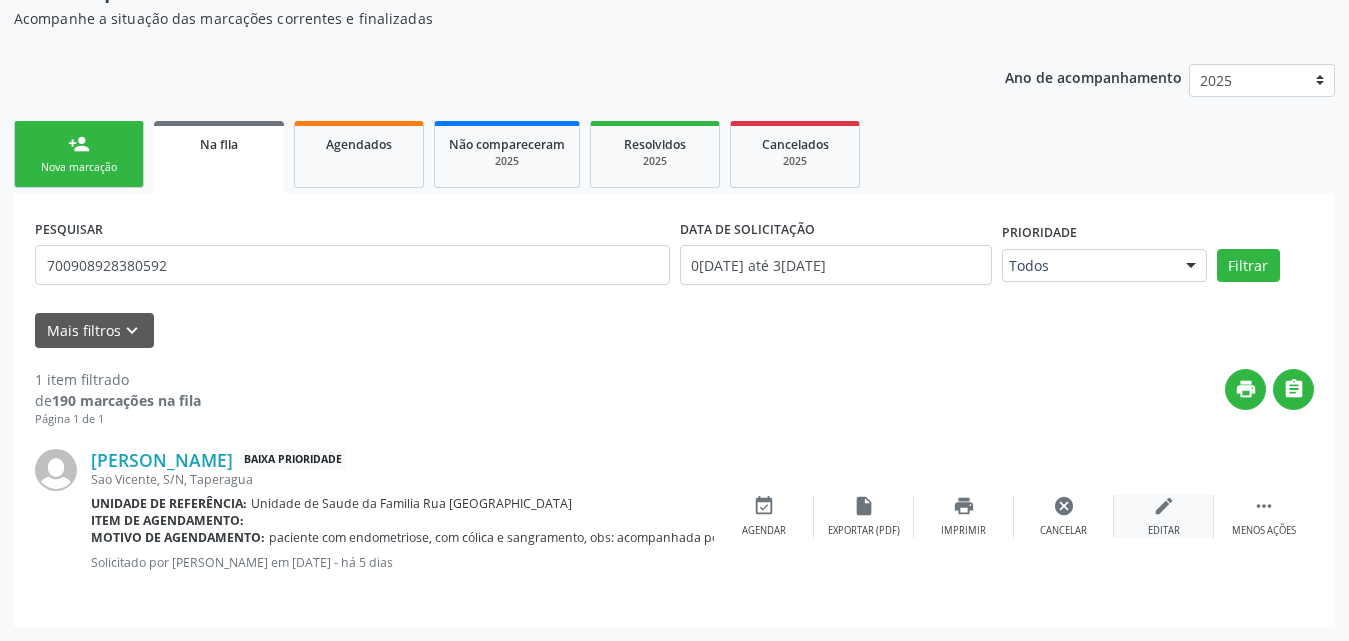 click on "edit
Editar" at bounding box center (1164, 516) 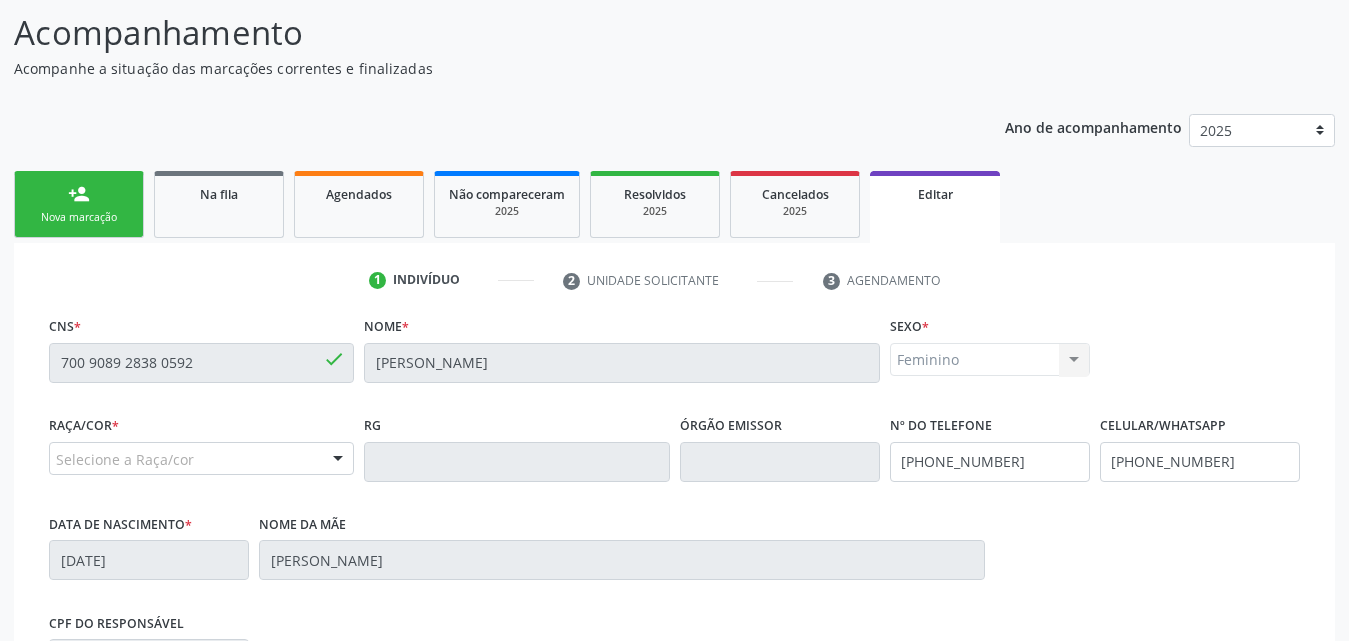 scroll, scrollTop: 498, scrollLeft: 0, axis: vertical 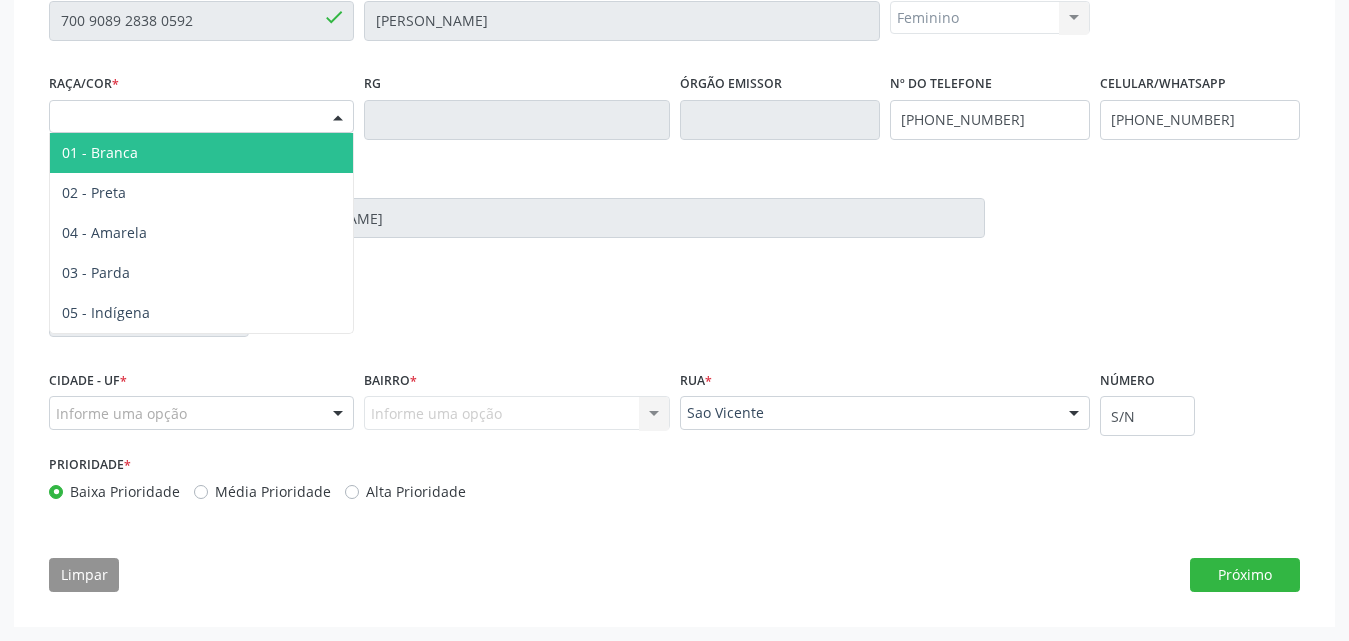 click at bounding box center (338, 118) 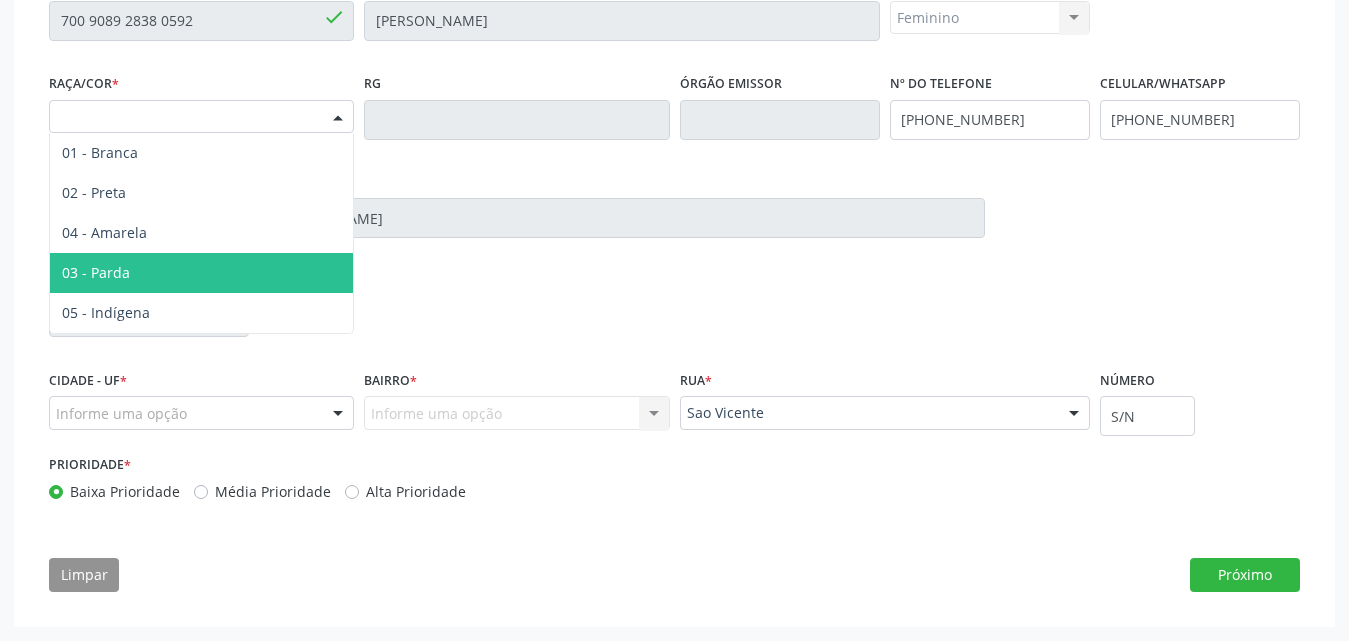 click on "03 - Parda" at bounding box center (201, 273) 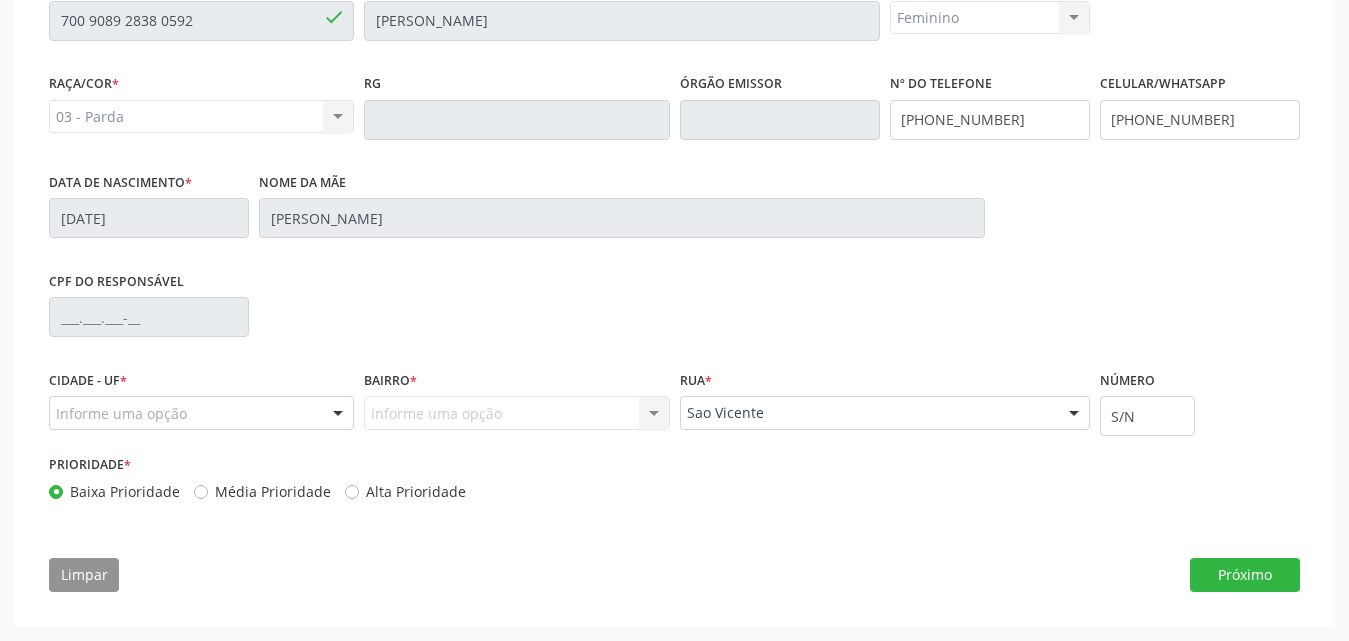click at bounding box center (338, 414) 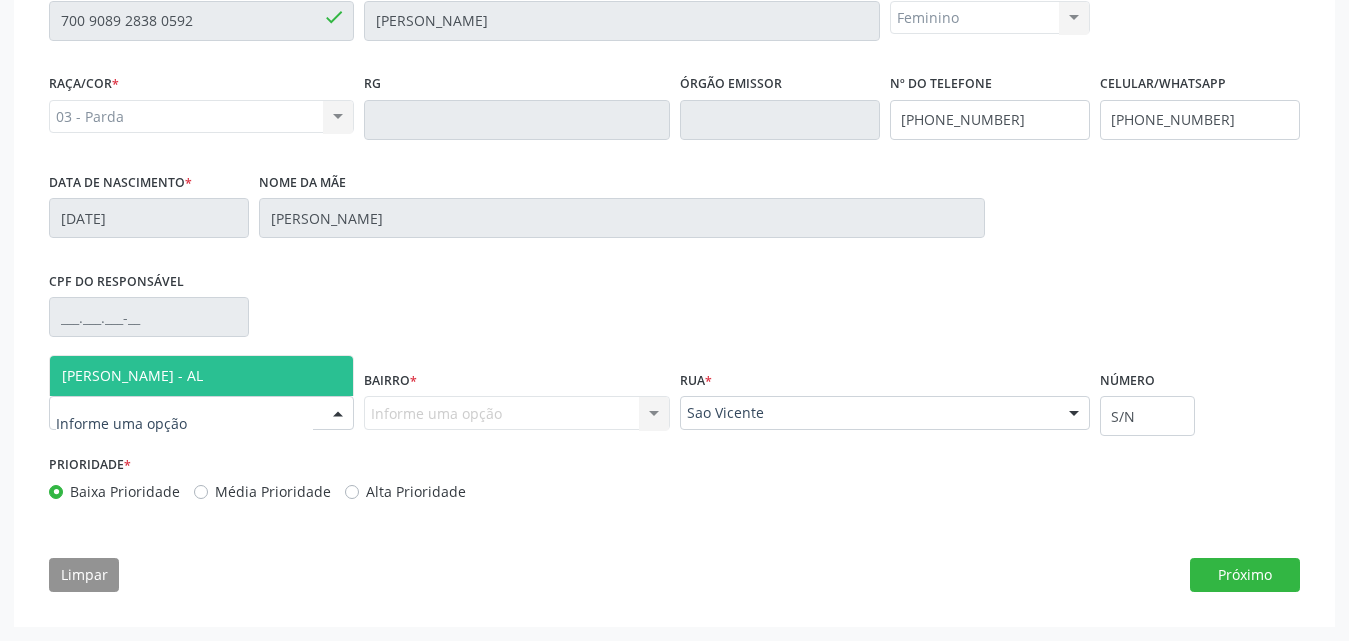click on "[PERSON_NAME] - AL" at bounding box center [201, 376] 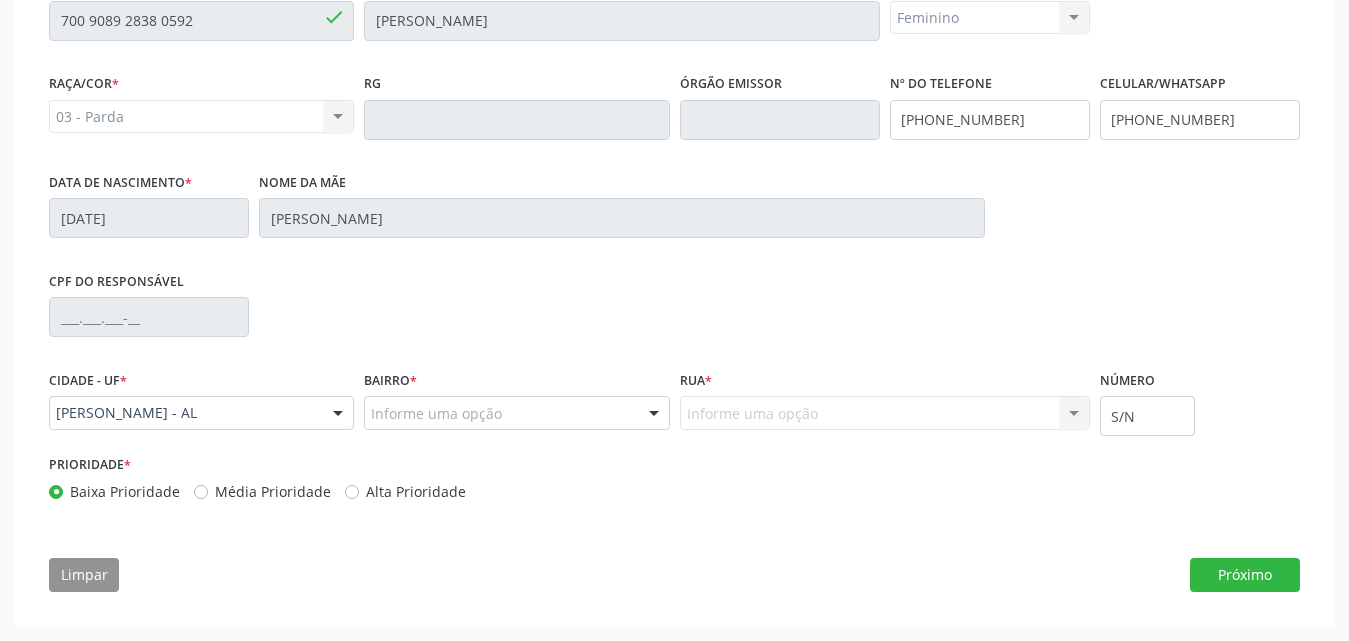 click on "Informe uma opção" at bounding box center [516, 413] 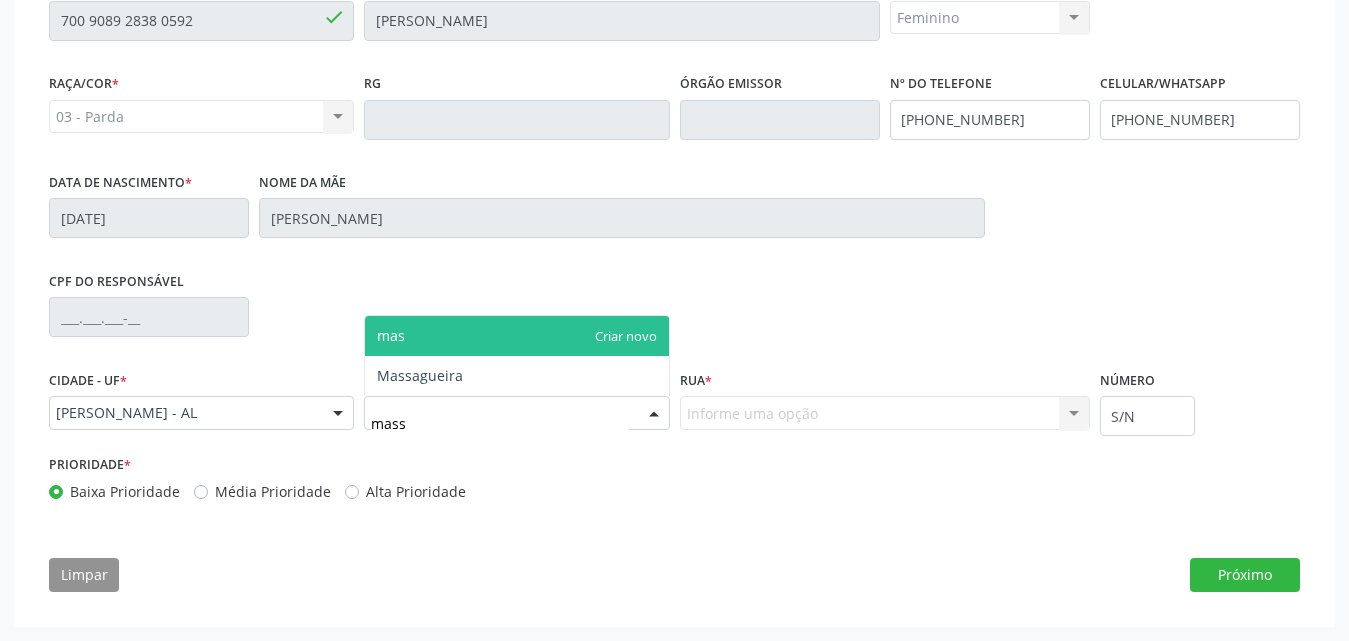 type on "massa" 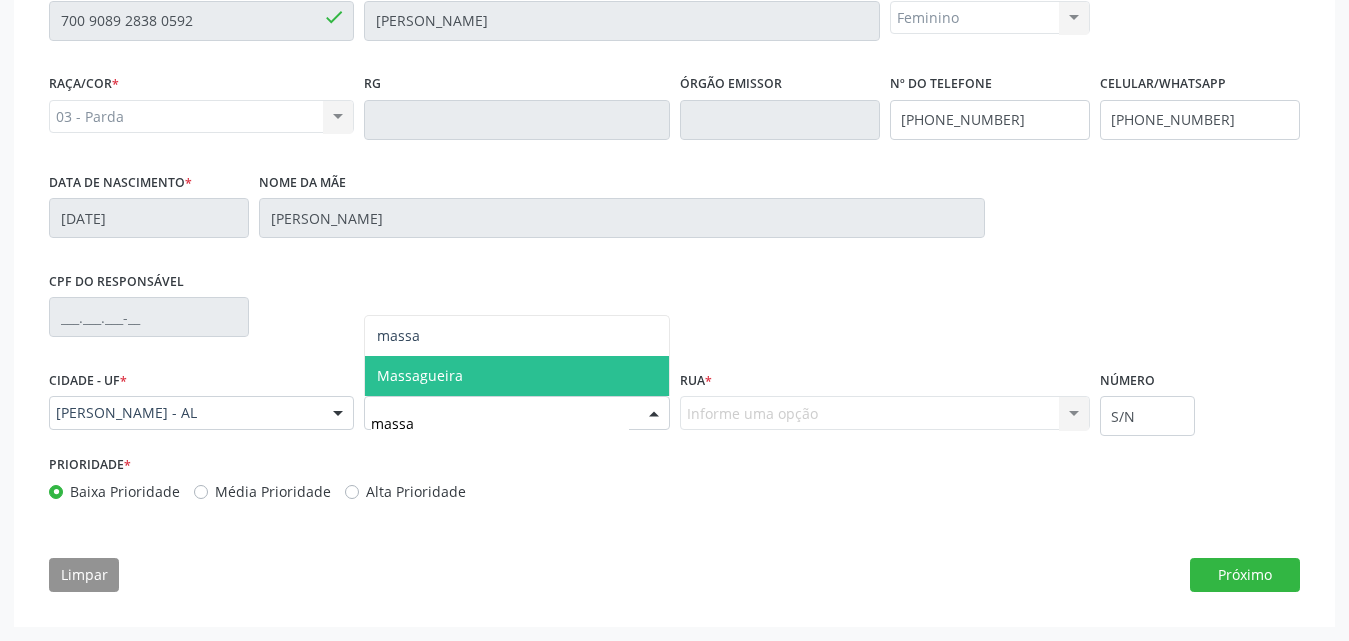 click on "Massagueira" at bounding box center (516, 376) 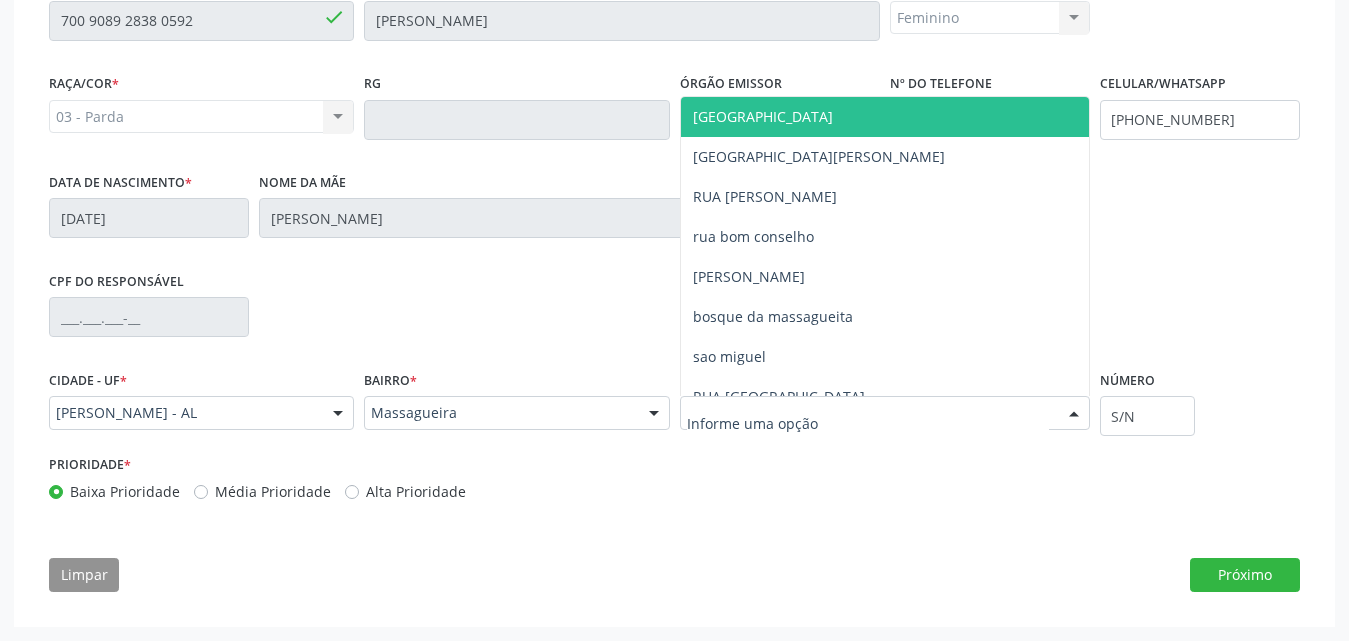 click at bounding box center (885, 413) 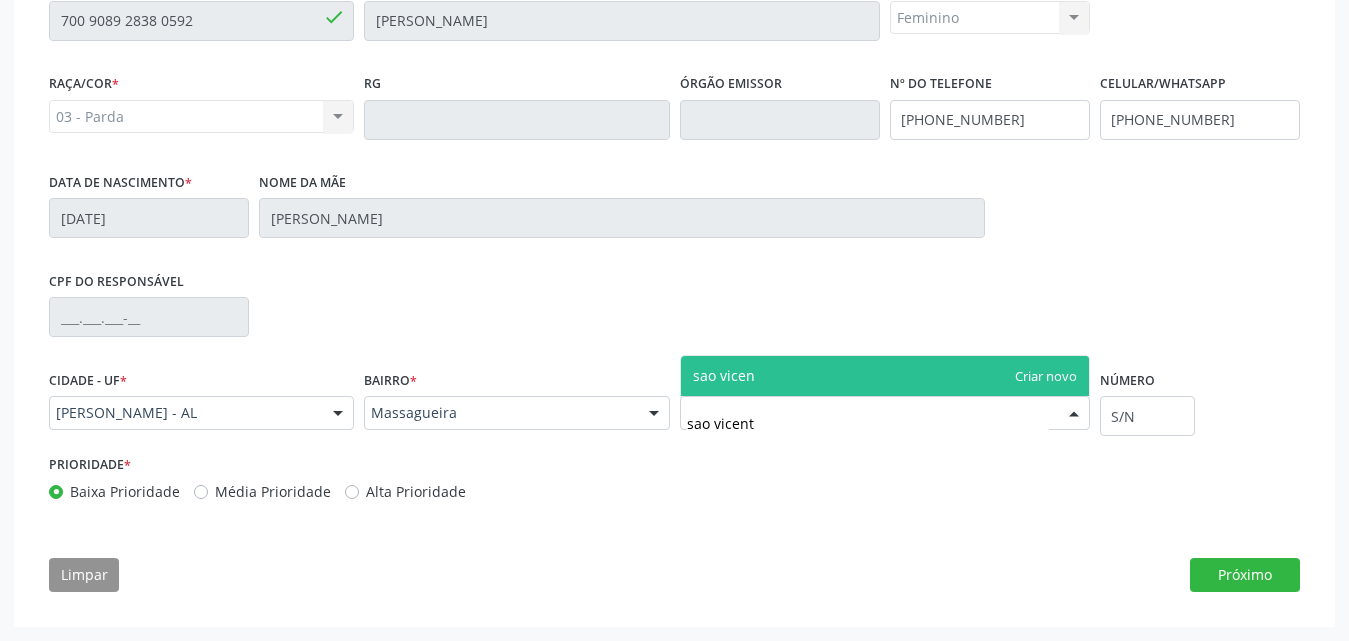 type on "sao vicente" 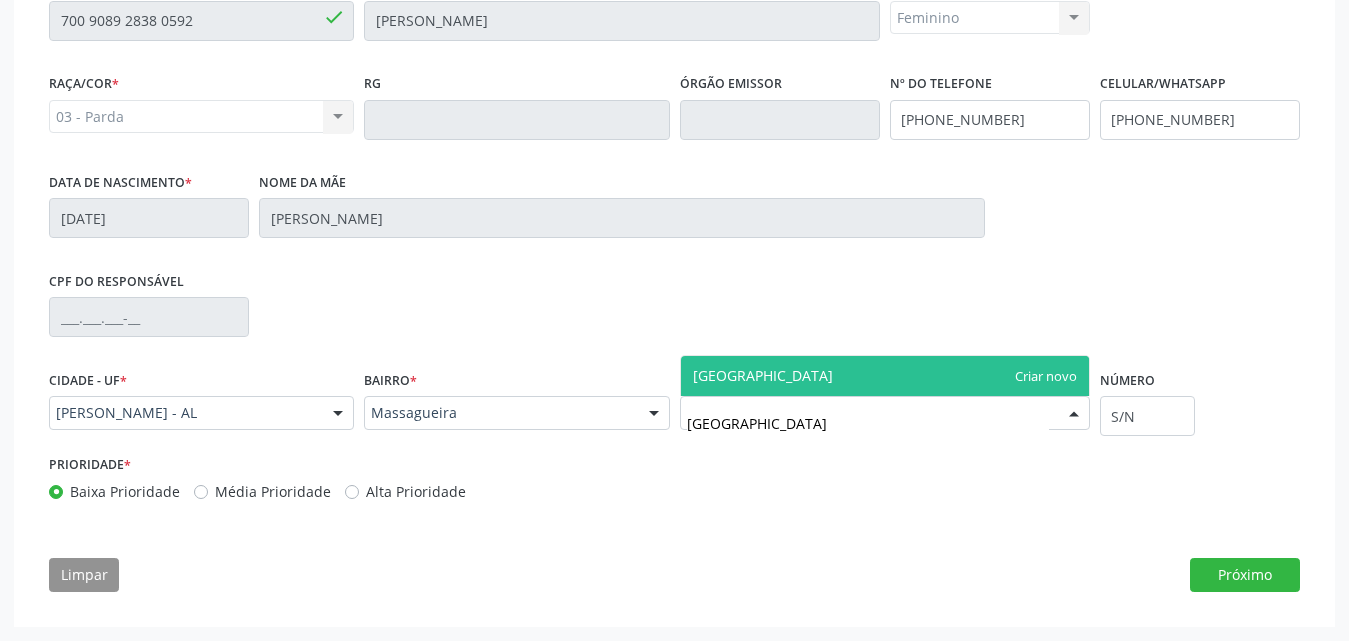 click on "sao vicente" at bounding box center (885, 376) 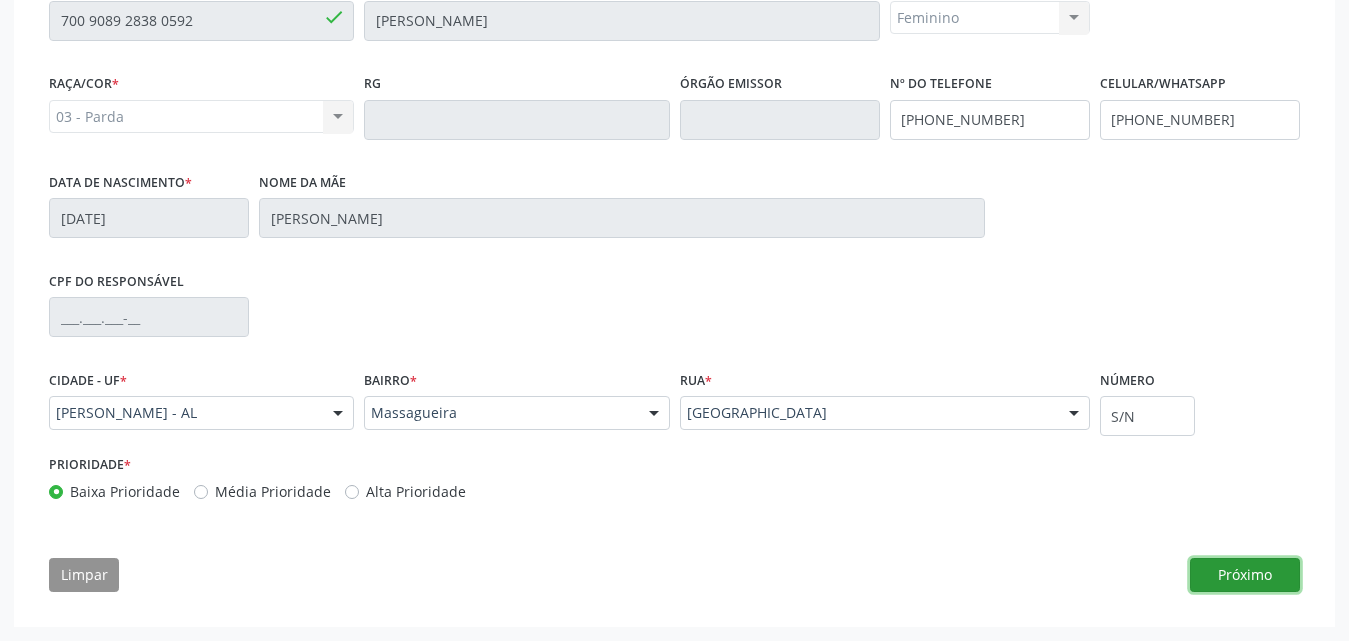 click on "Próximo" at bounding box center (1245, 575) 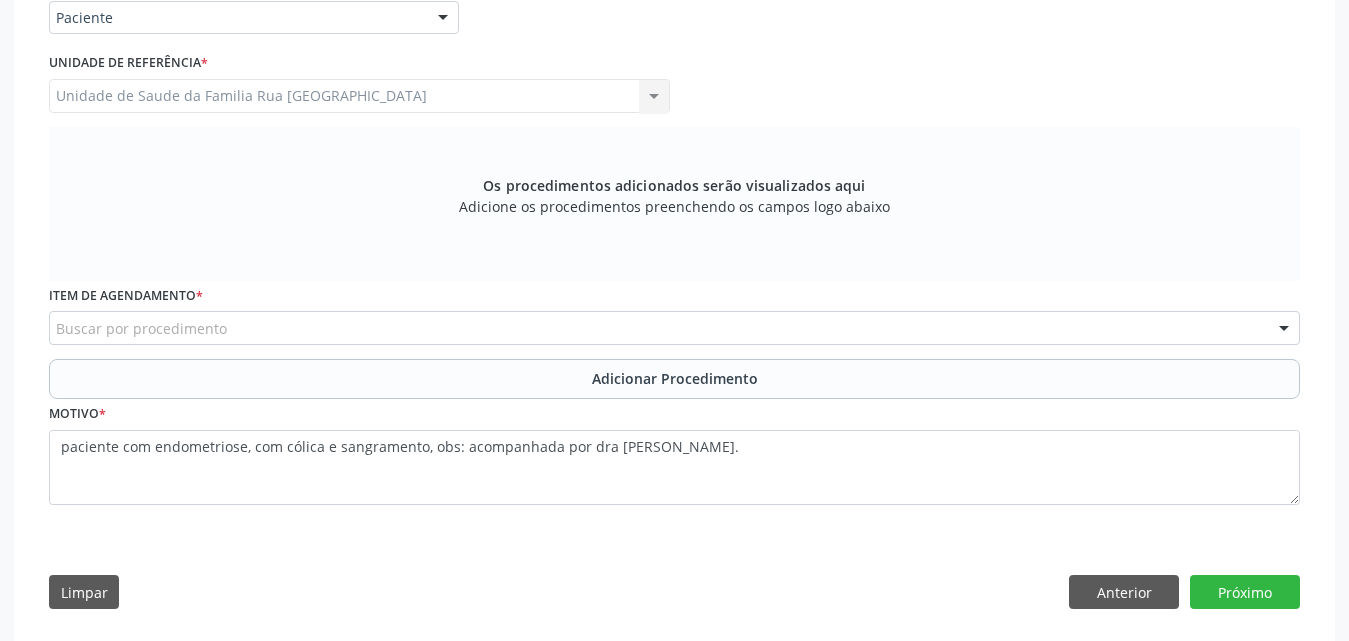 scroll, scrollTop: 515, scrollLeft: 0, axis: vertical 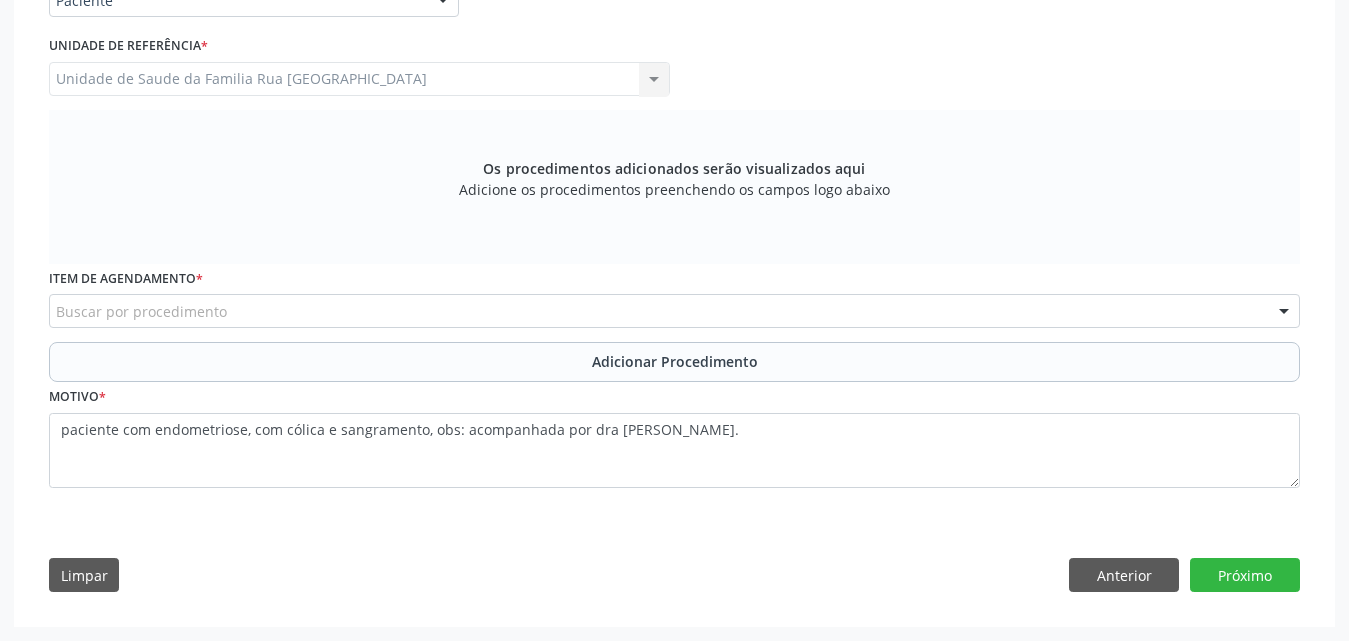 click on "Buscar por procedimento" at bounding box center [674, 311] 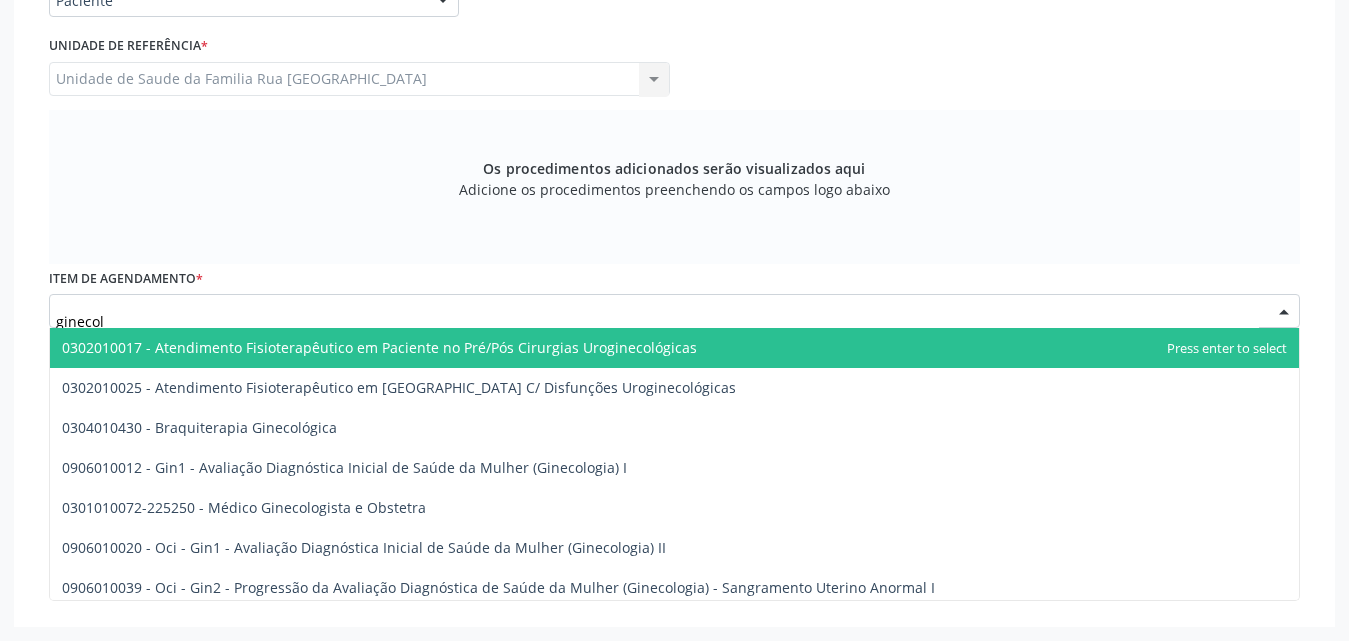 type on "ginecolo" 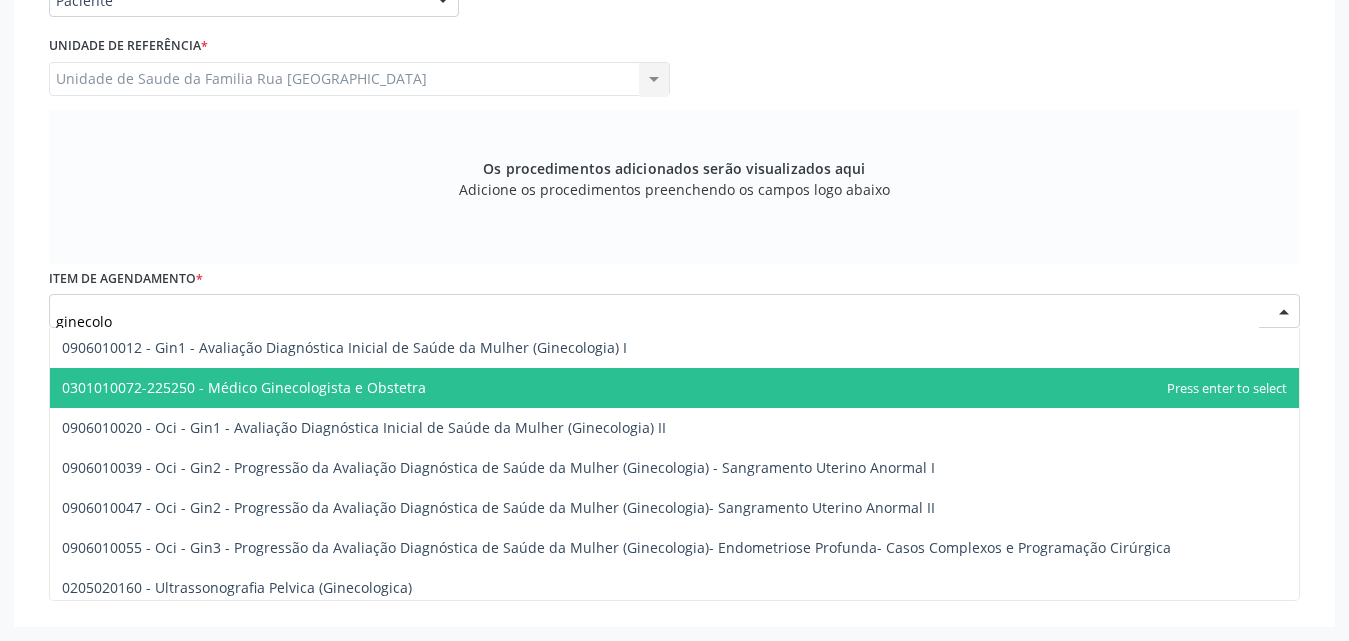click on "0301010072-225250 - Médico Ginecologista e Obstetra" at bounding box center (244, 387) 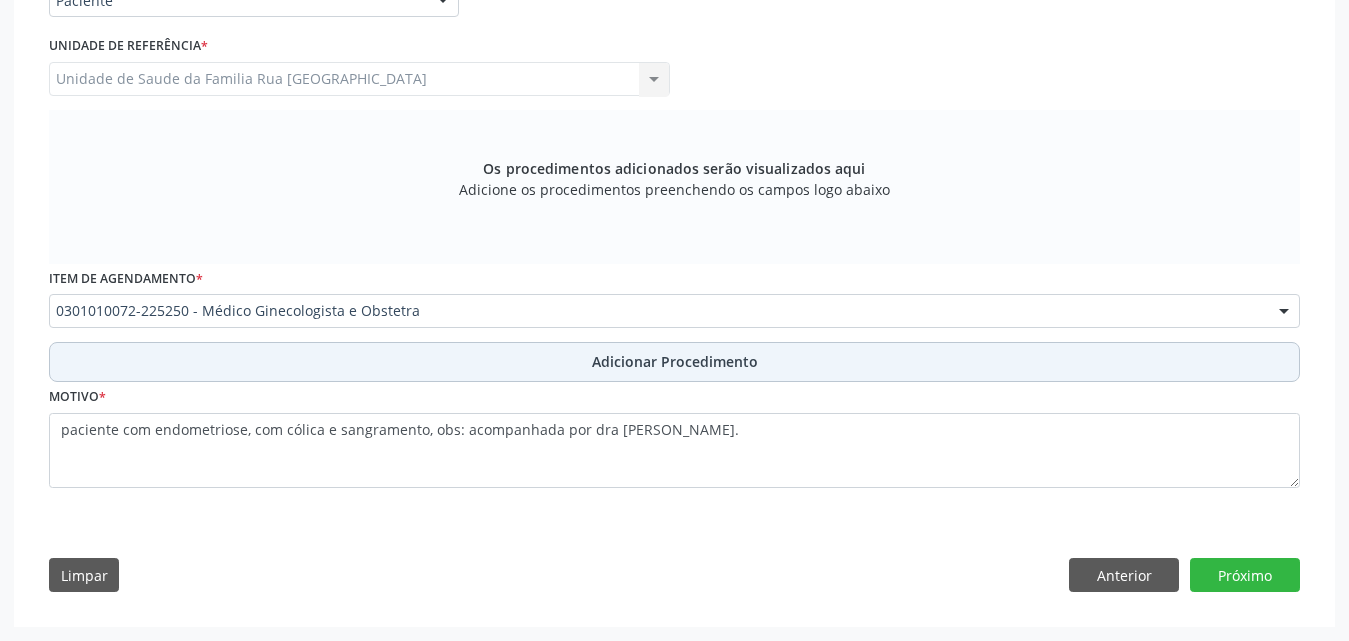 click on "Adicionar Procedimento" at bounding box center (675, 361) 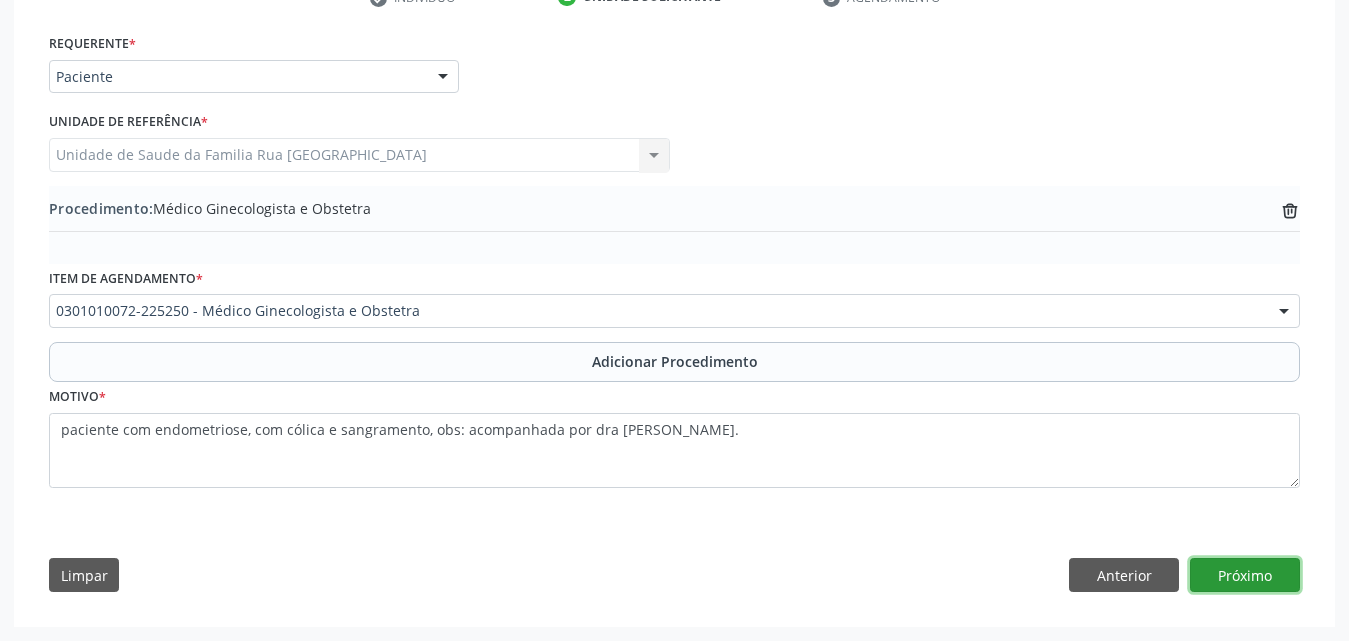 click on "Próximo" at bounding box center [1245, 575] 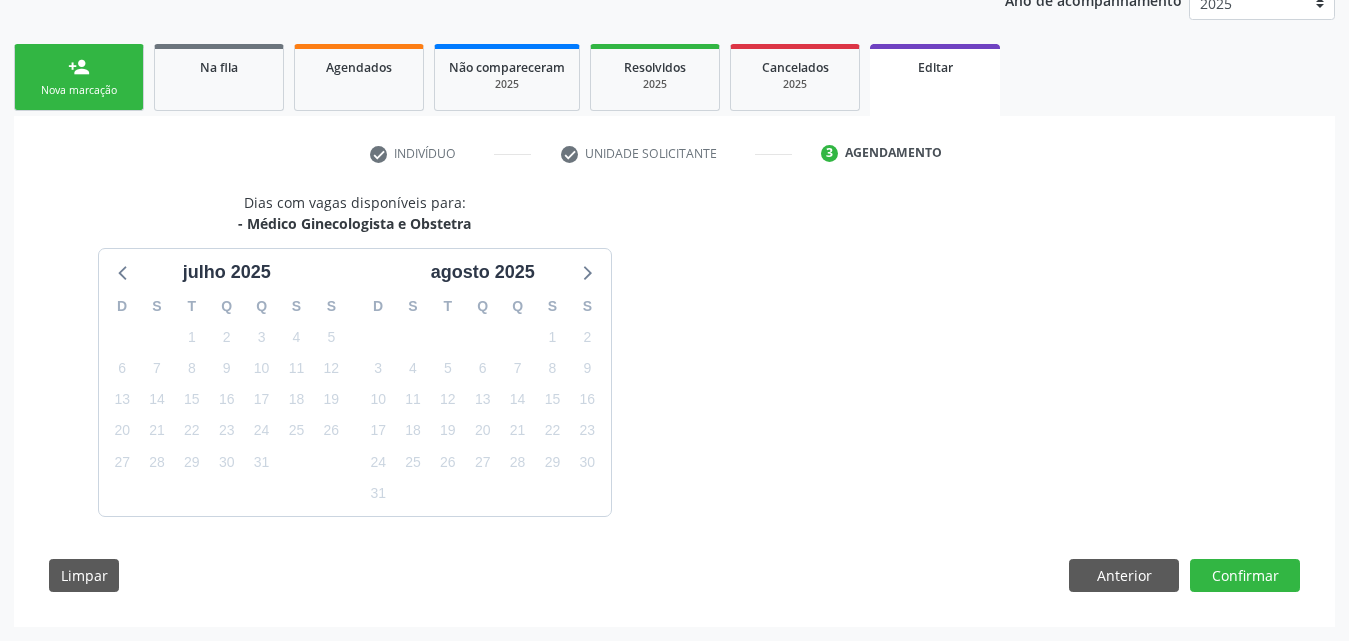 scroll, scrollTop: 342, scrollLeft: 0, axis: vertical 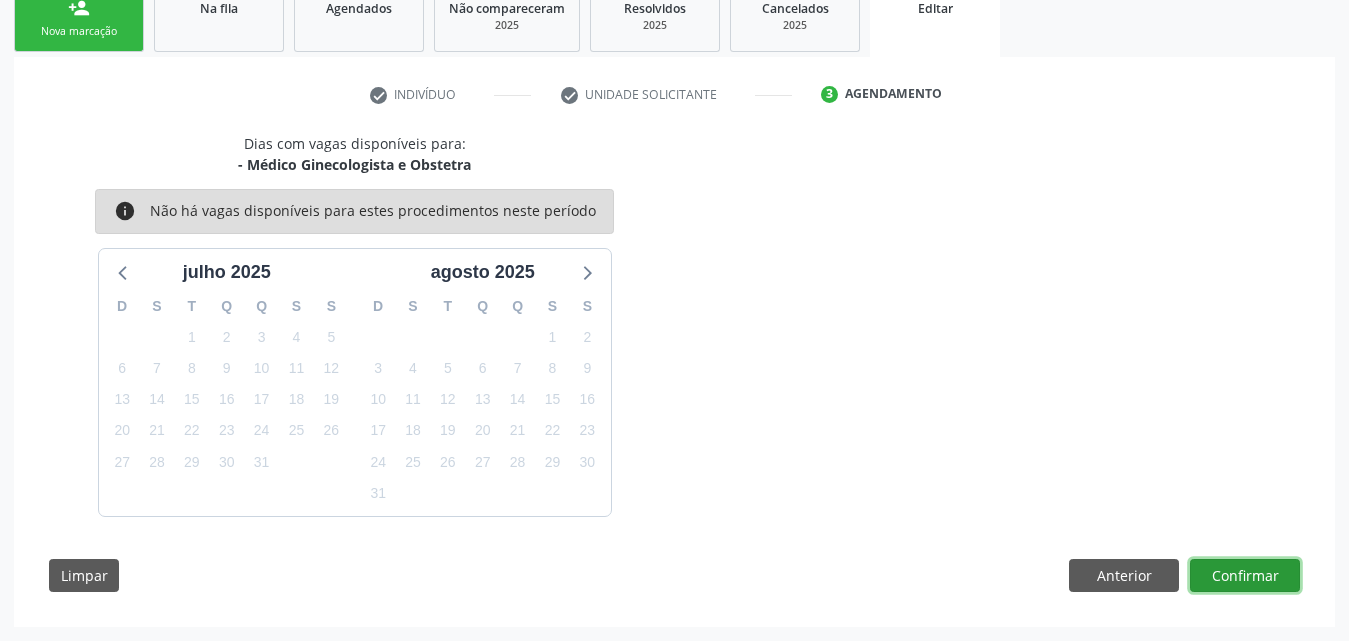 click on "Confirmar" at bounding box center (1245, 576) 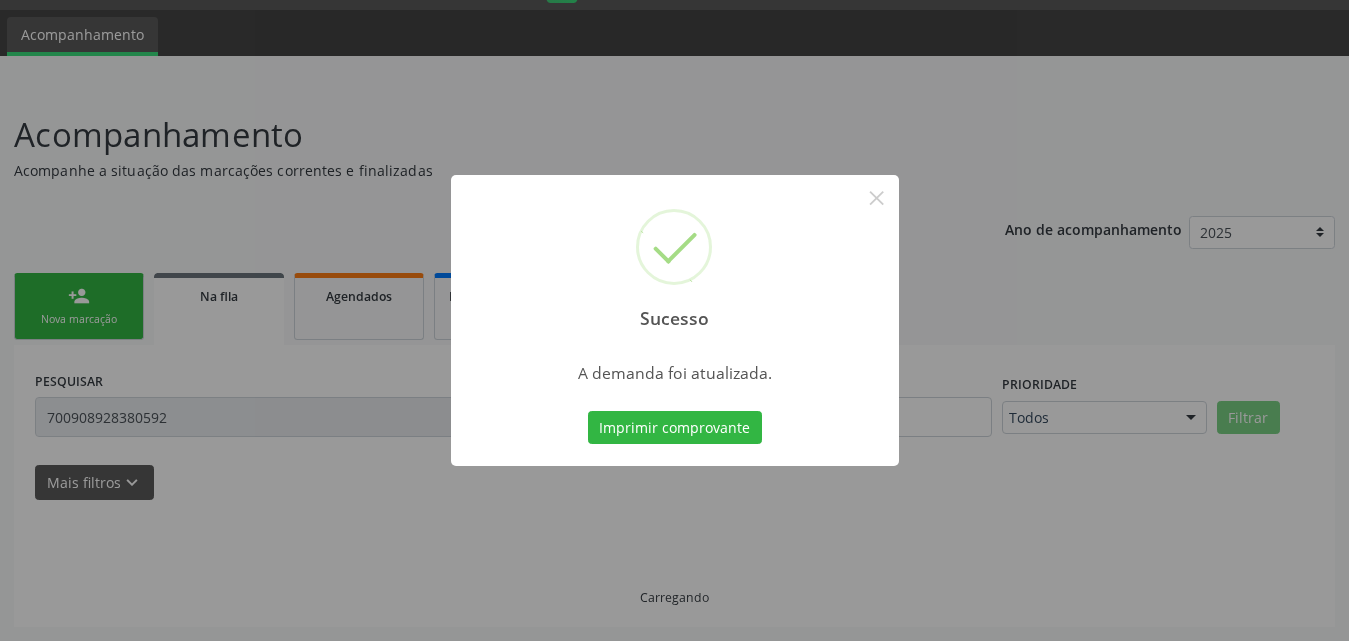 scroll, scrollTop: 54, scrollLeft: 0, axis: vertical 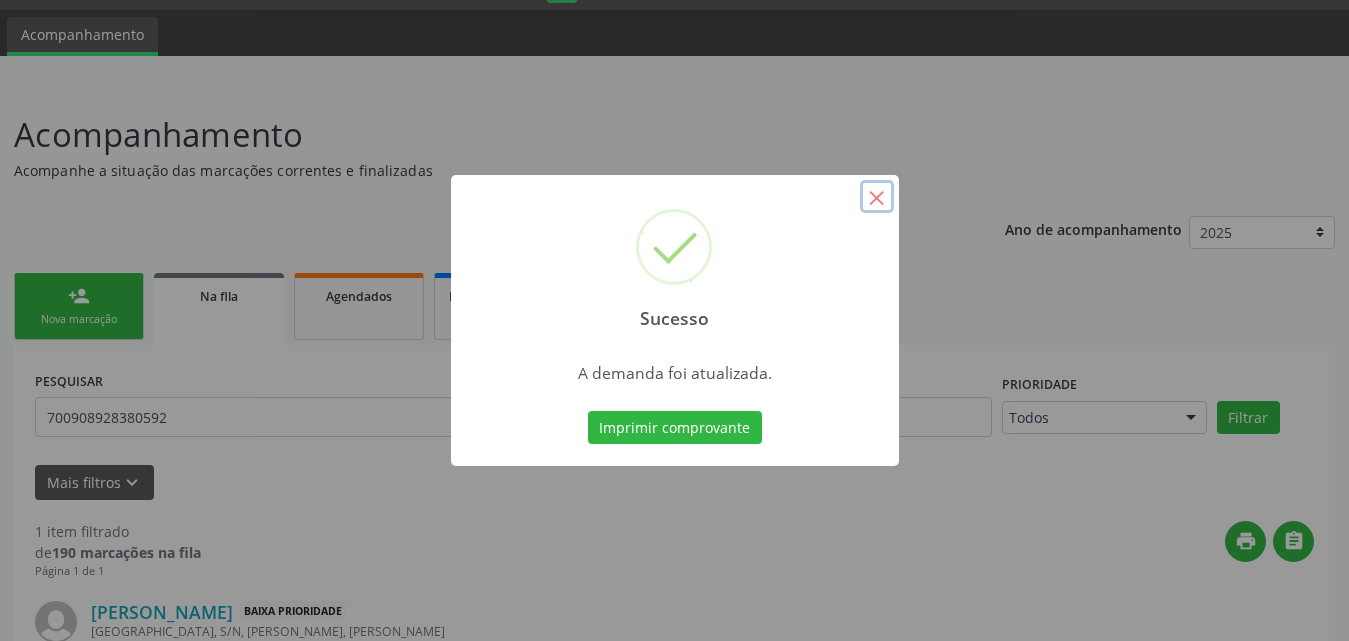 click on "×" at bounding box center (877, 197) 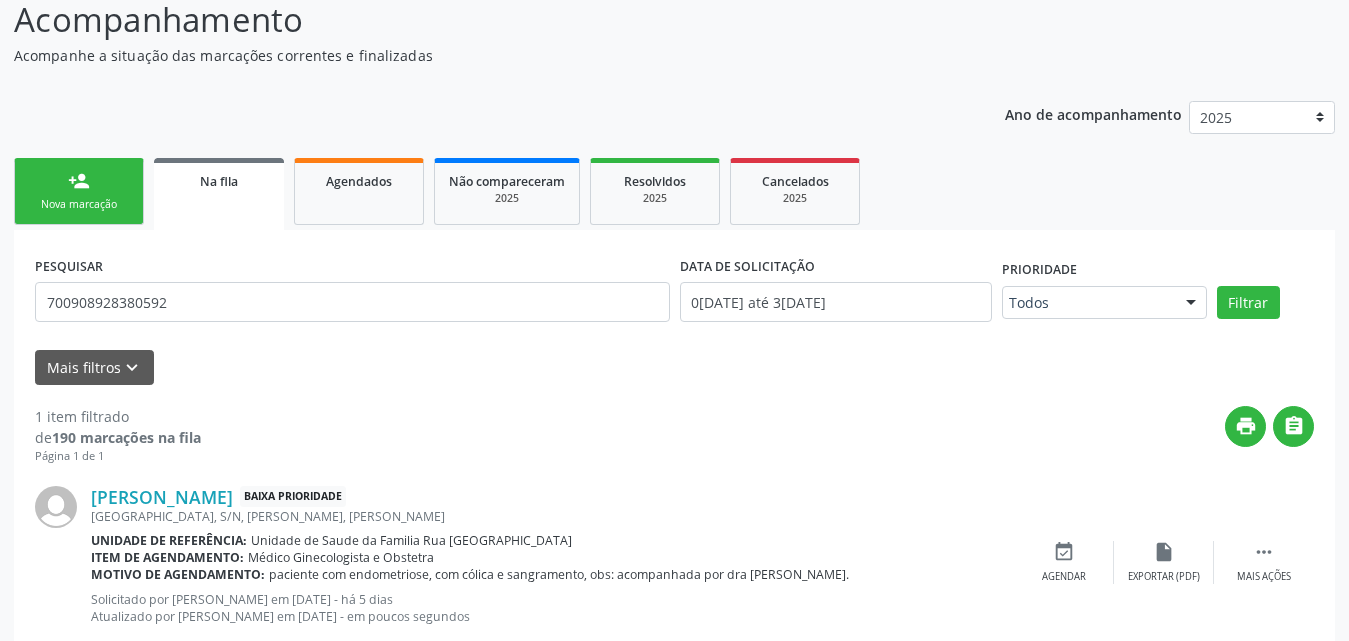 scroll, scrollTop: 223, scrollLeft: 0, axis: vertical 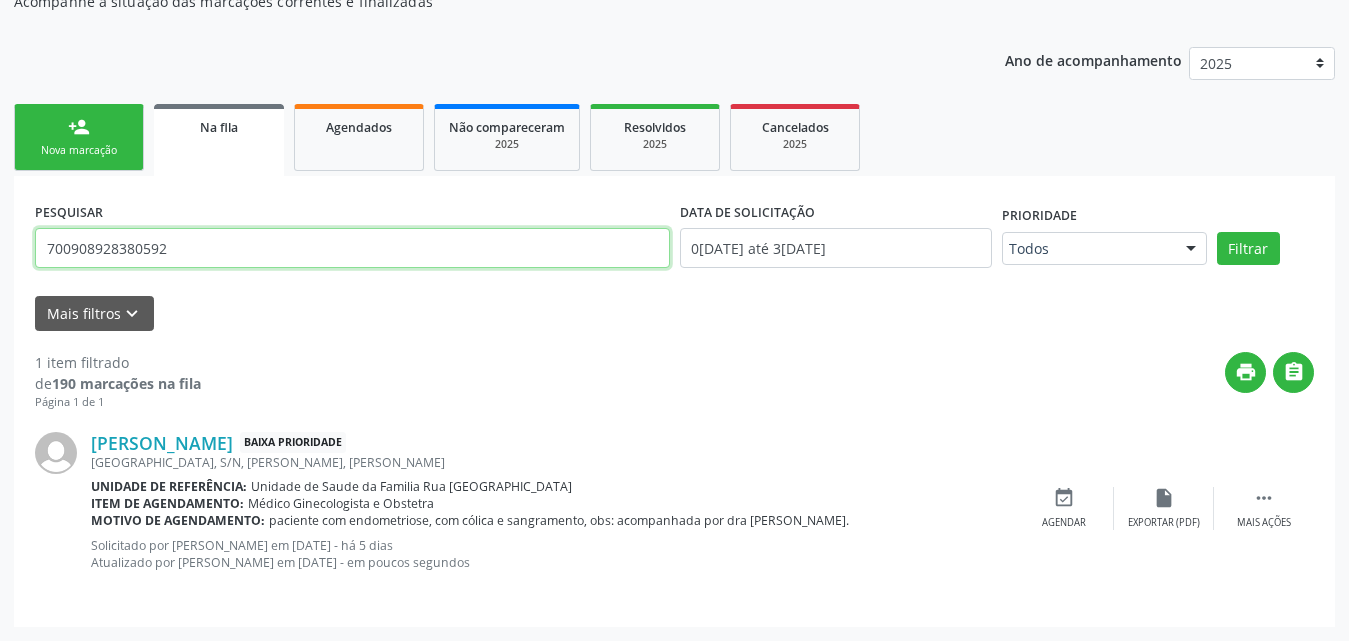 click on "700908928380592" at bounding box center [352, 248] 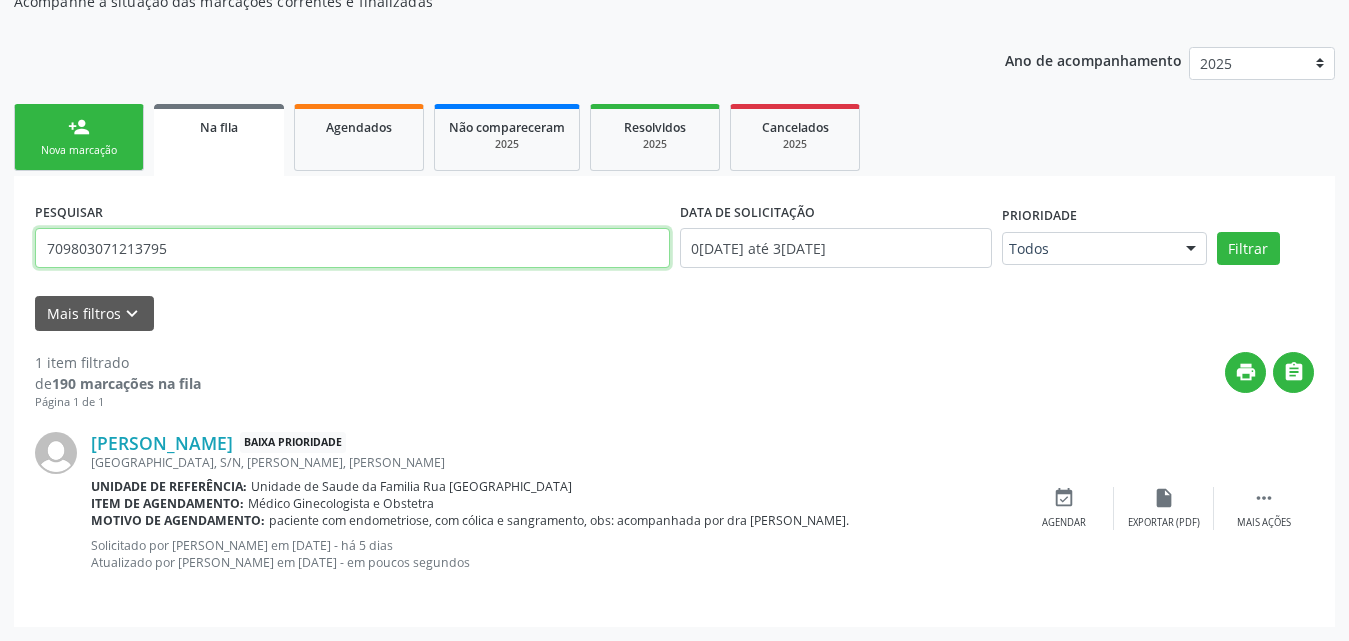 click on "Filtrar" at bounding box center [1248, 249] 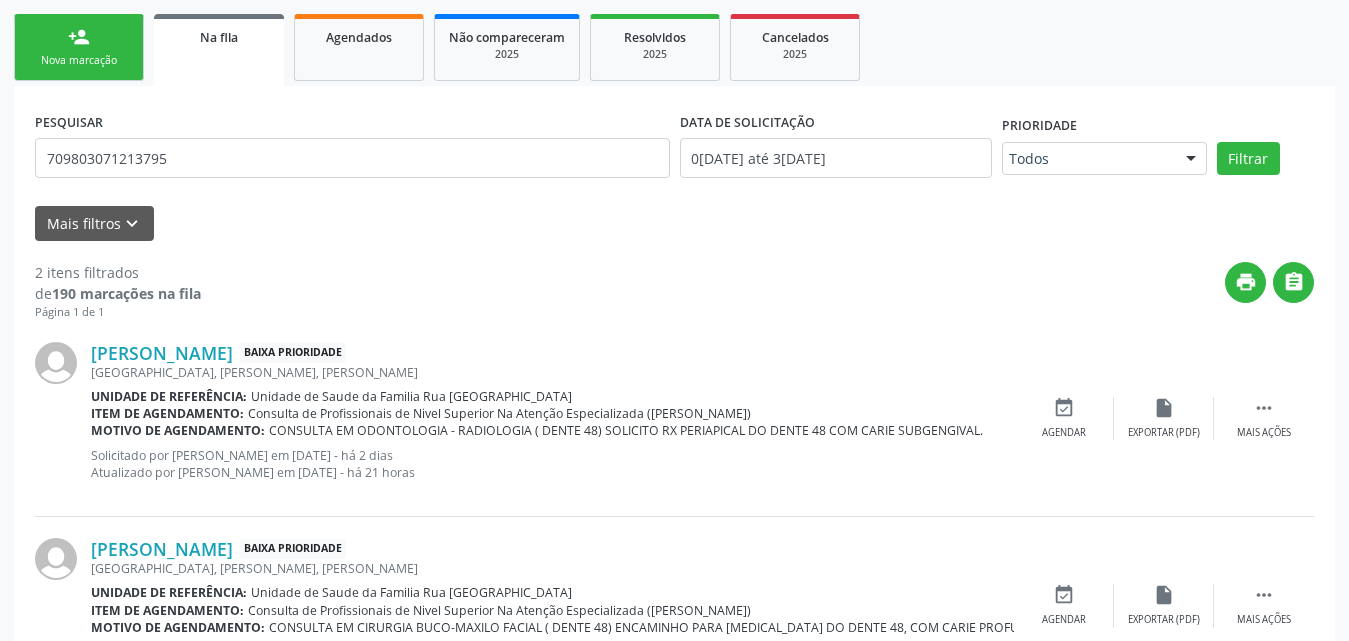 scroll, scrollTop: 402, scrollLeft: 0, axis: vertical 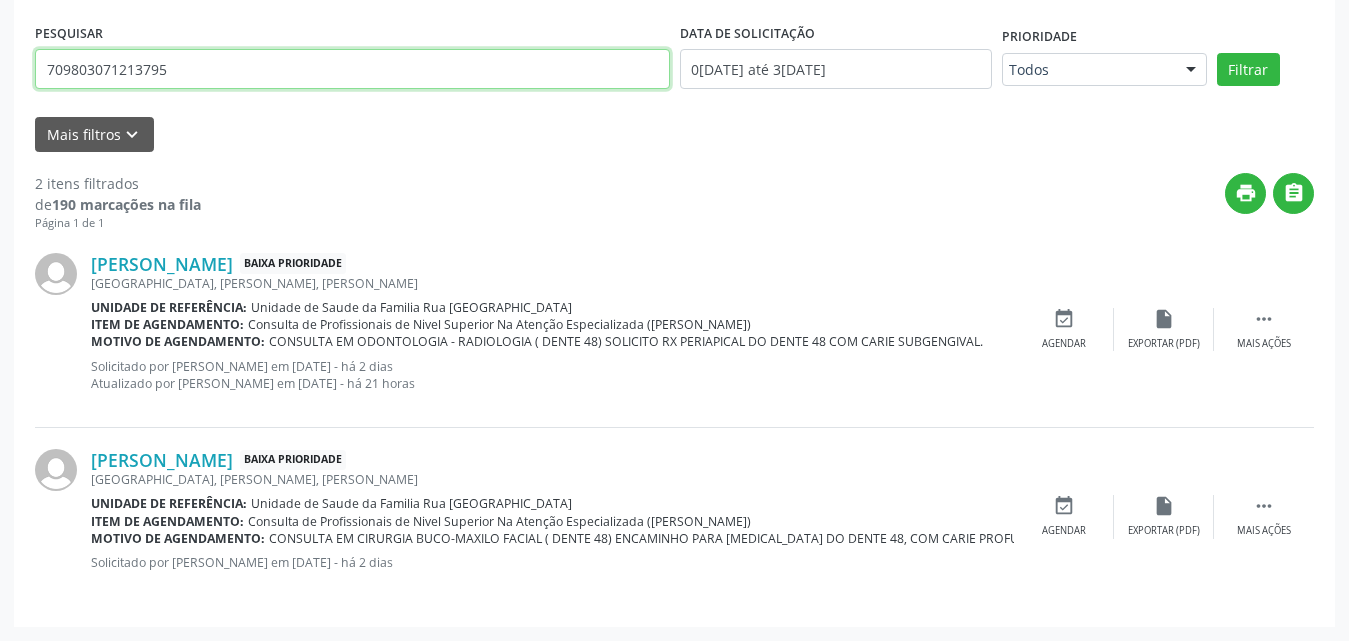 click on "709803071213795" at bounding box center (352, 69) 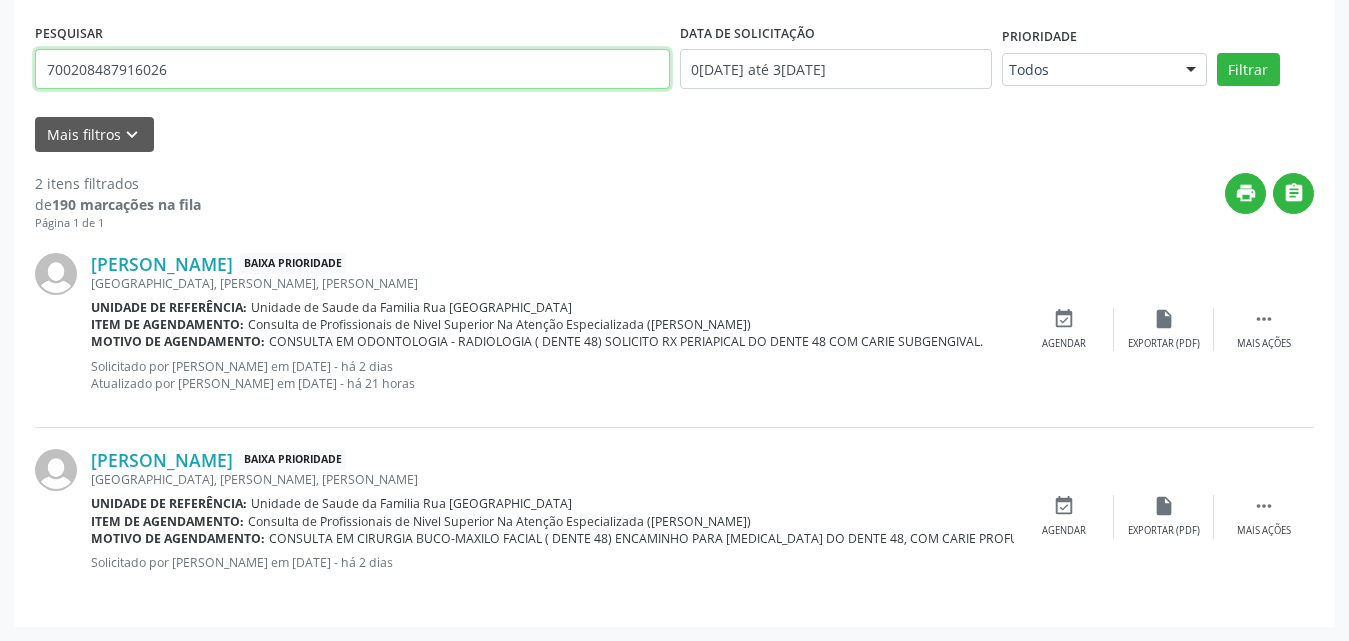 type on "700208487916026" 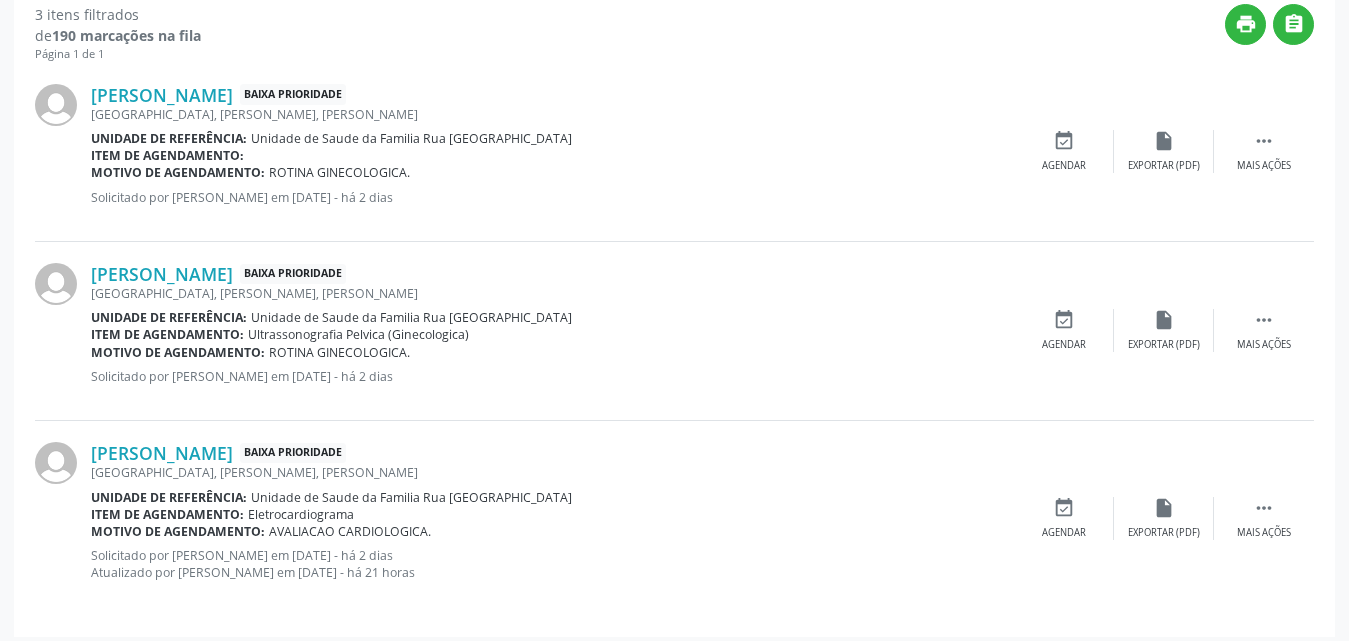 scroll, scrollTop: 581, scrollLeft: 0, axis: vertical 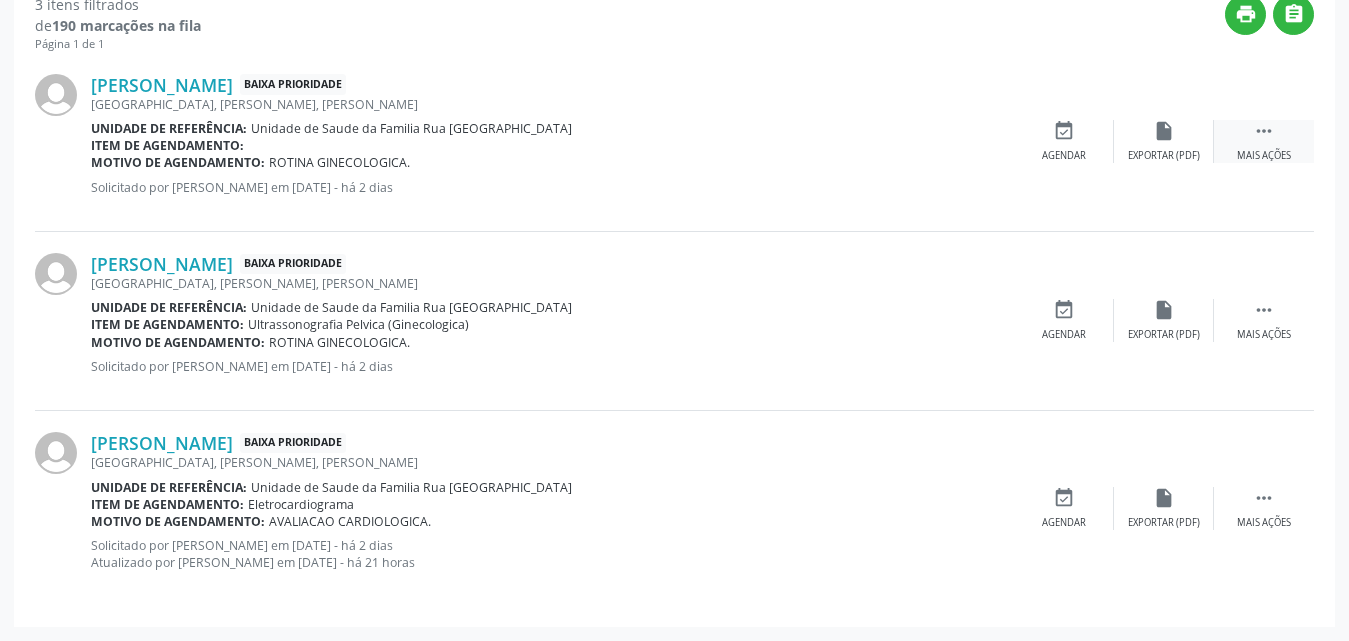 click on "" at bounding box center [1264, 131] 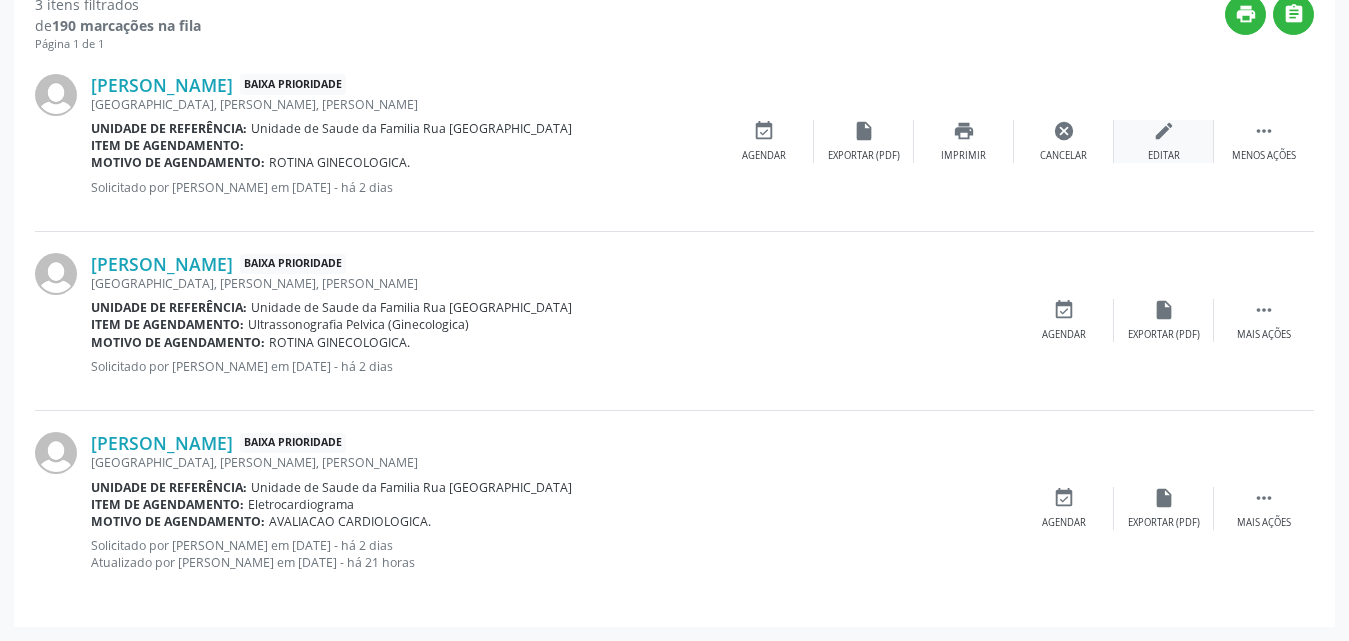 click on "edit
Editar" at bounding box center (1164, 141) 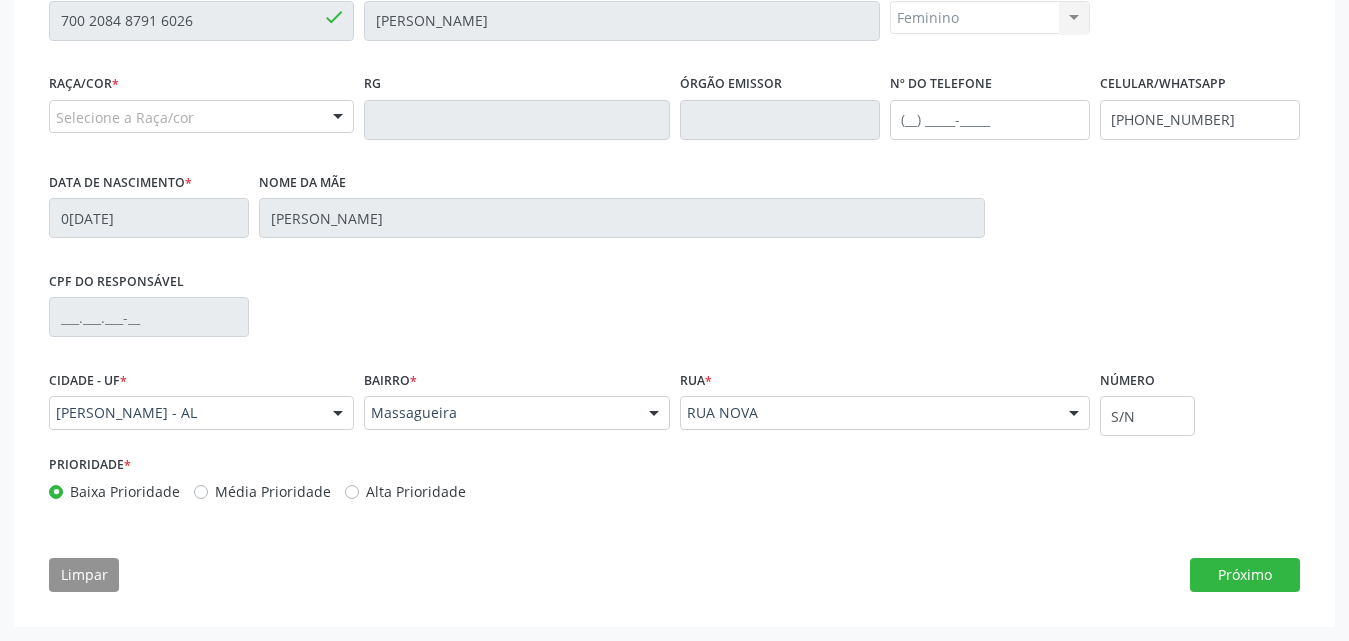scroll, scrollTop: 398, scrollLeft: 0, axis: vertical 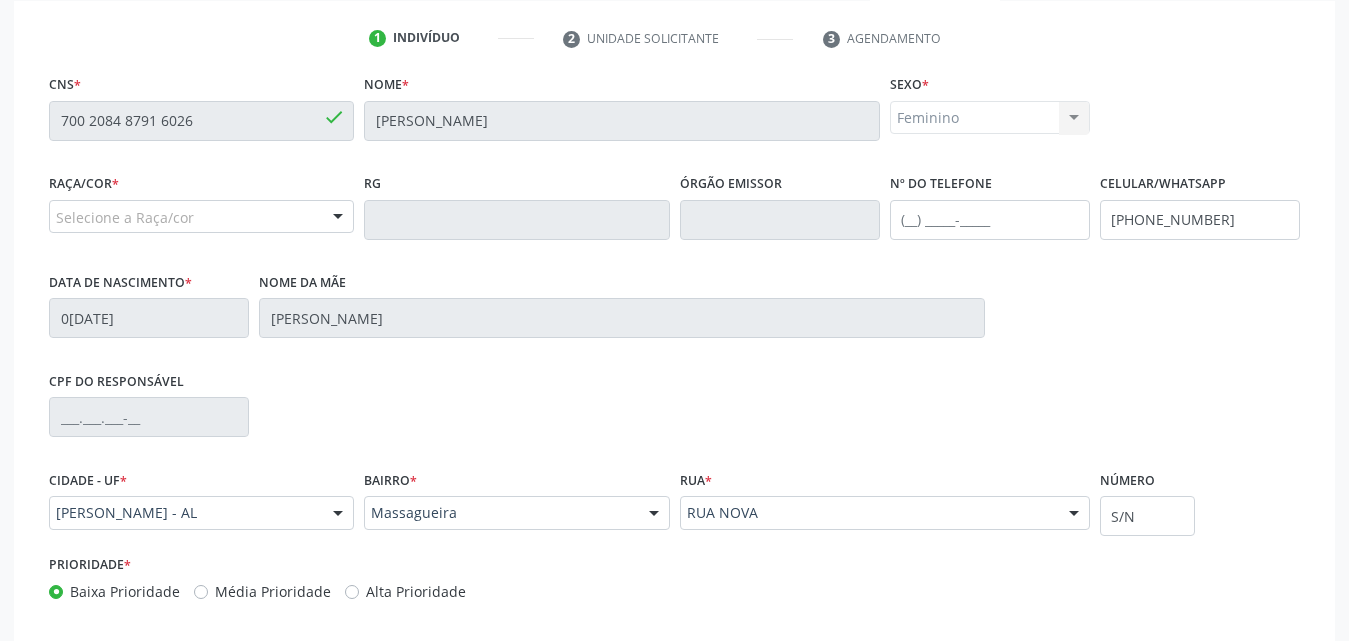 click at bounding box center [338, 218] 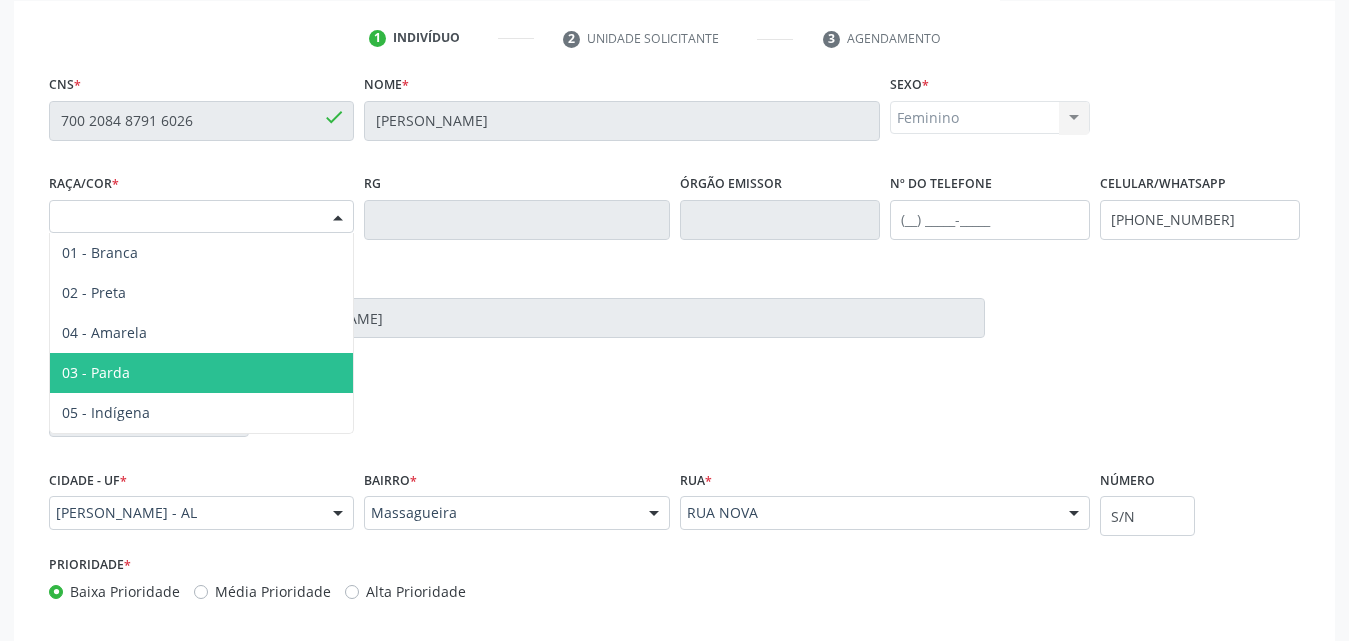 click on "03 - Parda" at bounding box center (201, 373) 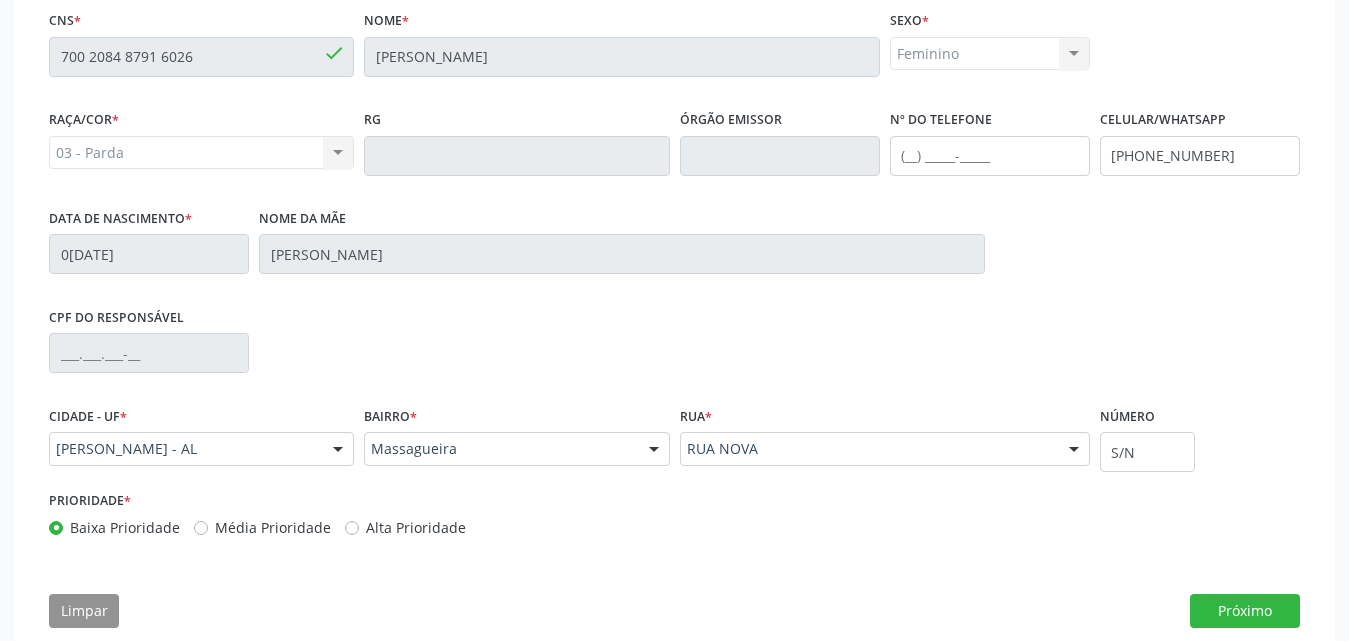 scroll, scrollTop: 498, scrollLeft: 0, axis: vertical 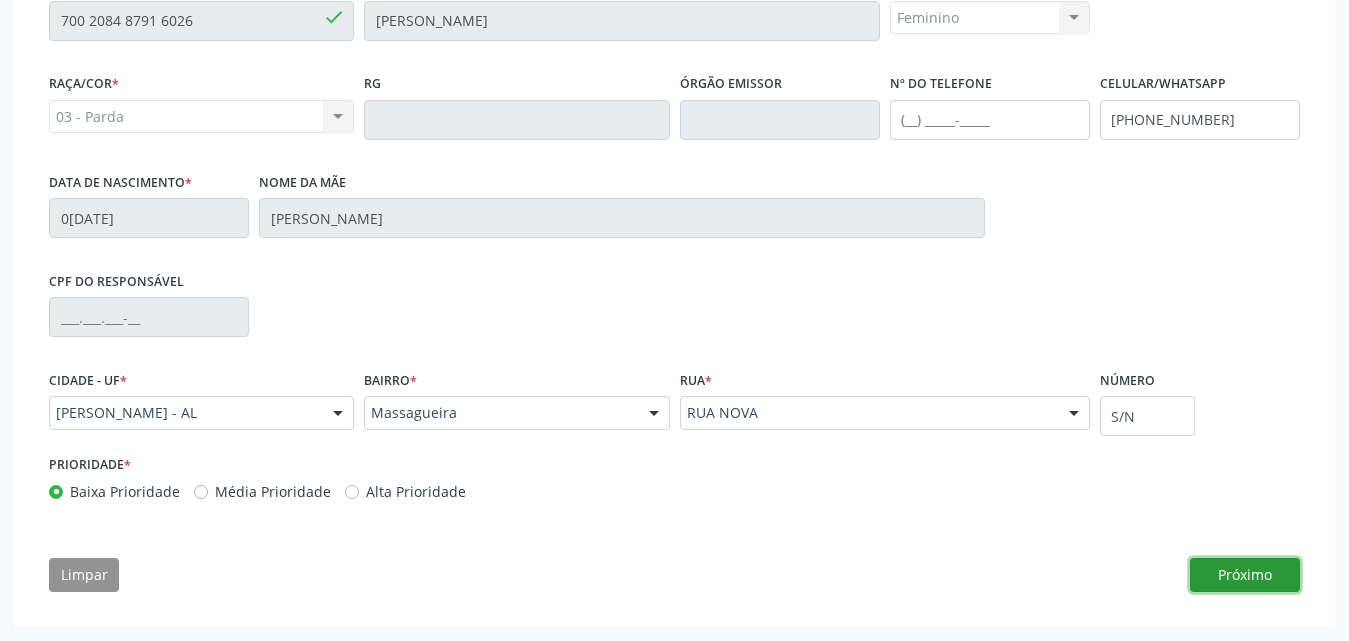 click on "Próximo" at bounding box center (1245, 575) 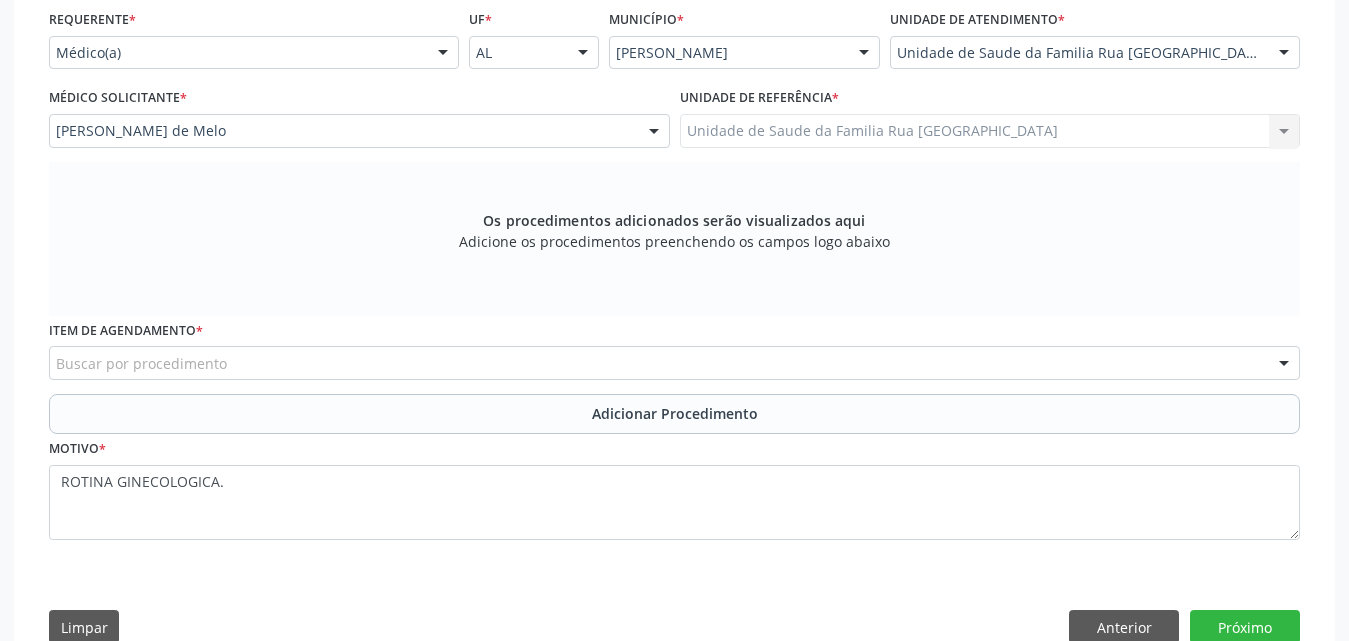scroll, scrollTop: 498, scrollLeft: 0, axis: vertical 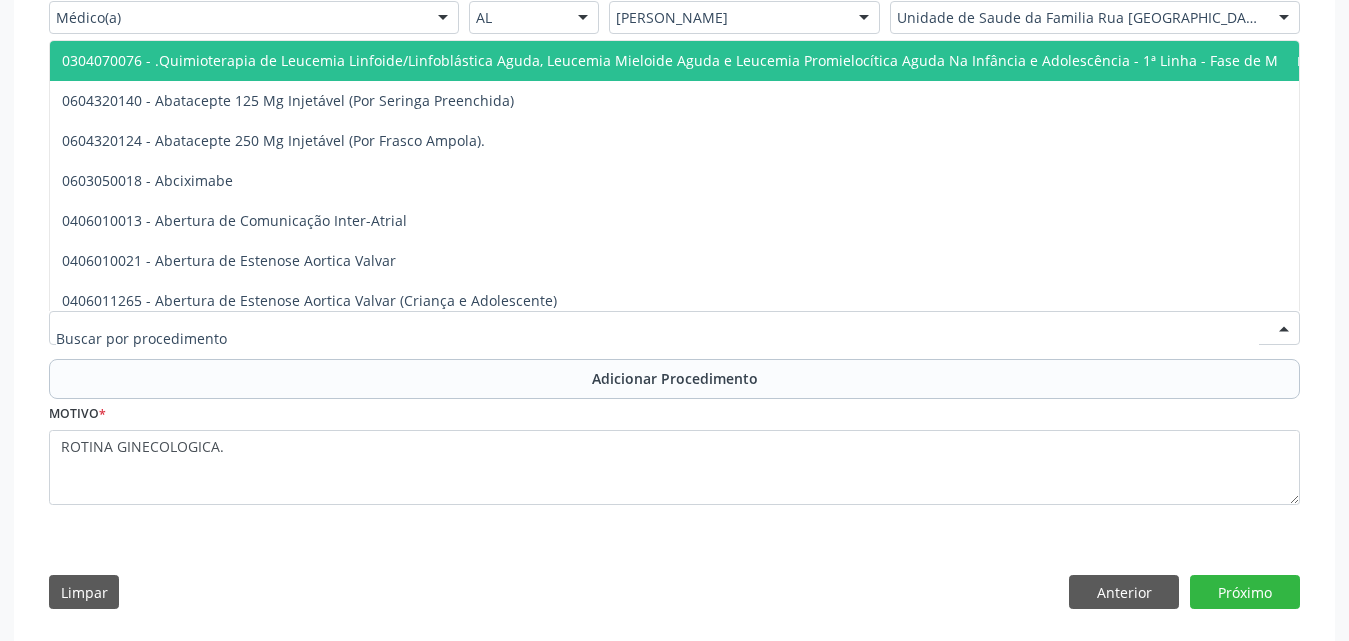 click at bounding box center [674, 328] 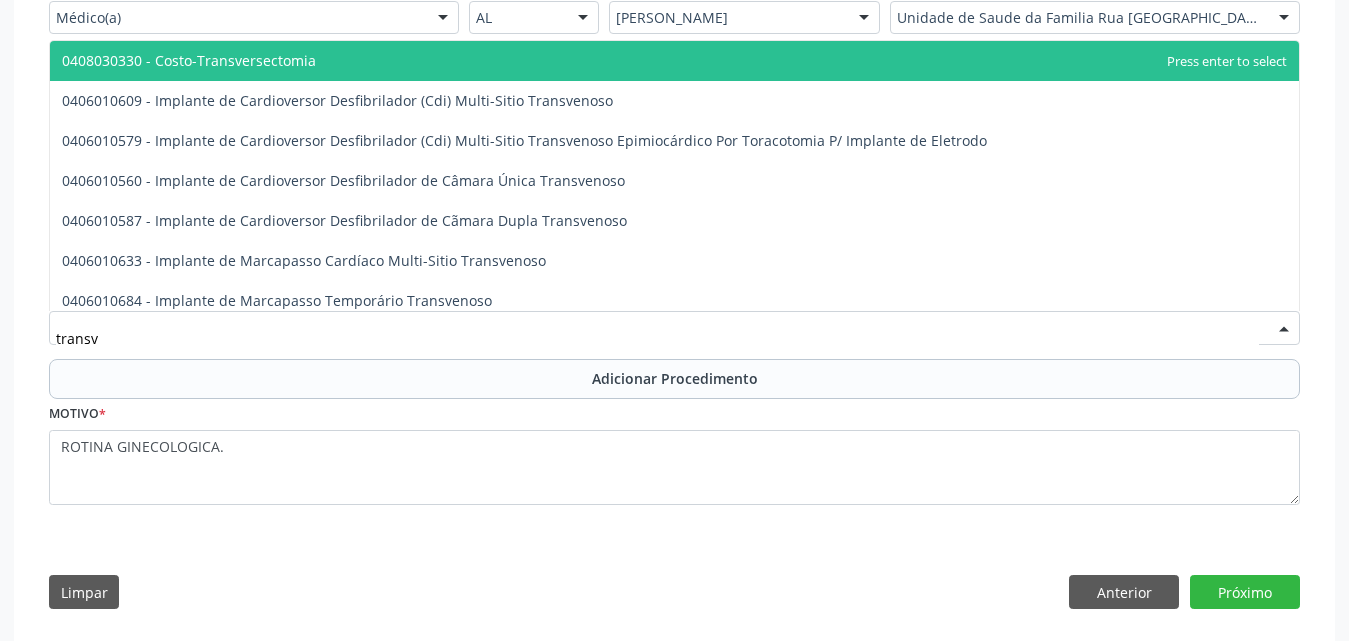 type on "transva" 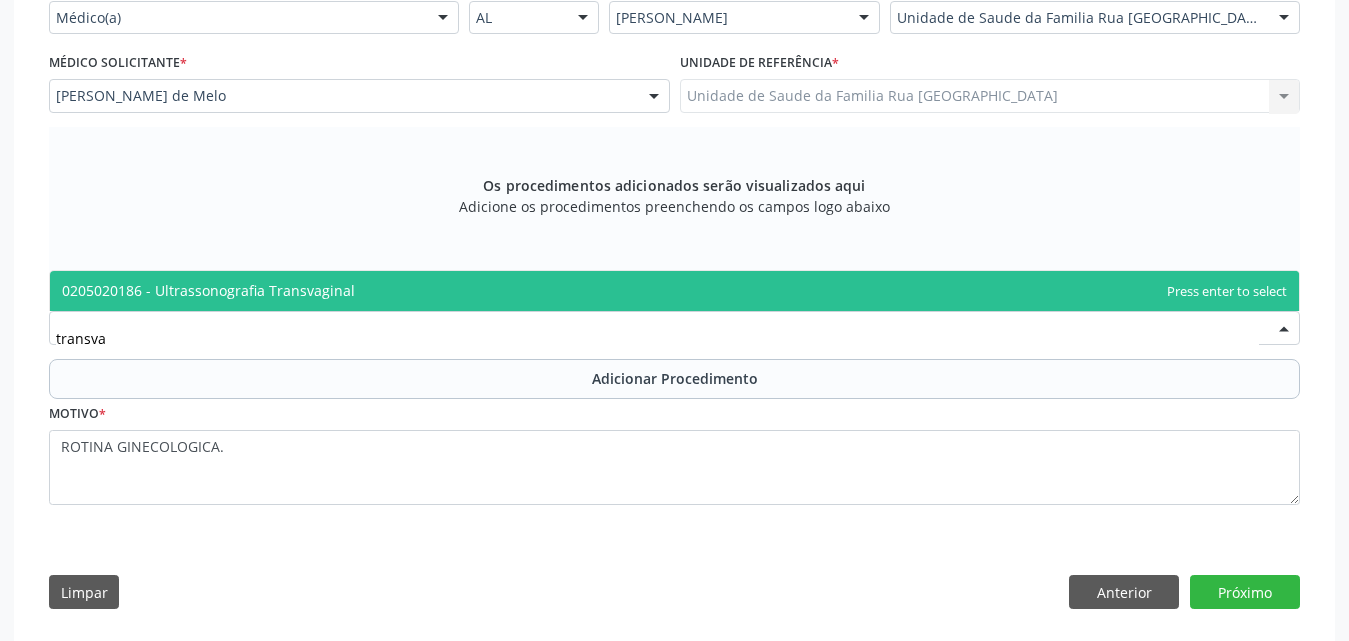 click on "0205020186 - Ultrassonografia Transvaginal" at bounding box center (674, 291) 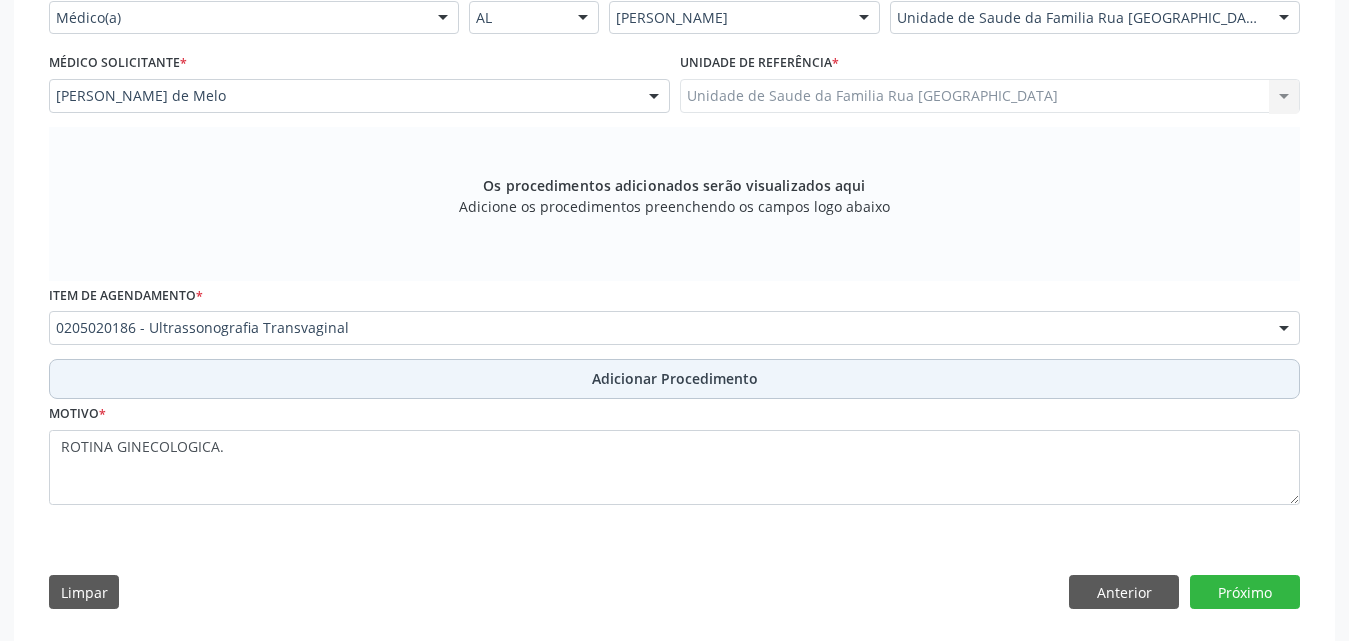 click on "Adicionar Procedimento" at bounding box center (675, 378) 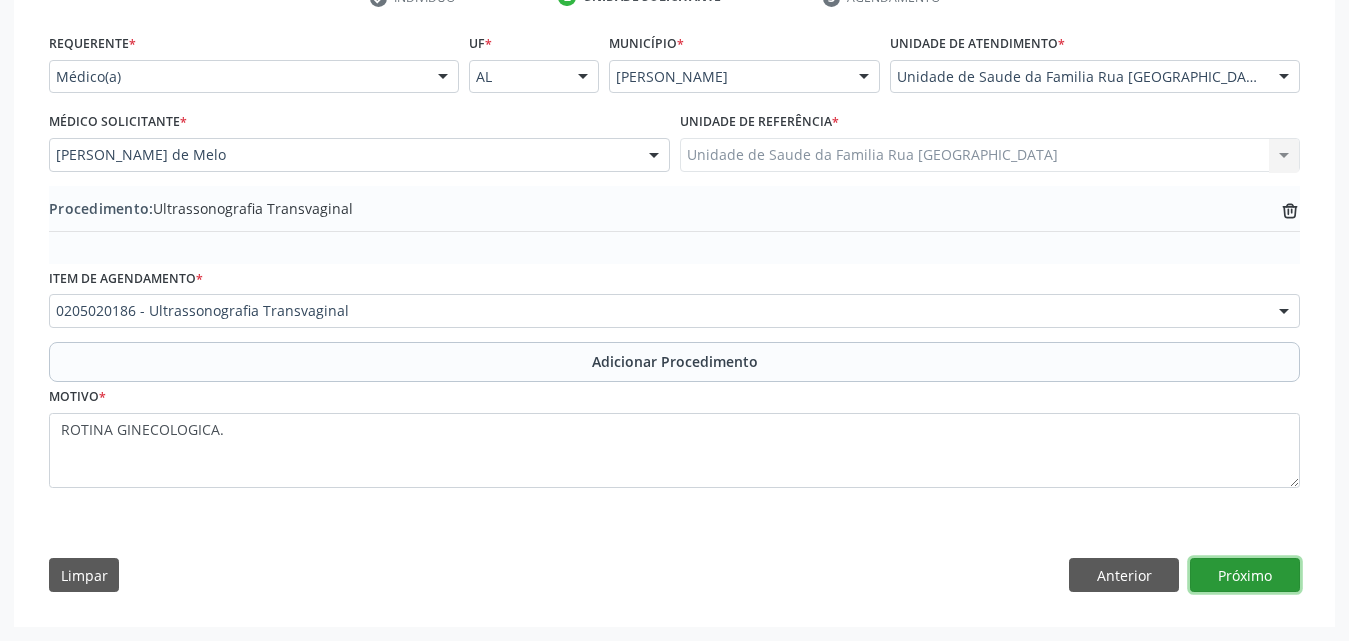 click on "Próximo" at bounding box center (1245, 575) 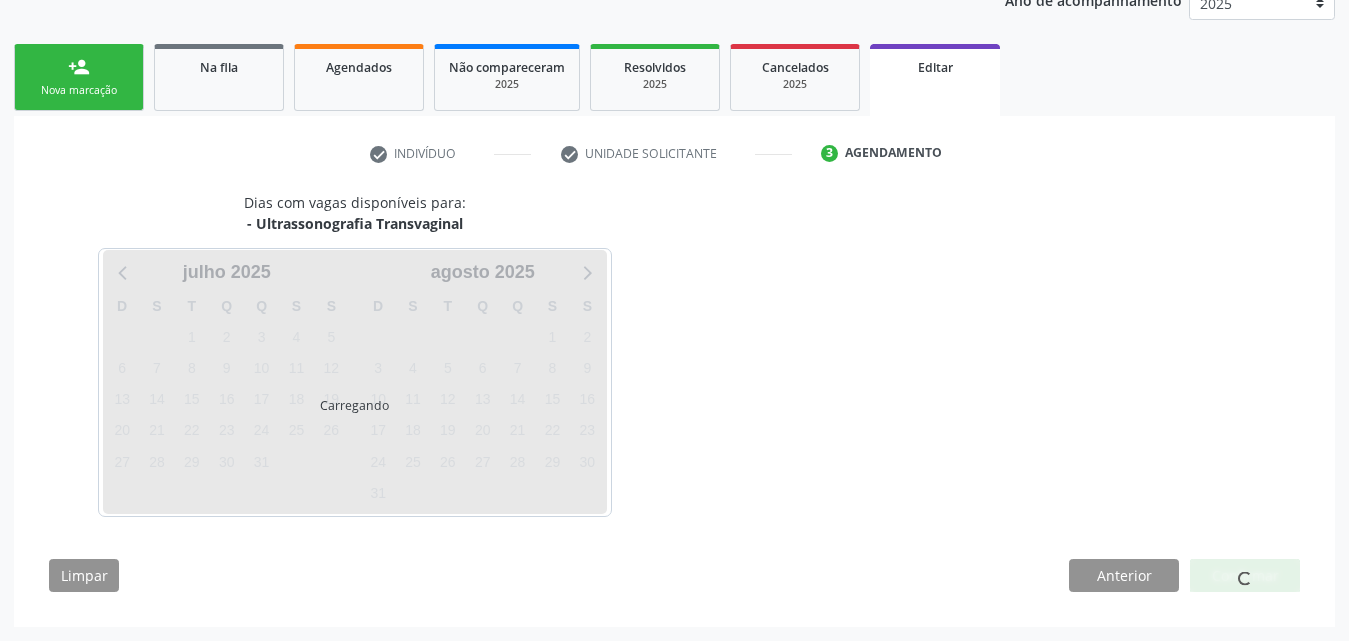 scroll, scrollTop: 342, scrollLeft: 0, axis: vertical 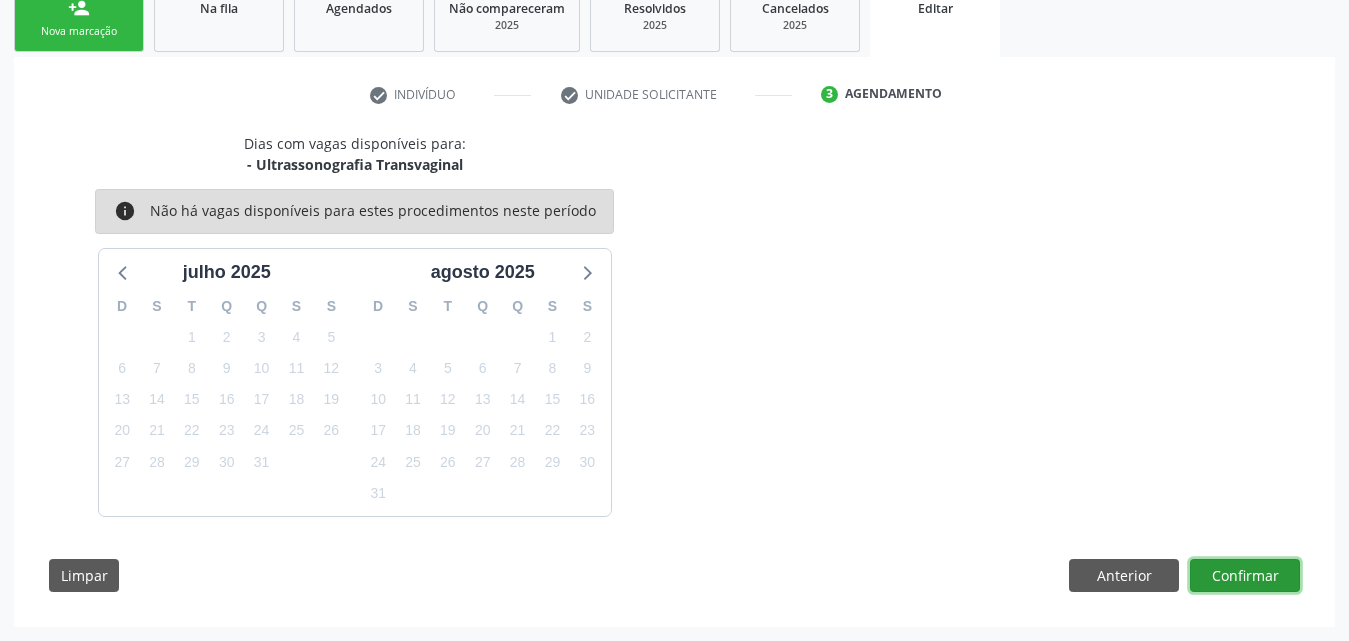 click on "Confirmar" at bounding box center (1245, 576) 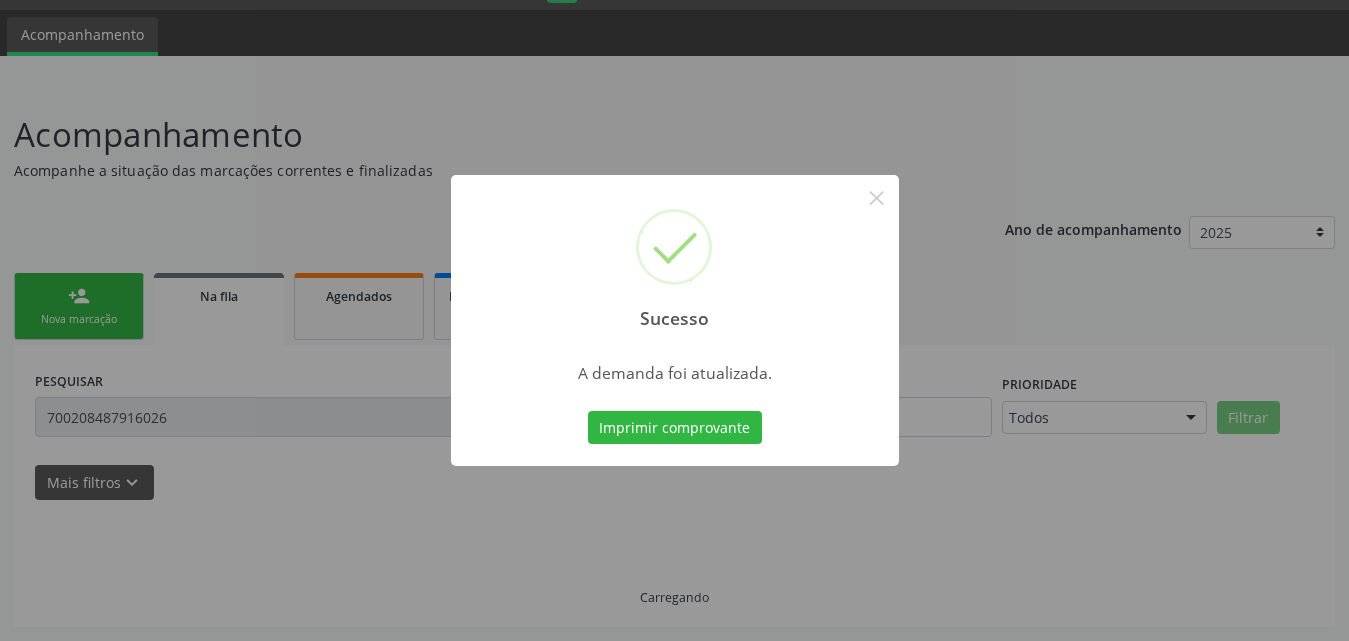 scroll, scrollTop: 54, scrollLeft: 0, axis: vertical 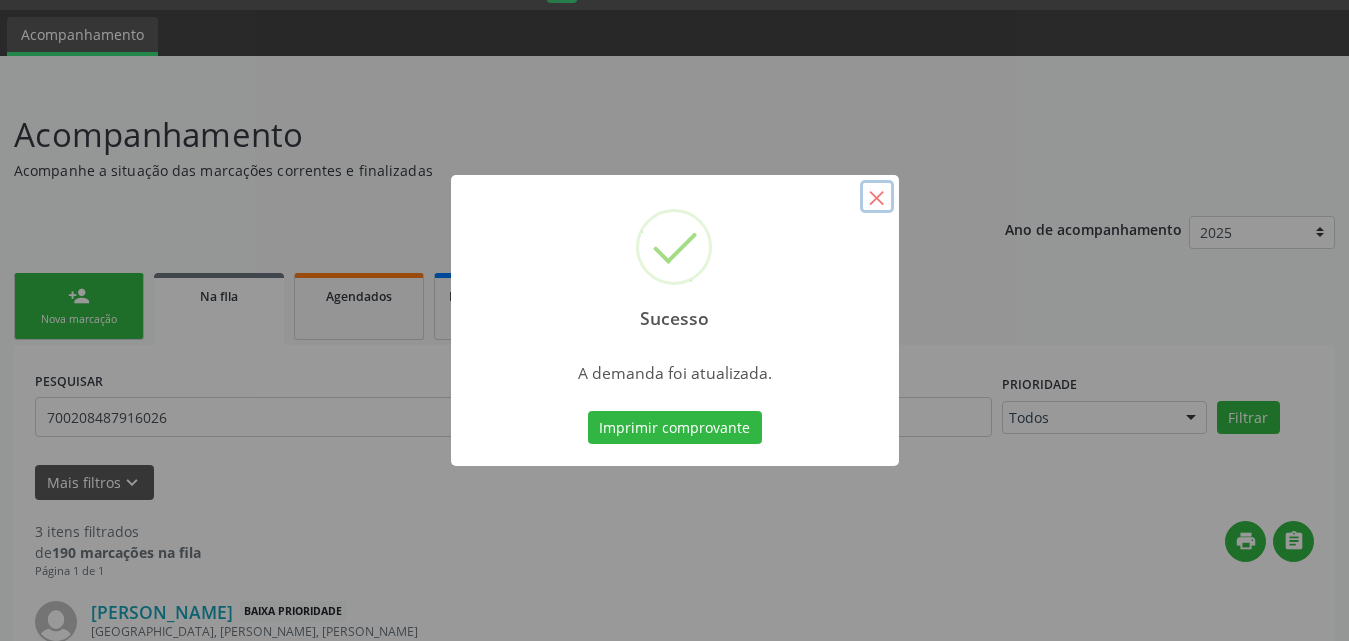 click on "×" at bounding box center (877, 197) 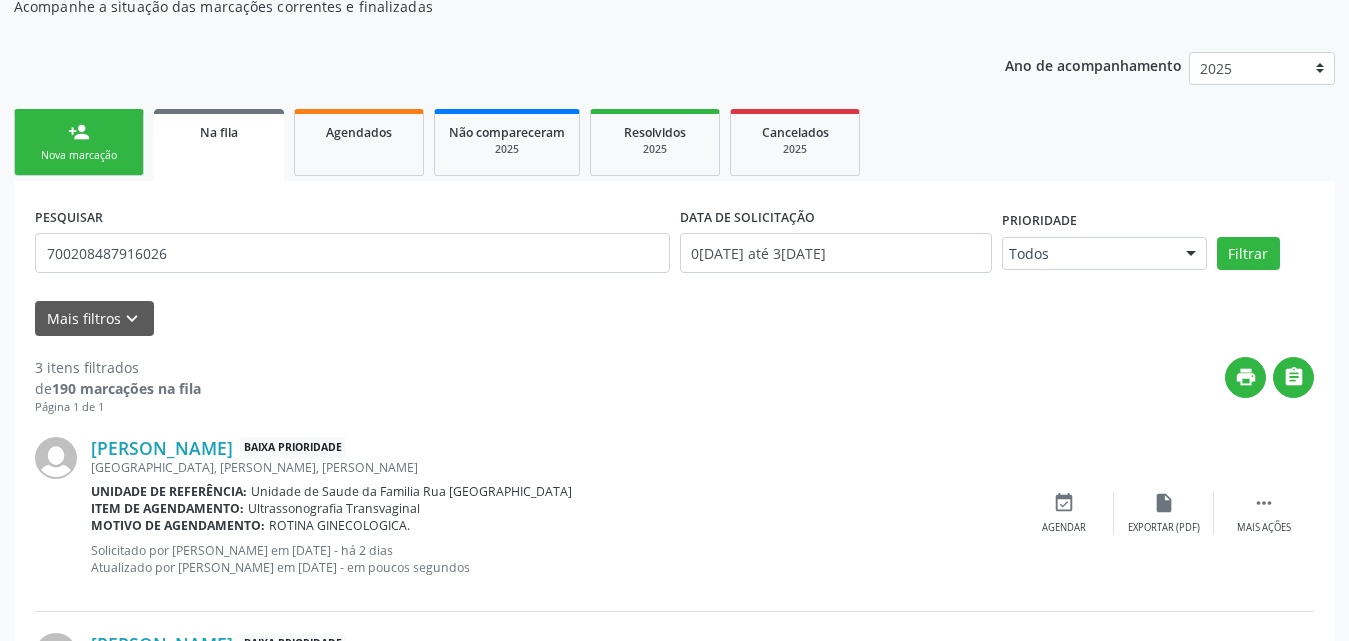scroll, scrollTop: 0, scrollLeft: 0, axis: both 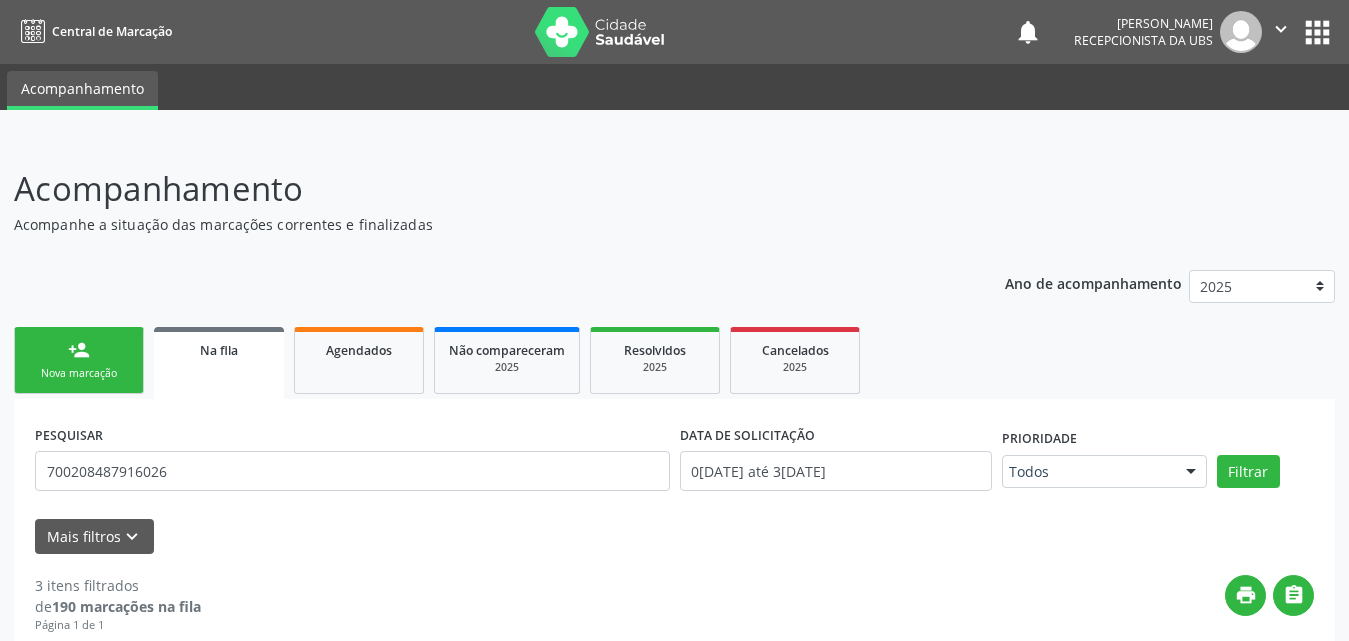 click on "Na fila" at bounding box center (219, 363) 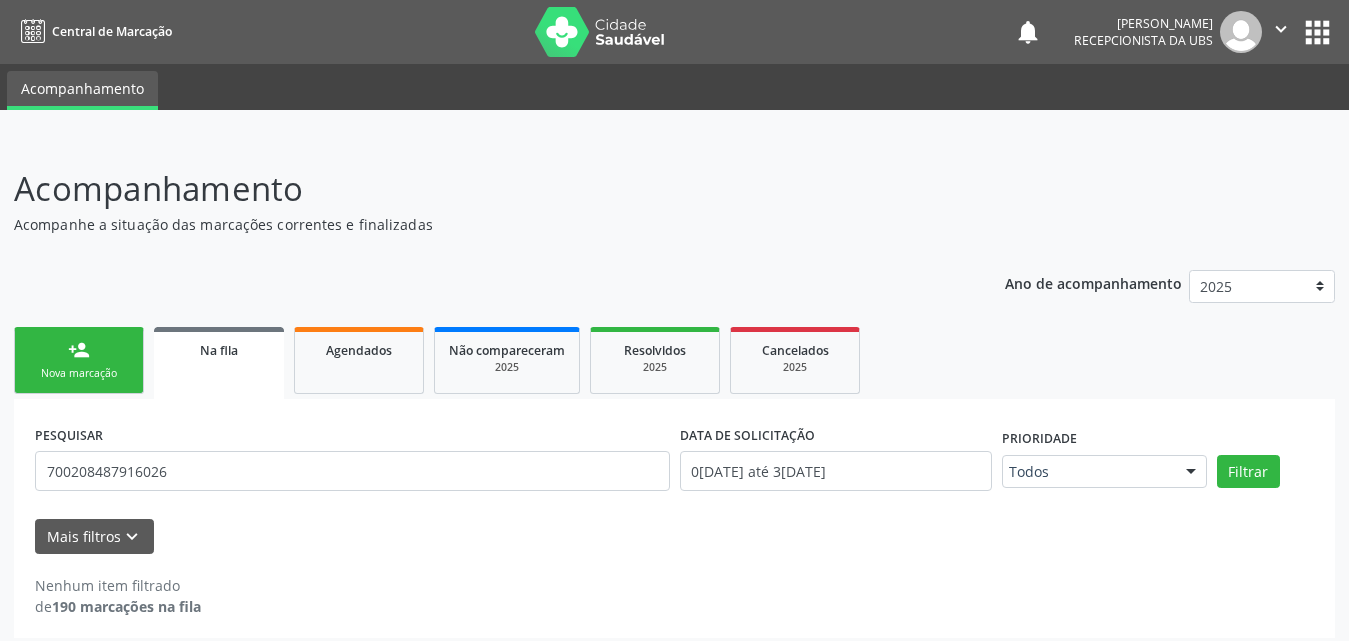 click on "Na fila" at bounding box center [219, 350] 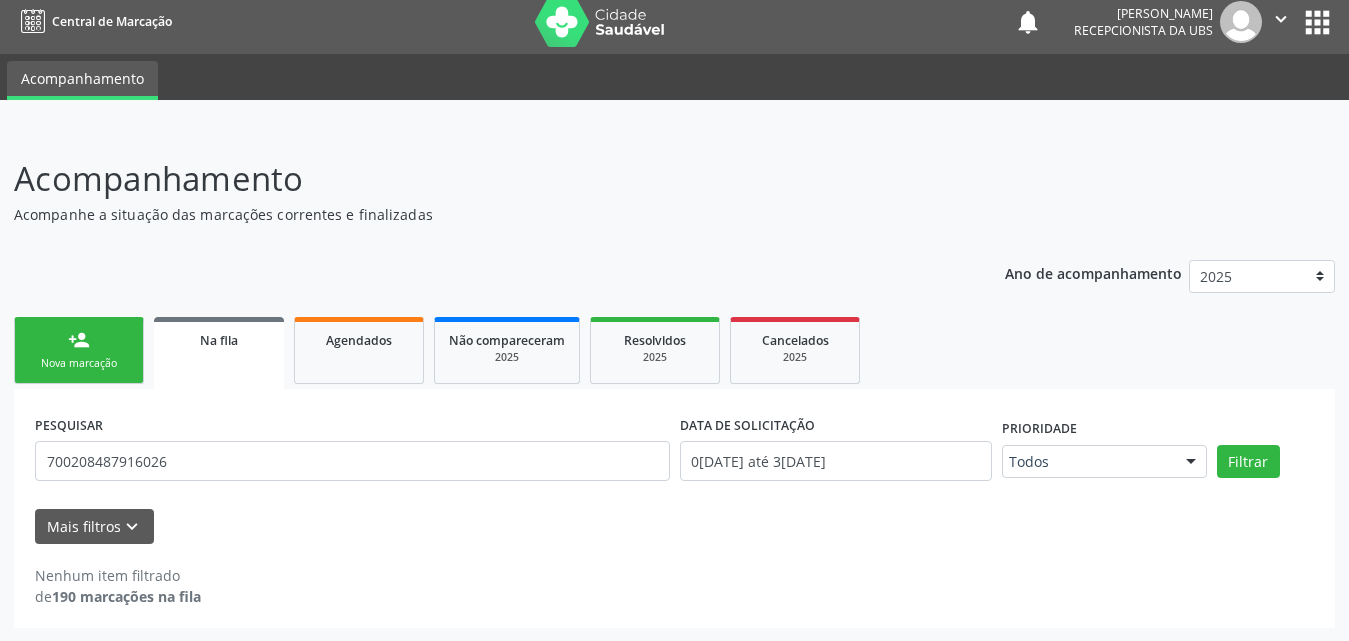 scroll, scrollTop: 11, scrollLeft: 0, axis: vertical 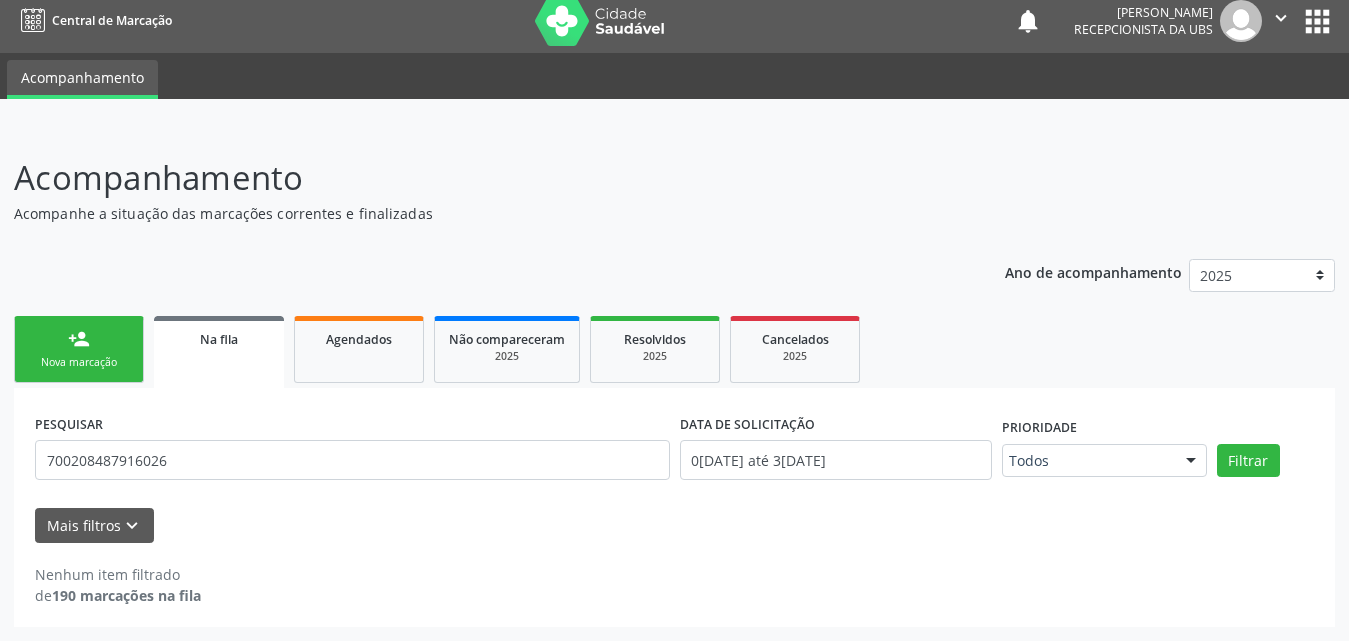 click on "Na fila" at bounding box center (219, 339) 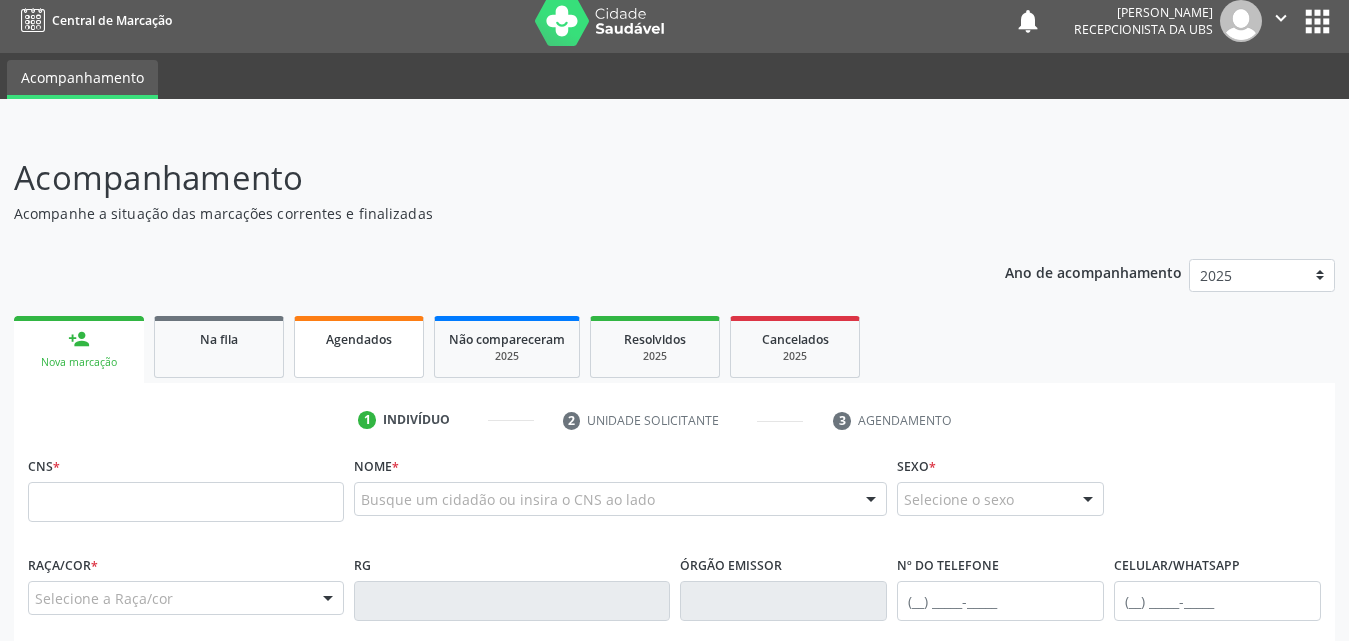 scroll, scrollTop: 11, scrollLeft: 0, axis: vertical 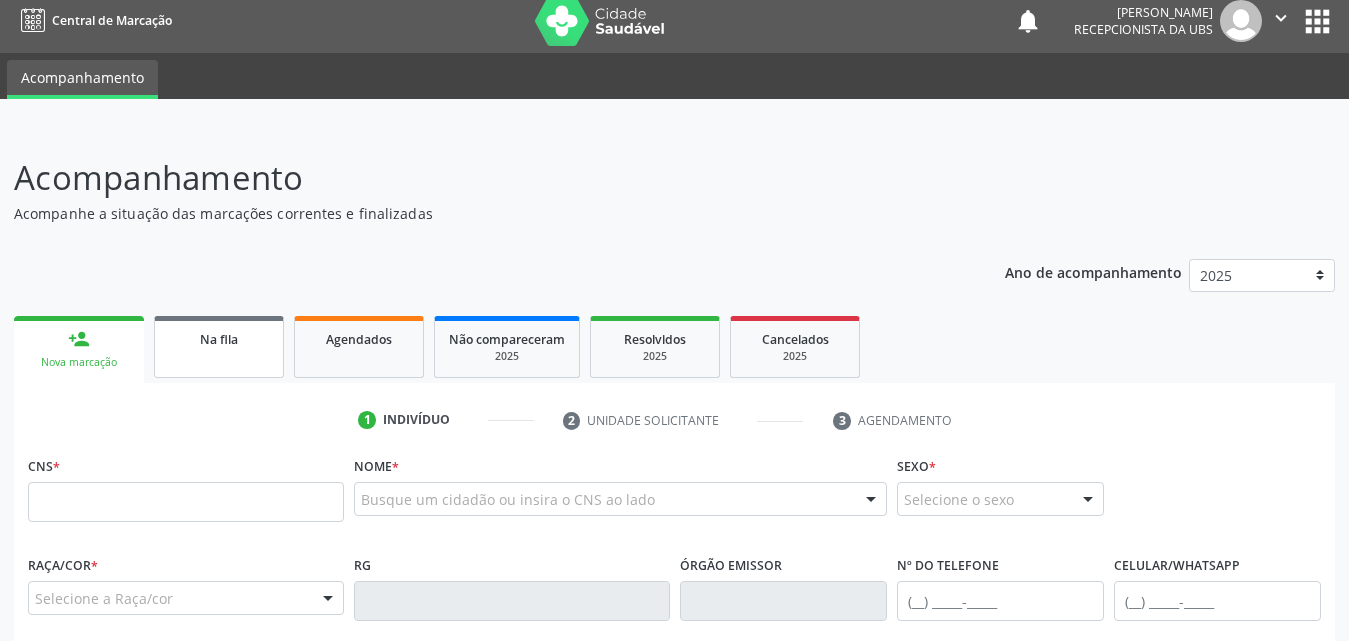 click on "Na fila" at bounding box center (219, 338) 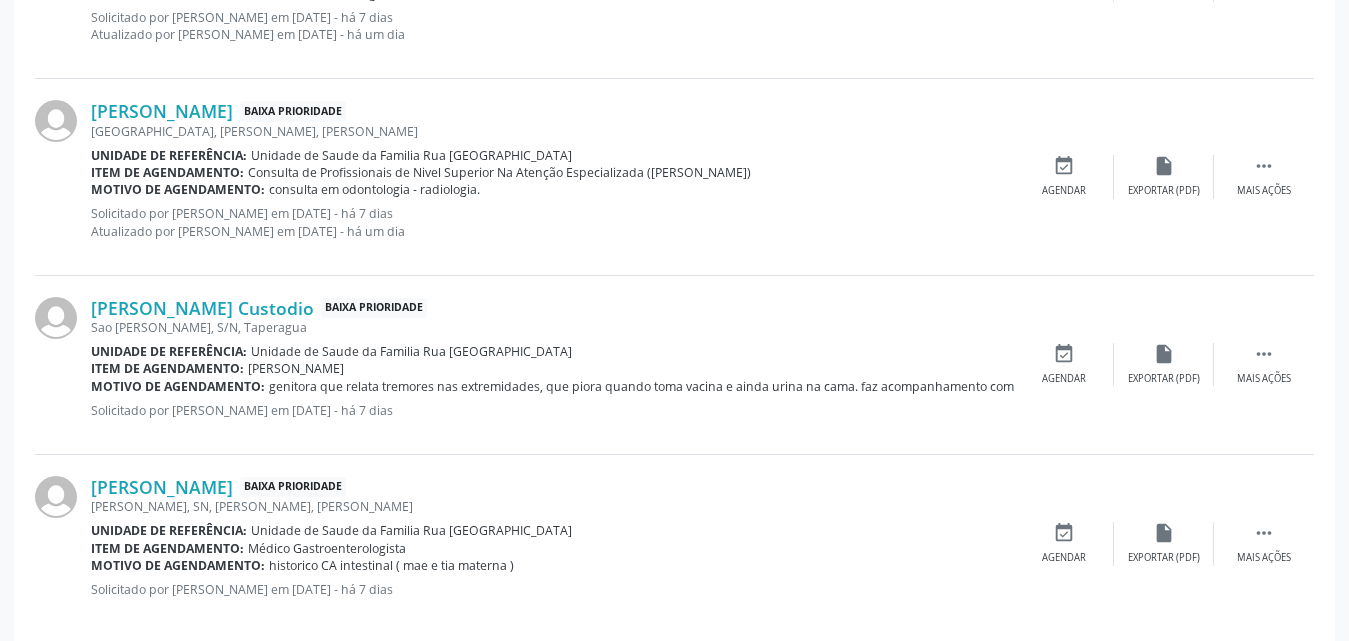 scroll, scrollTop: 2806, scrollLeft: 0, axis: vertical 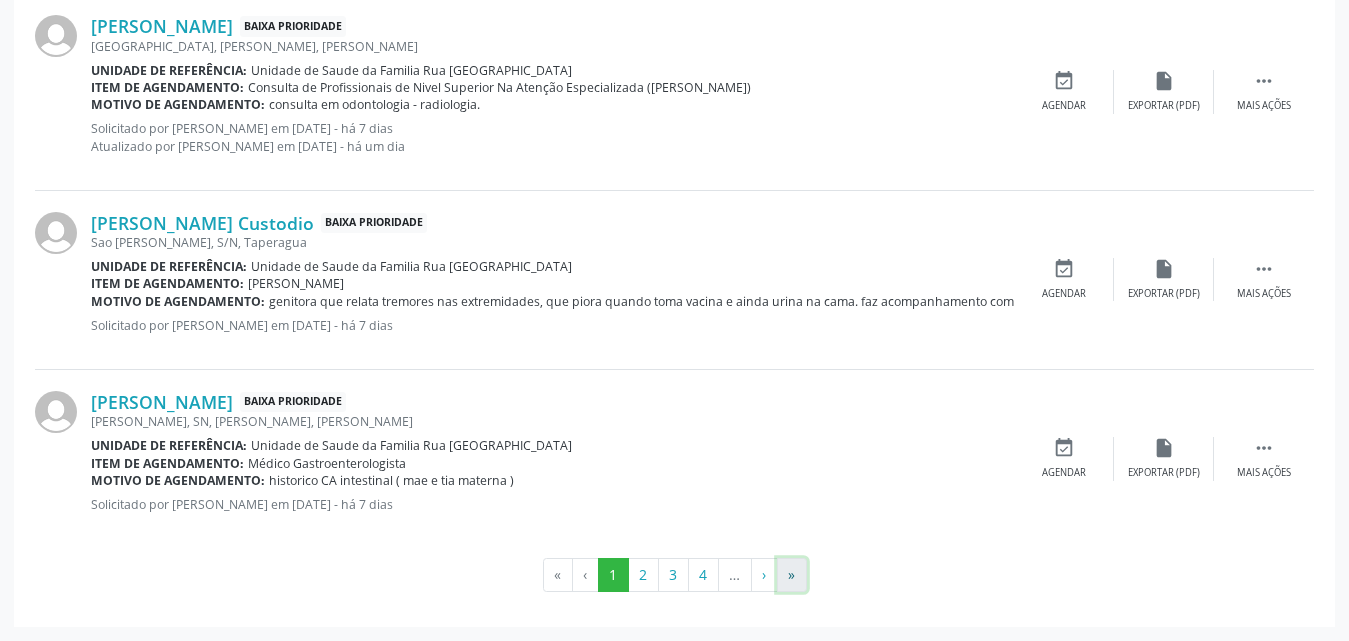 click on "»" at bounding box center [792, 575] 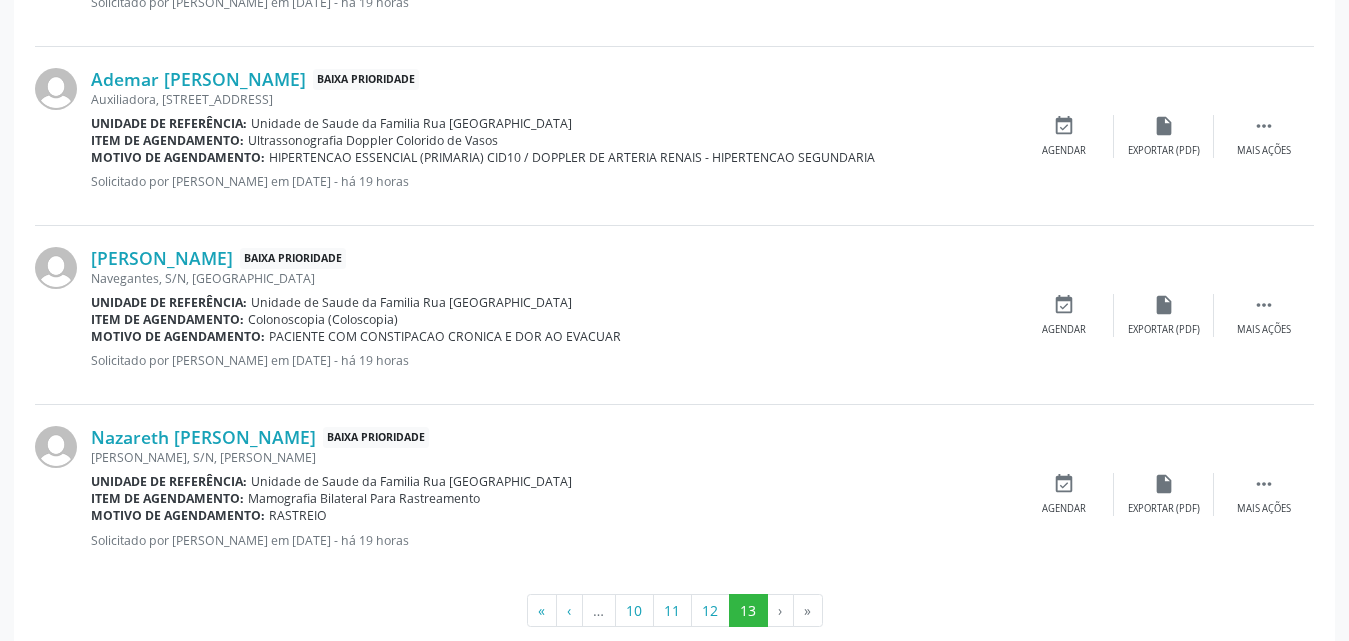 scroll, scrollTop: 1858, scrollLeft: 0, axis: vertical 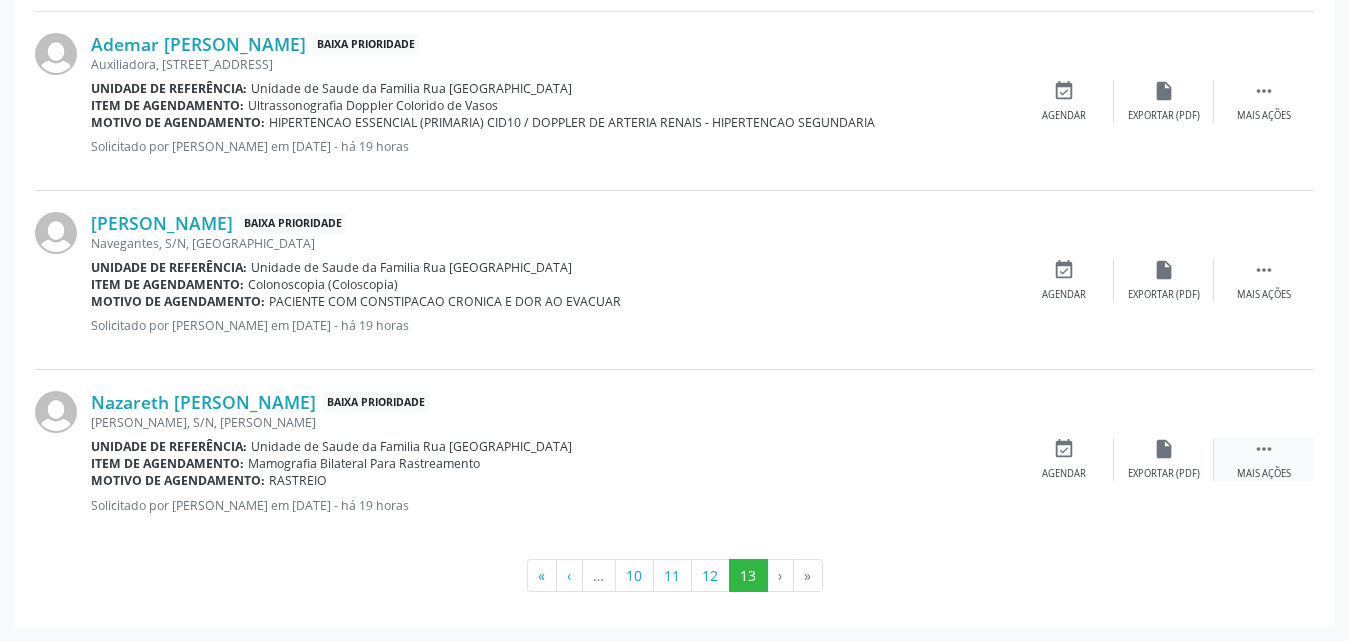 click on "" at bounding box center [1264, 449] 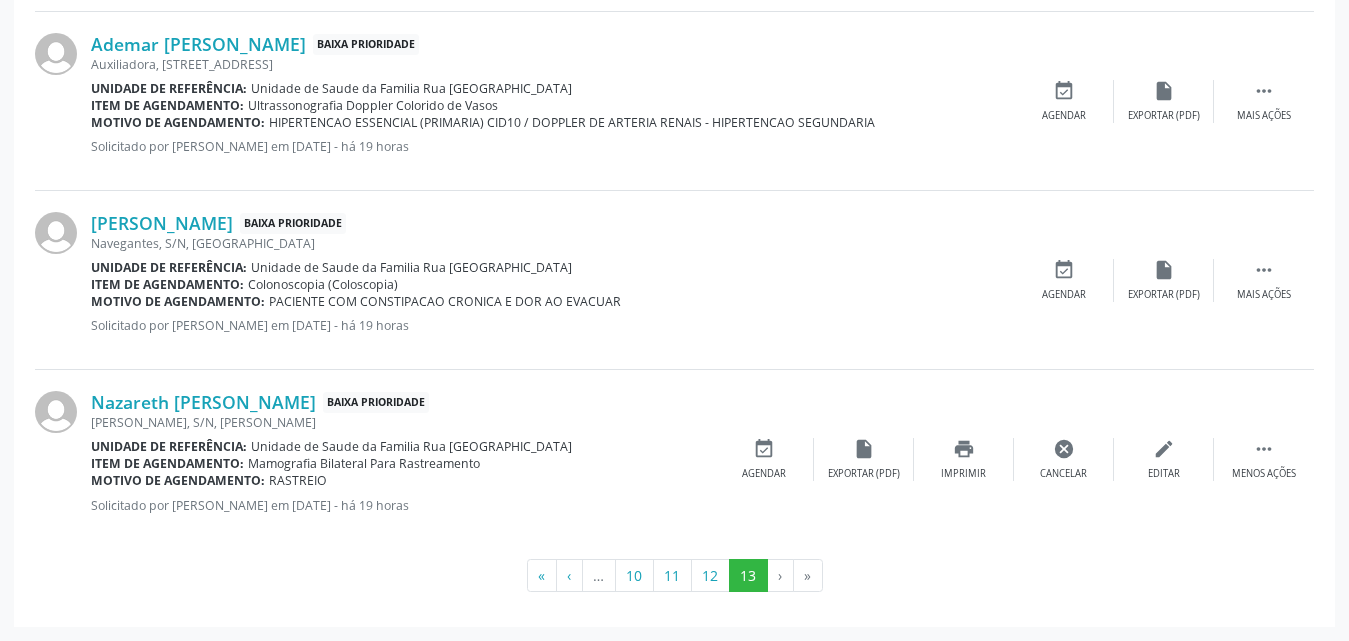 click on "« ‹ … 10 11 12 13 › »" at bounding box center [674, 576] 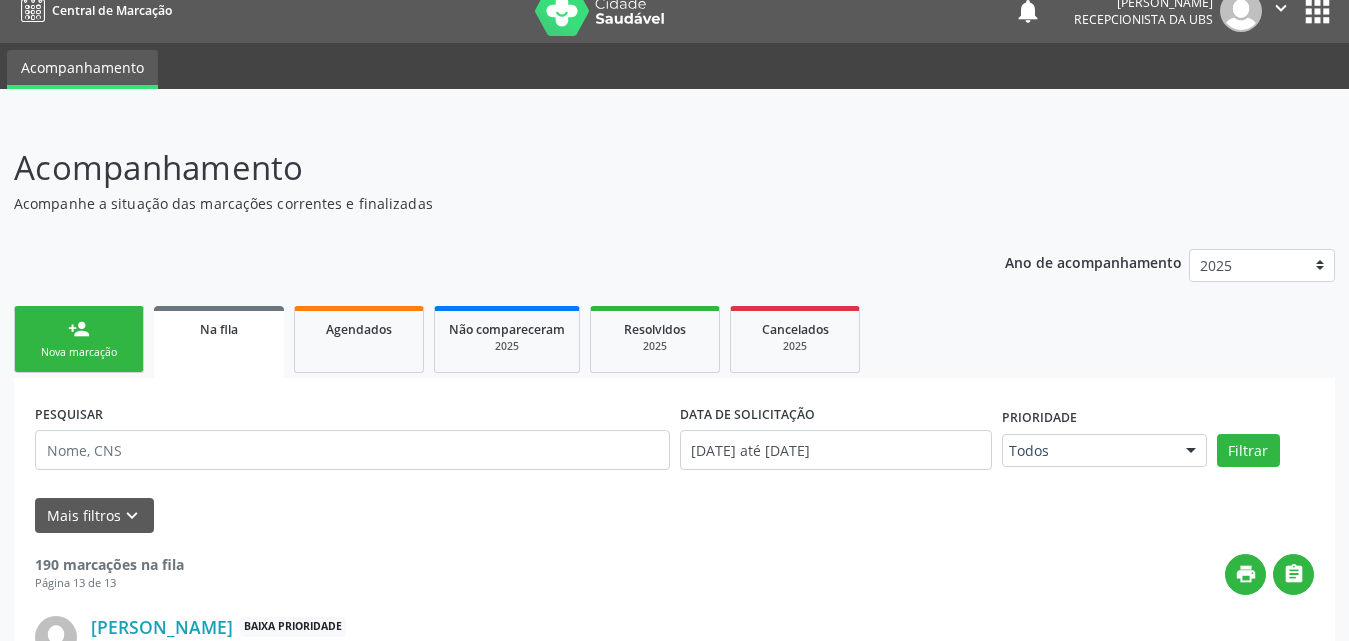 scroll, scrollTop: 0, scrollLeft: 0, axis: both 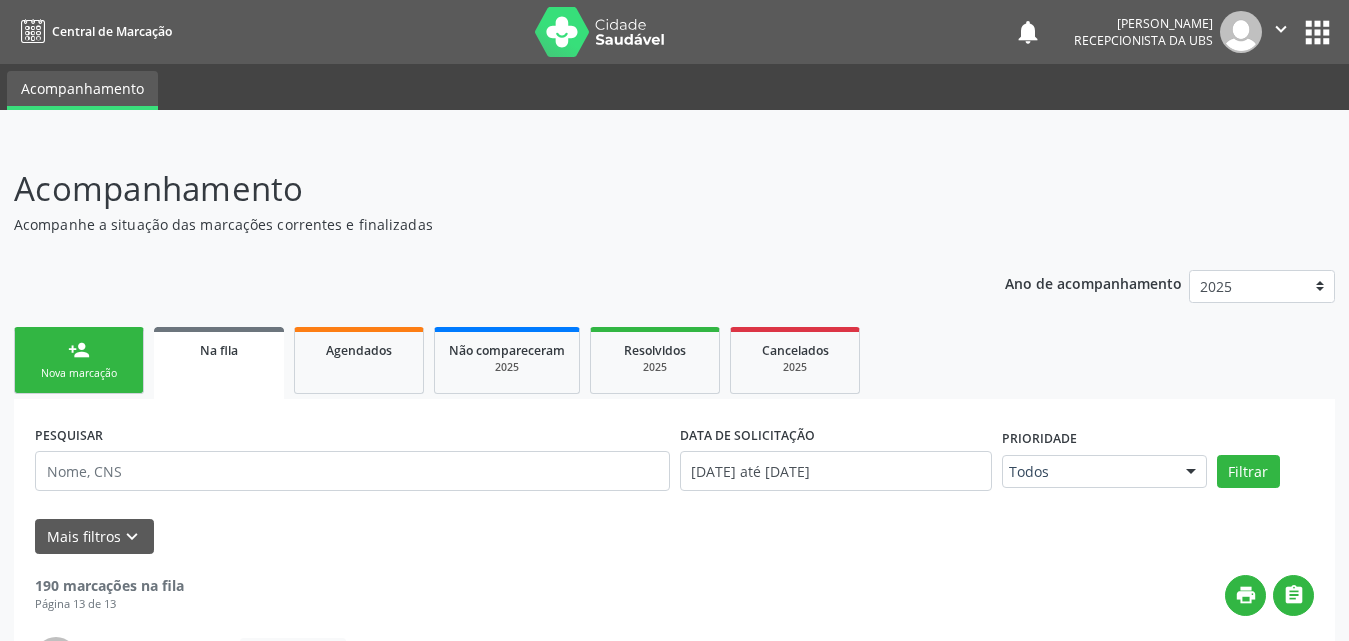 click on "Na fila" at bounding box center (219, 349) 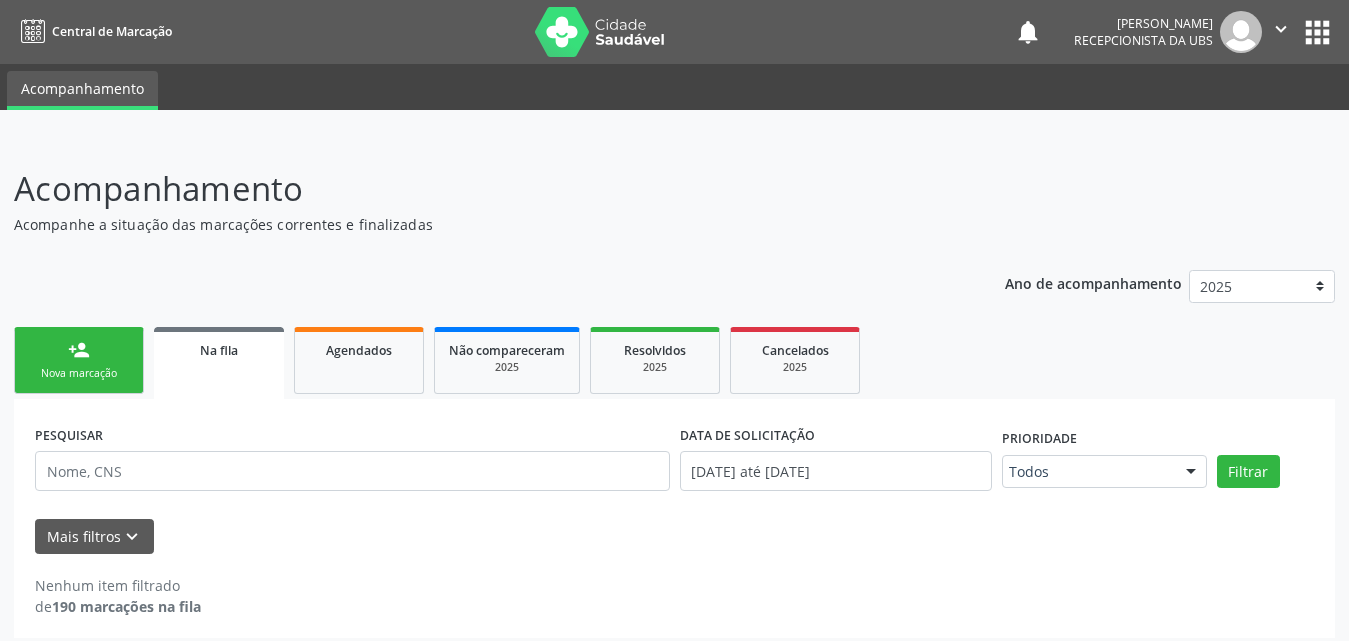 click on "person_add" at bounding box center [79, 350] 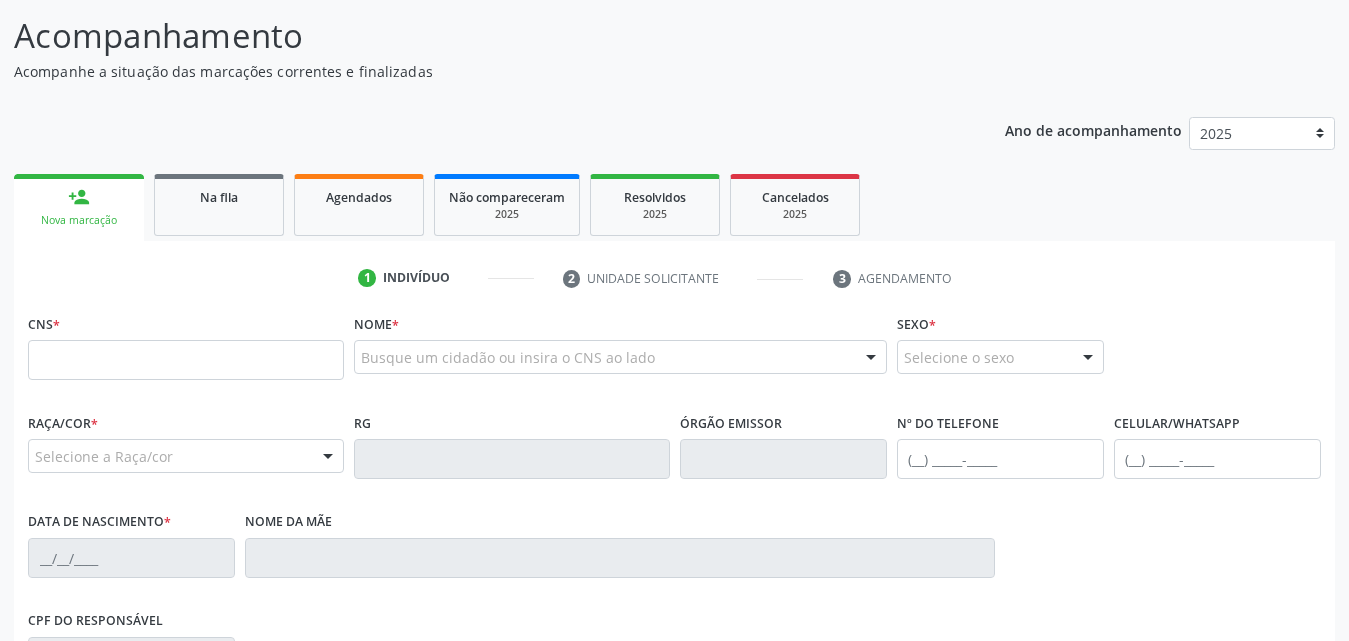 scroll, scrollTop: 400, scrollLeft: 0, axis: vertical 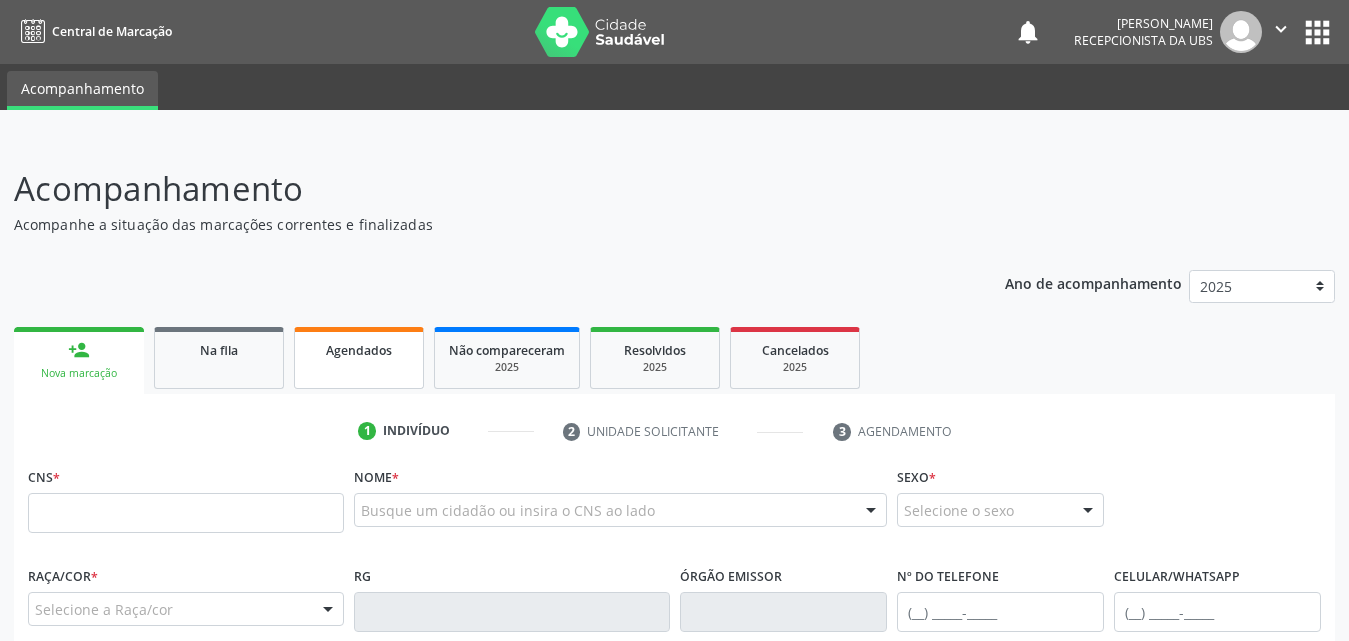 click on "Agendados" at bounding box center (359, 350) 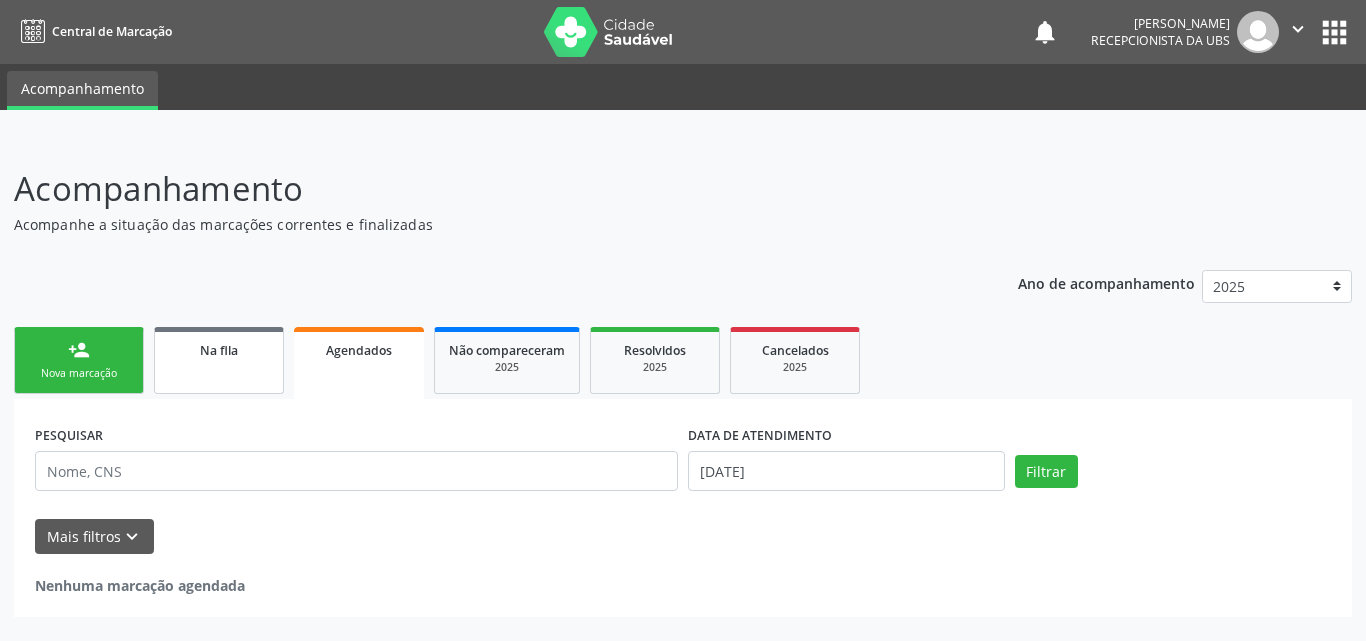 click on "Na fila" at bounding box center [219, 350] 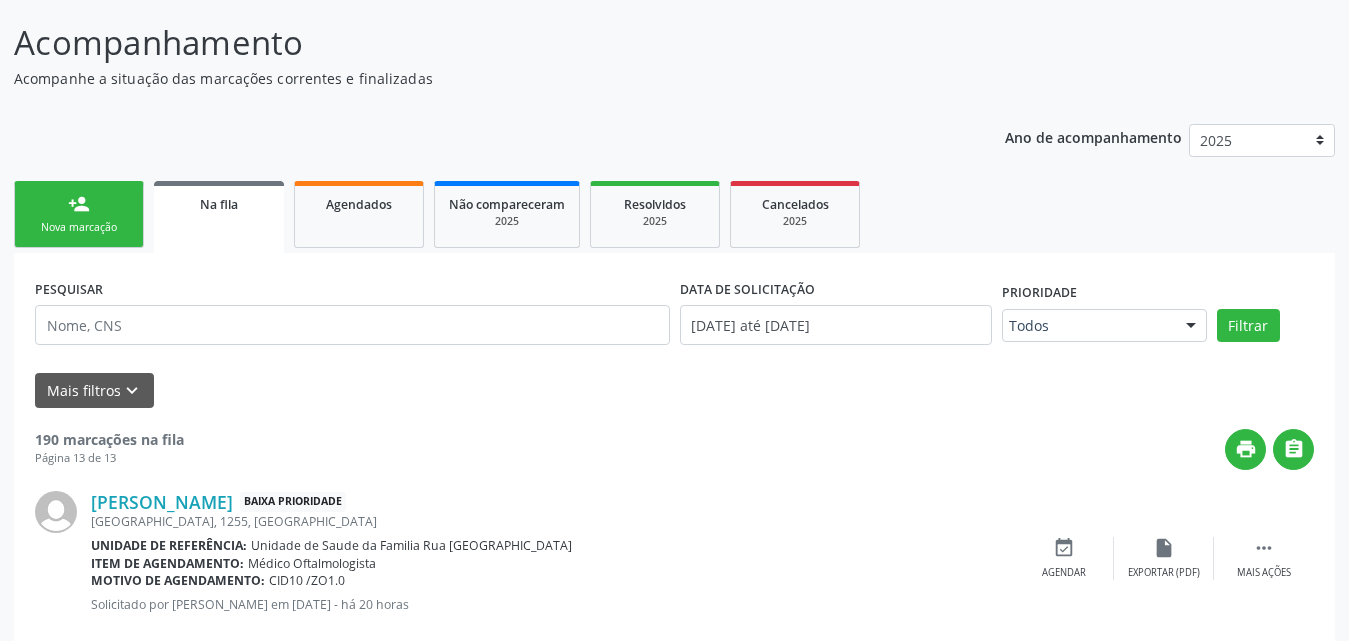 scroll, scrollTop: 0, scrollLeft: 0, axis: both 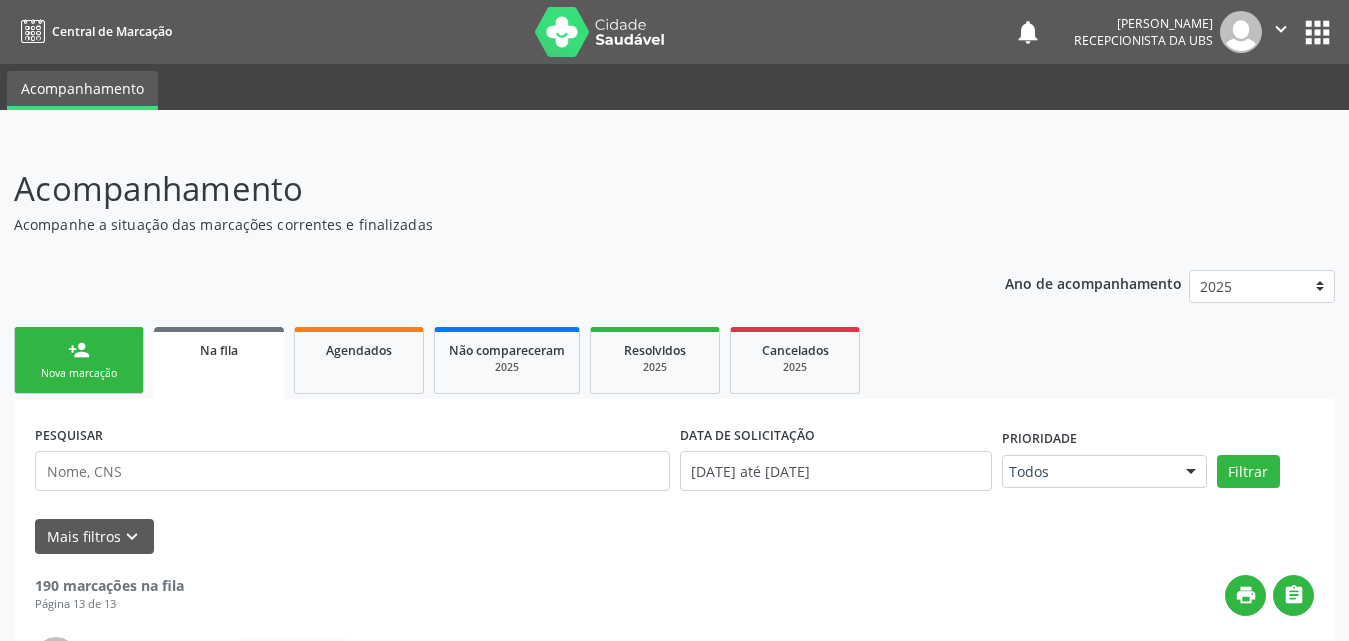 click on "Acompanhamento" at bounding box center (476, 189) 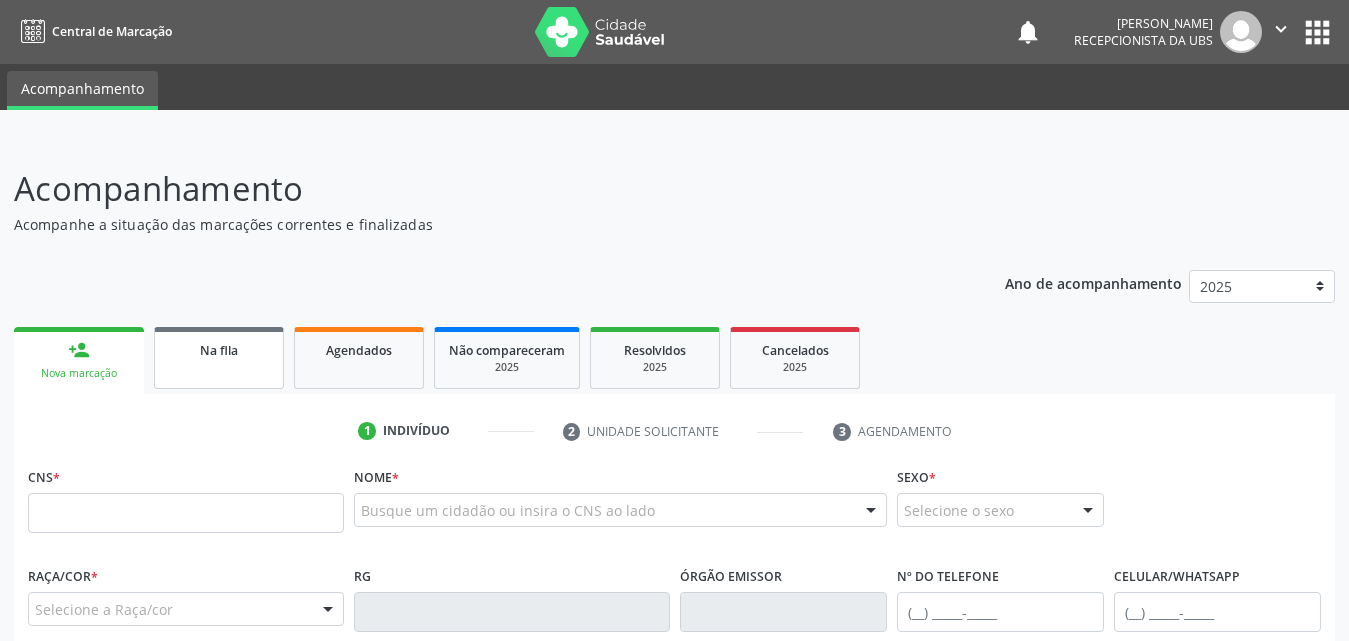 scroll, scrollTop: 11, scrollLeft: 0, axis: vertical 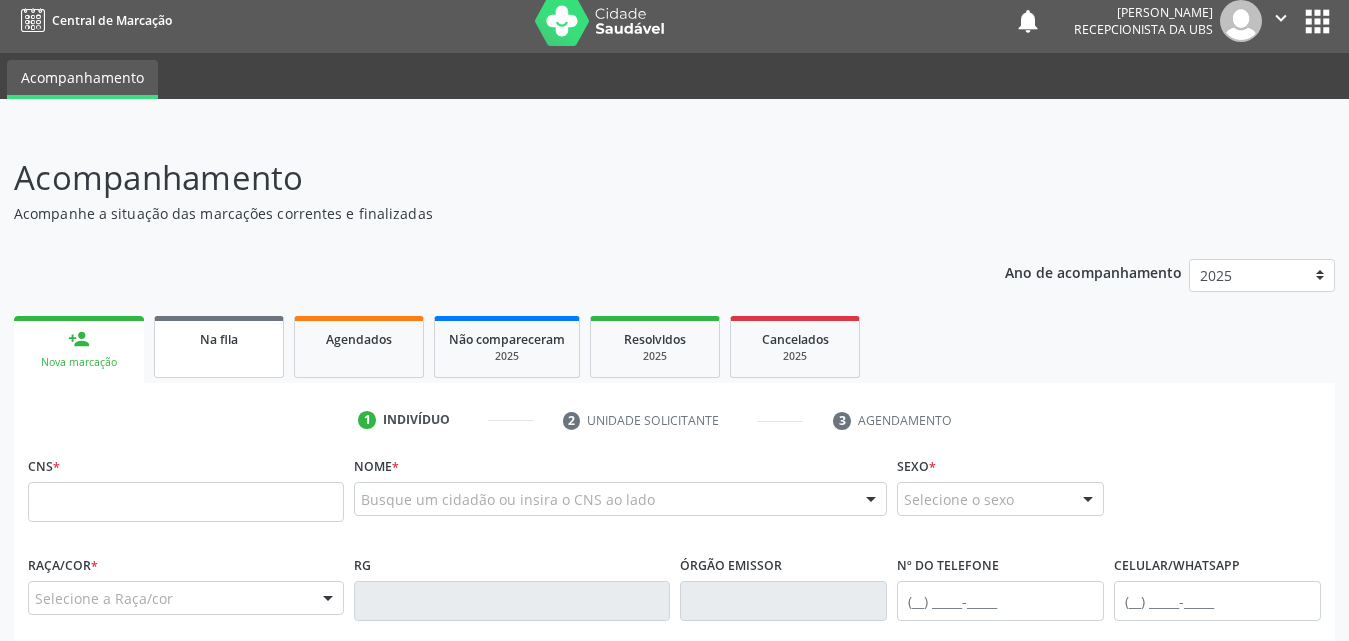 click on "Na fila" at bounding box center [219, 339] 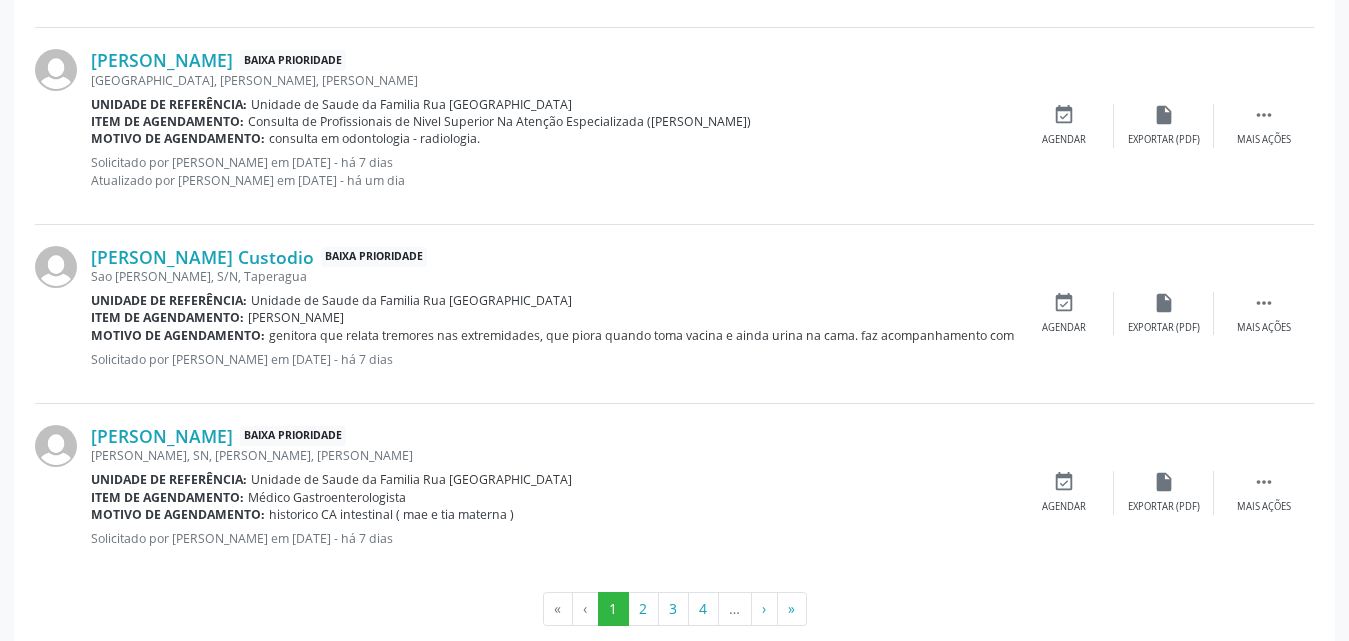 scroll, scrollTop: 2806, scrollLeft: 0, axis: vertical 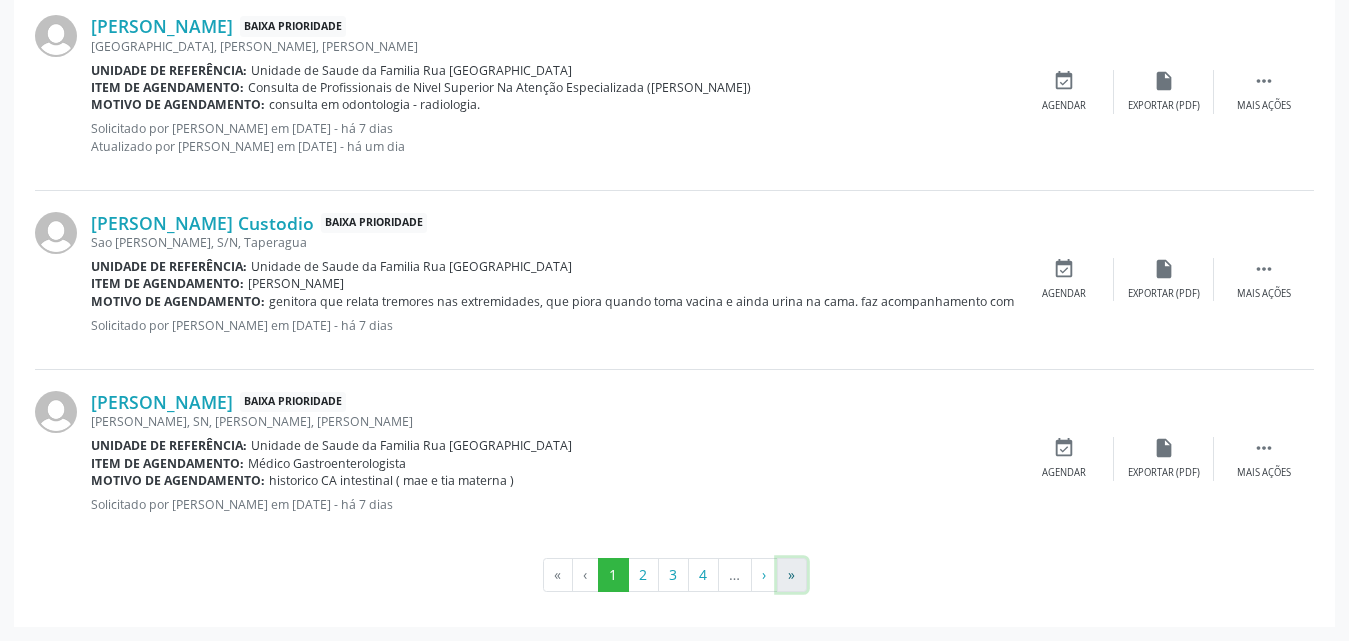 click on "»" at bounding box center [792, 575] 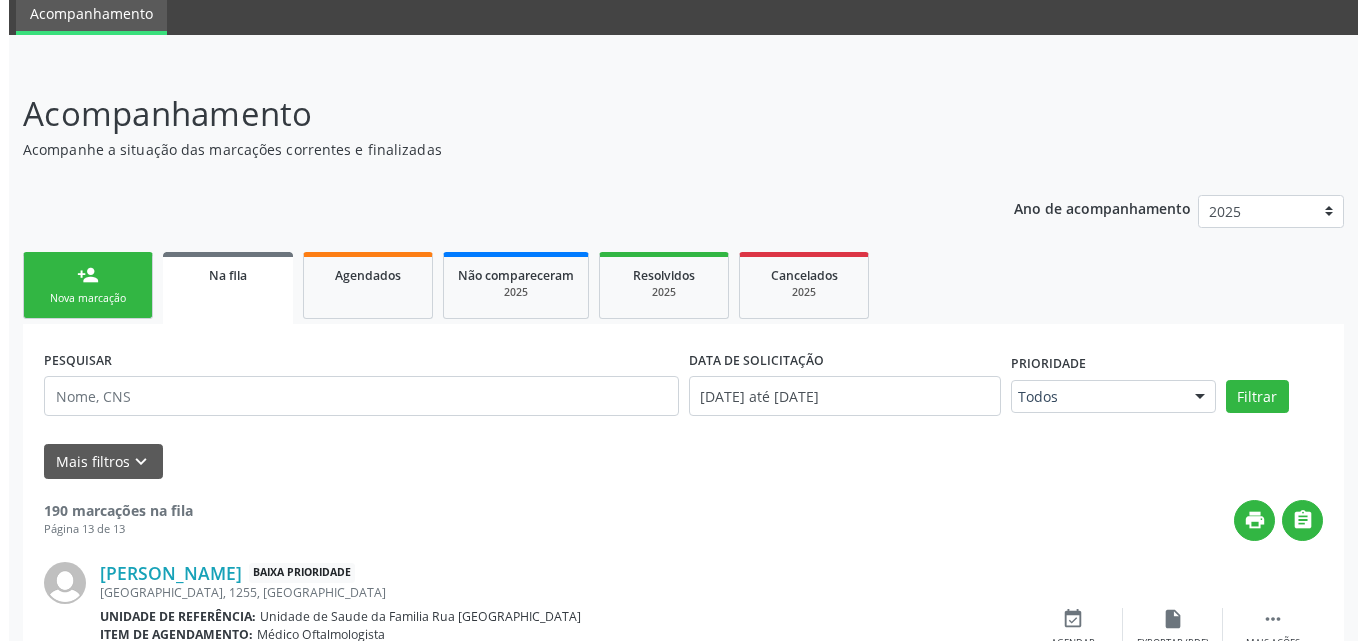 scroll, scrollTop: 1858, scrollLeft: 0, axis: vertical 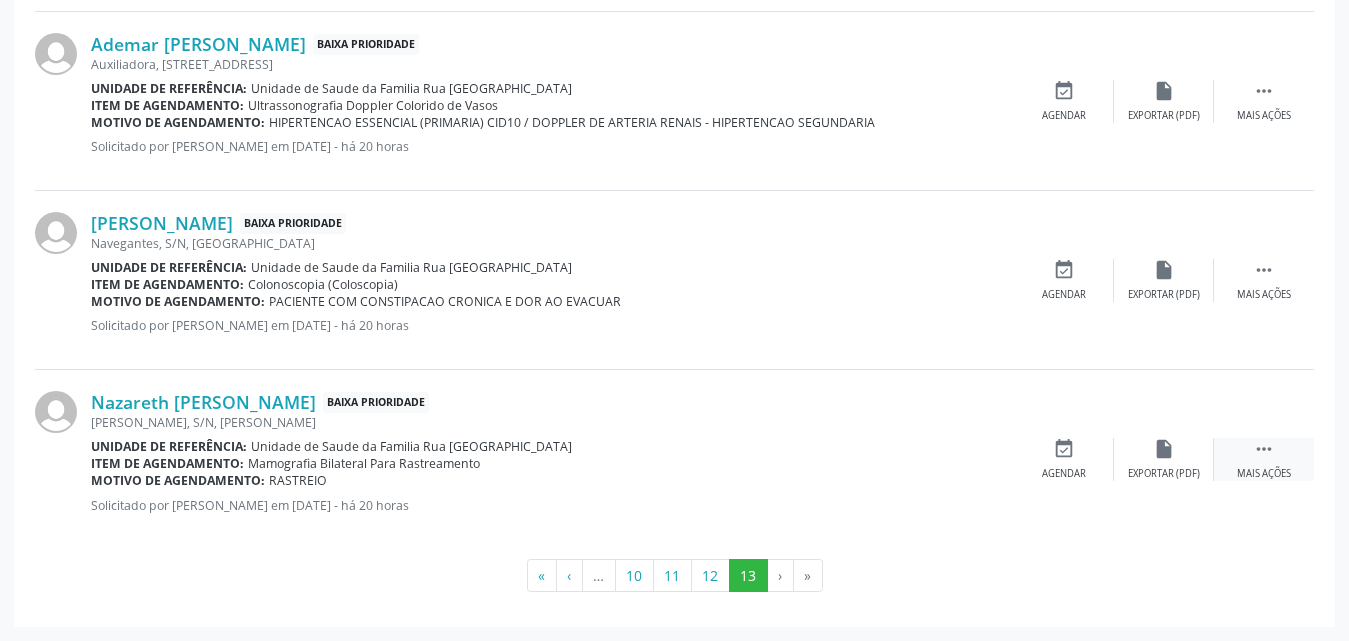 click on "" at bounding box center (1264, 449) 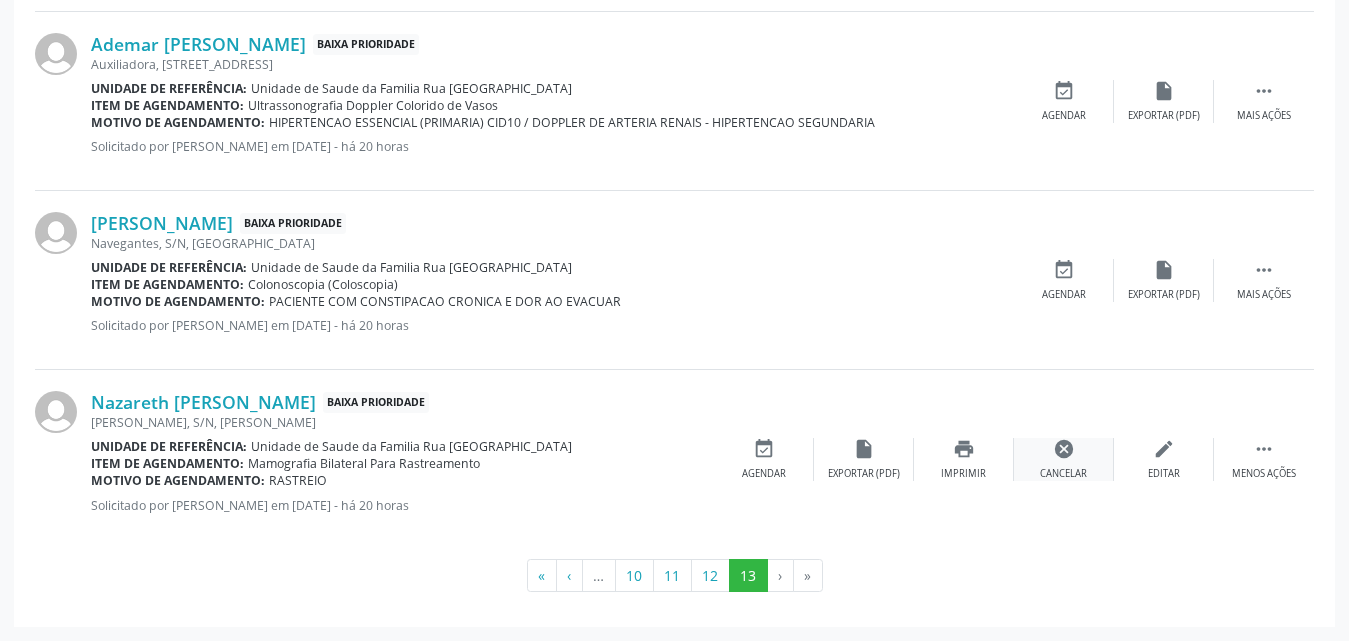 click on "Cancelar" at bounding box center [1063, 474] 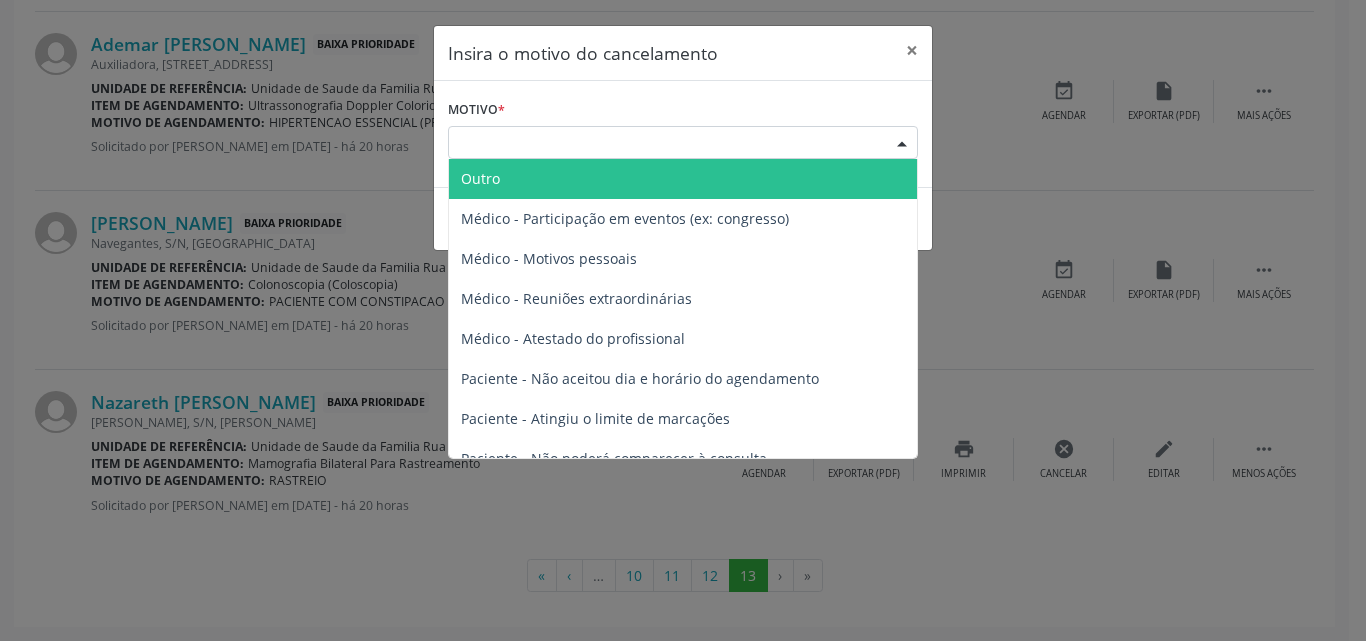 click at bounding box center (902, 144) 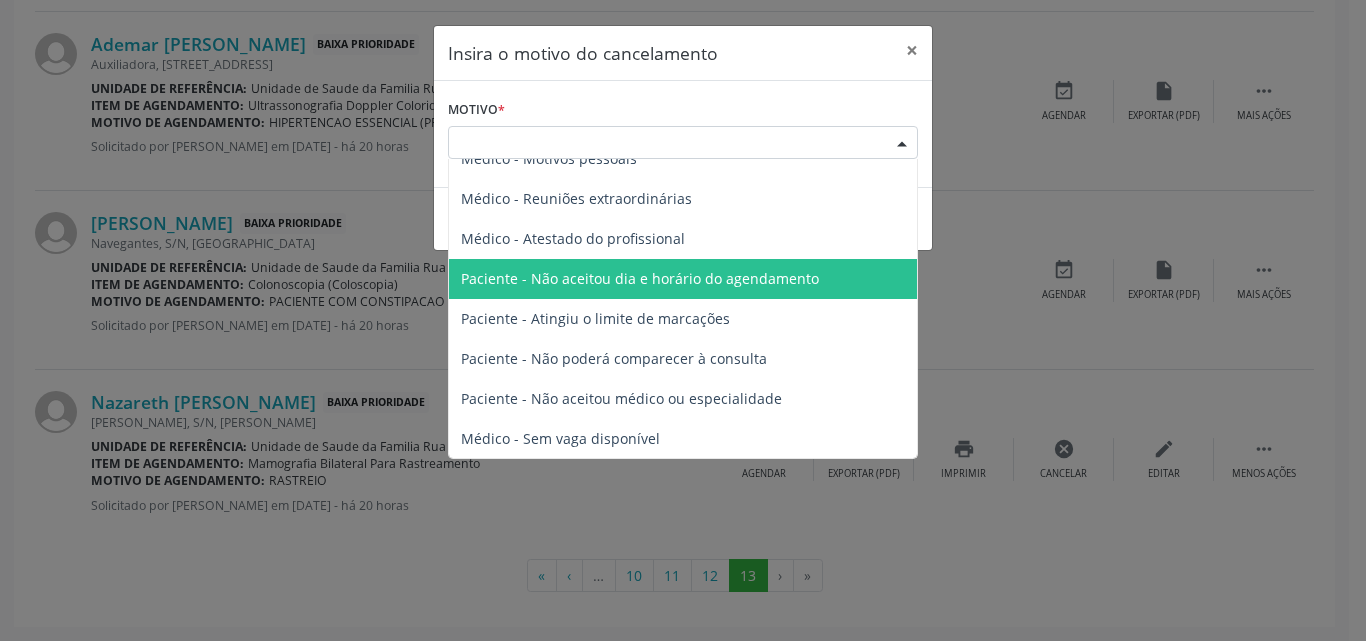scroll, scrollTop: 0, scrollLeft: 0, axis: both 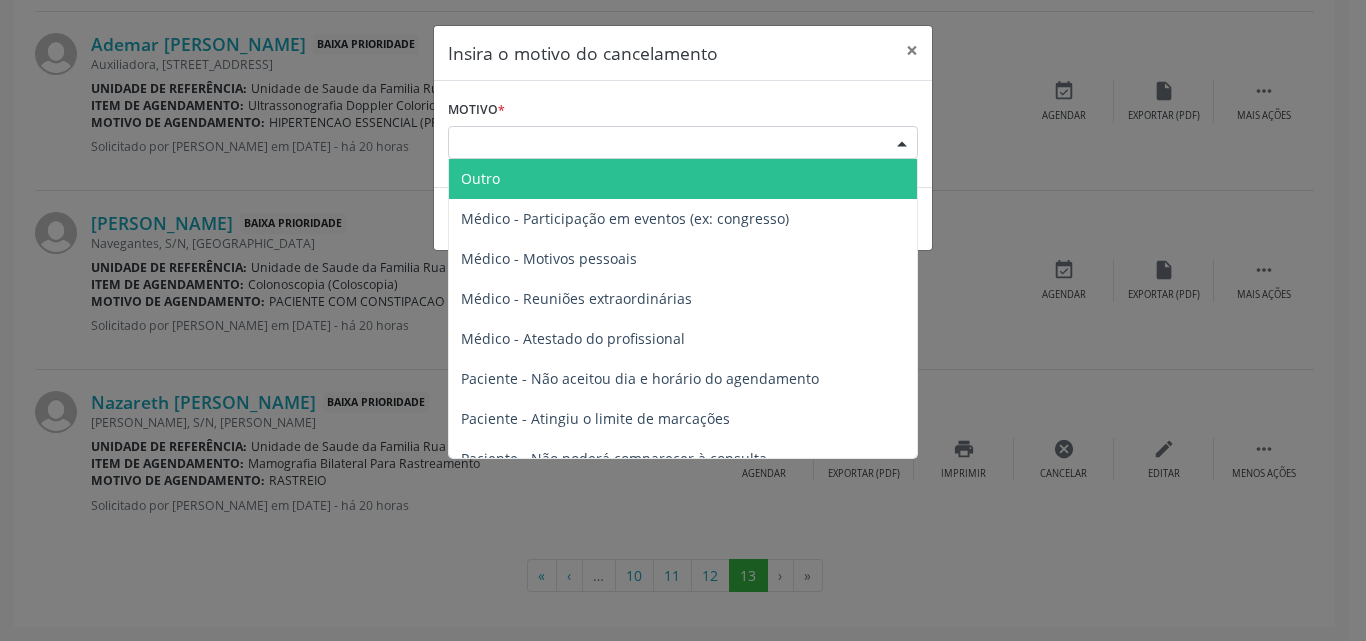 click on "Outro" at bounding box center [683, 179] 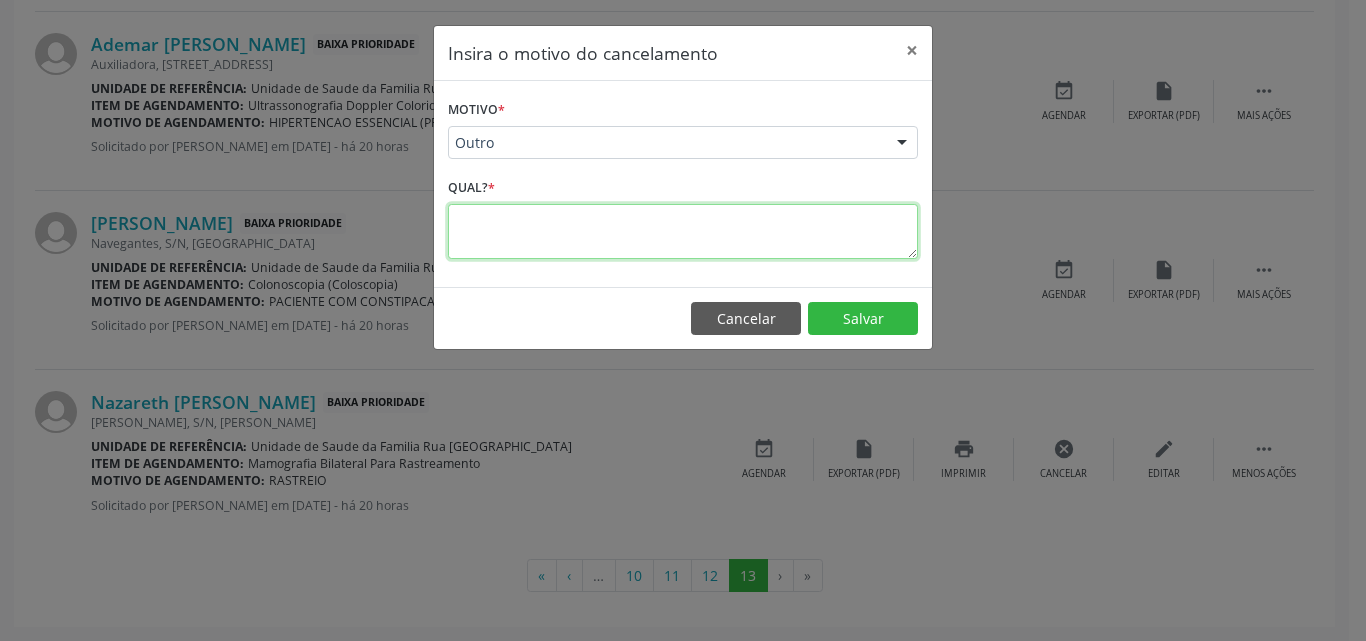 click at bounding box center [683, 231] 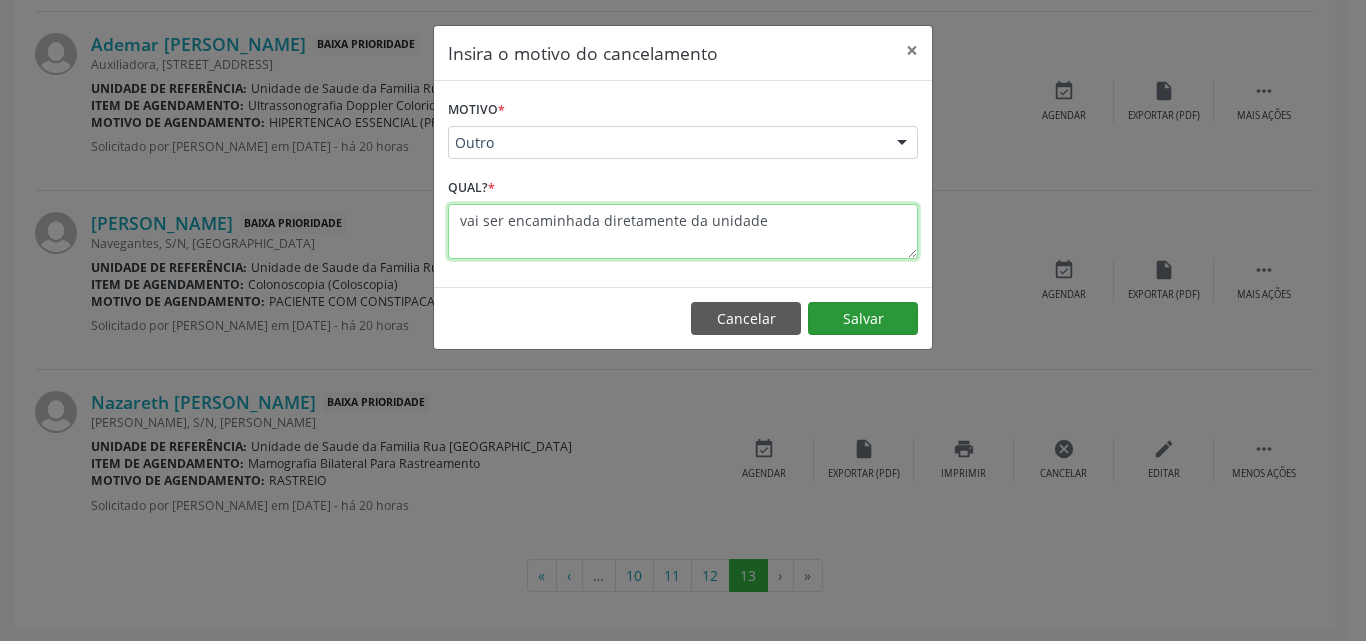 type on "vai ser encaminhada diretamente da unidade" 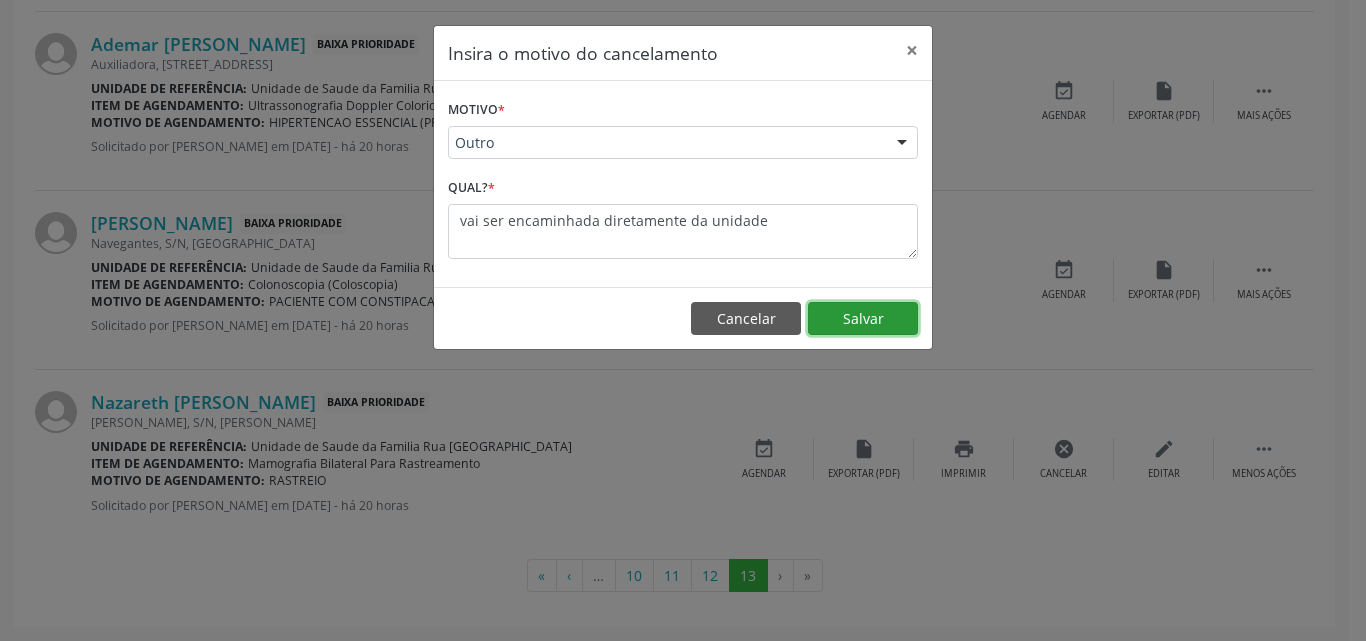 click on "Salvar" at bounding box center (863, 319) 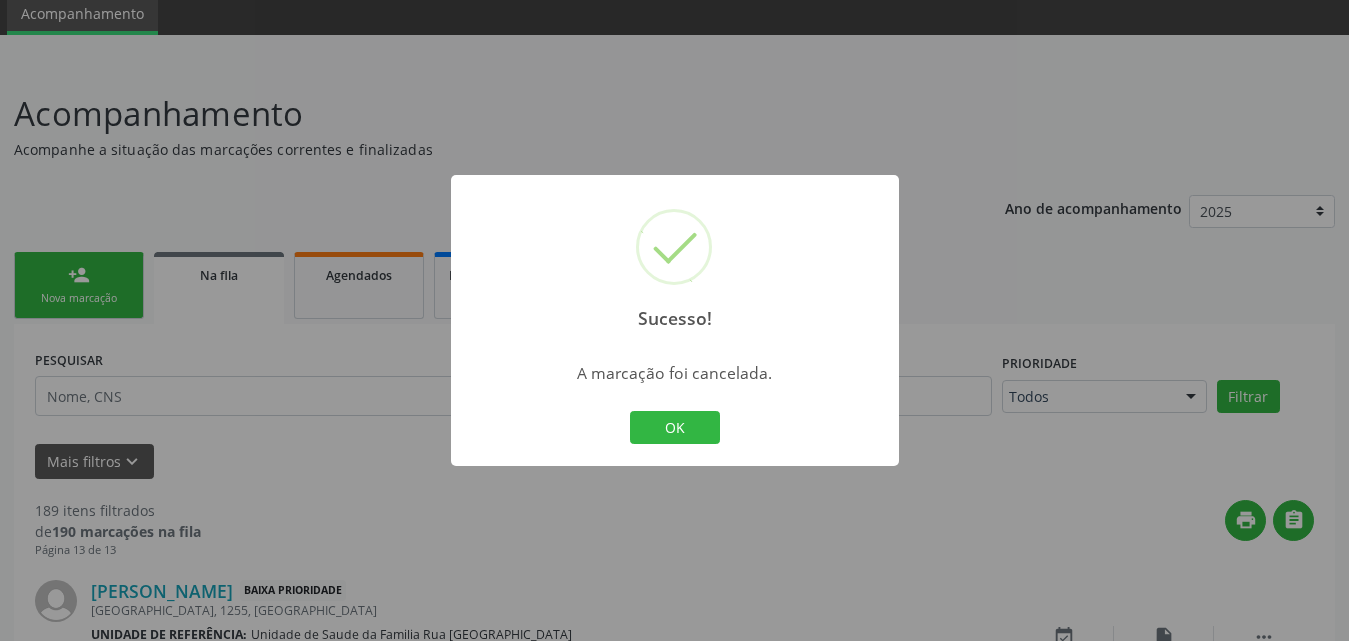 scroll, scrollTop: 1697, scrollLeft: 0, axis: vertical 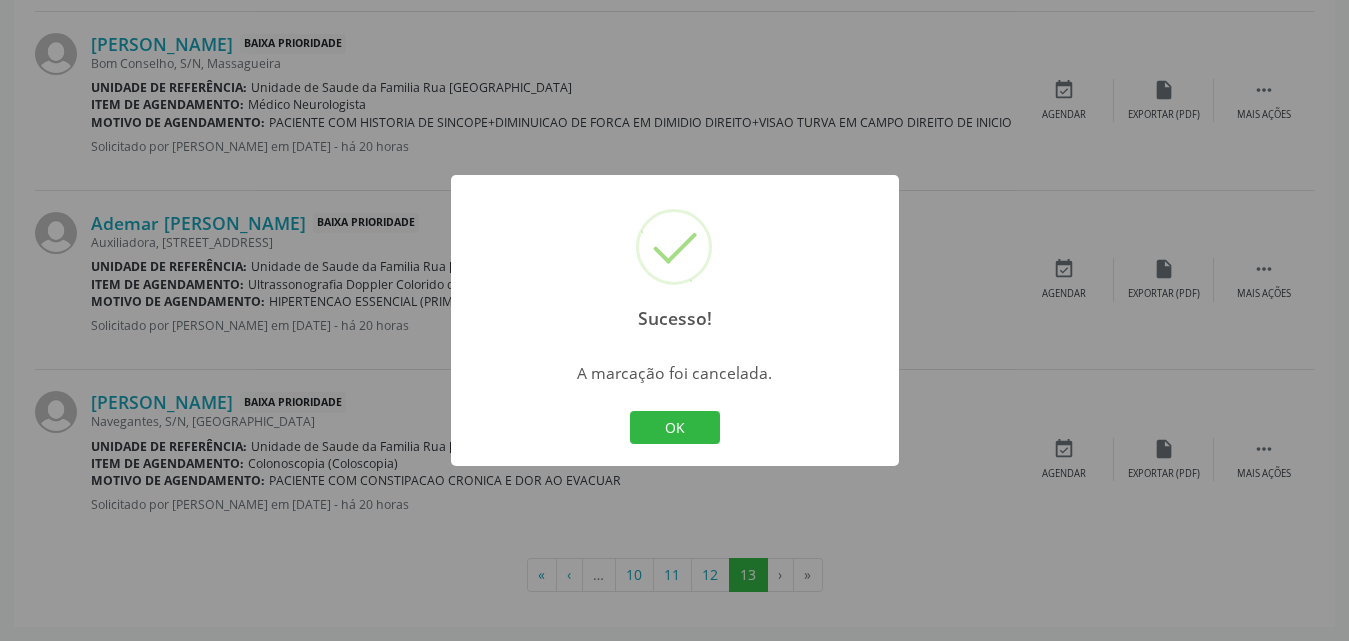 click on "Sucesso! × A marcação foi cancelada. OK Cancel" at bounding box center [674, 320] 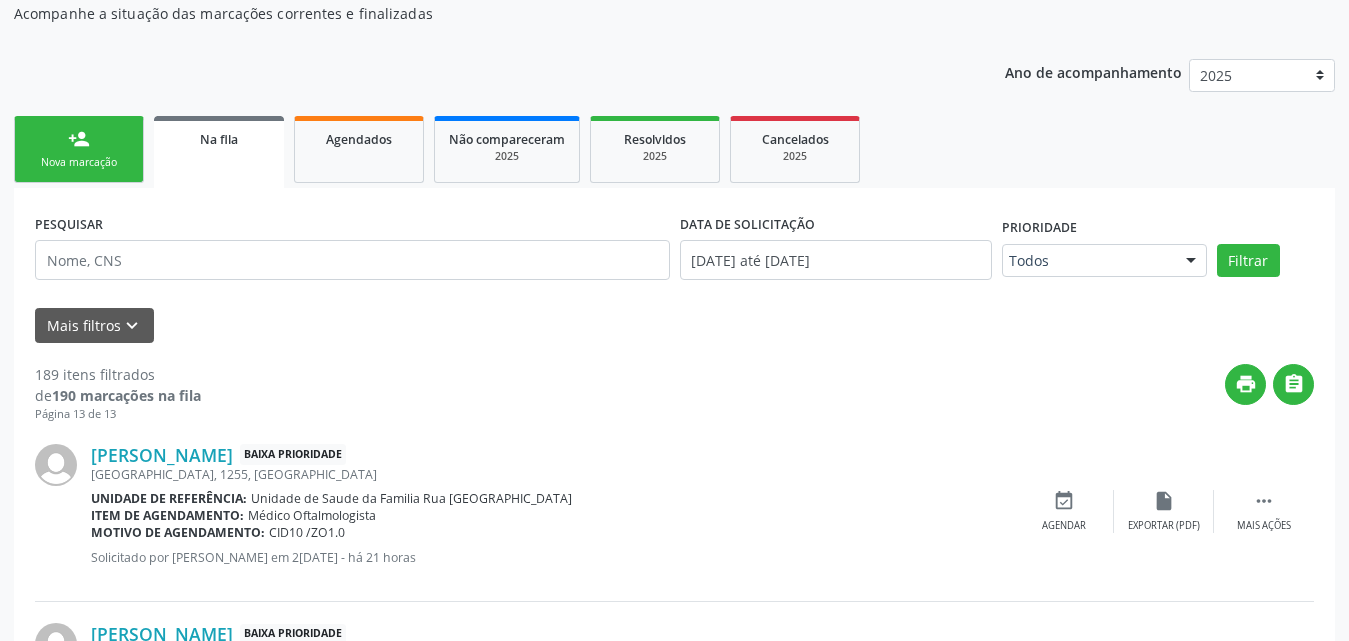 scroll, scrollTop: 0, scrollLeft: 0, axis: both 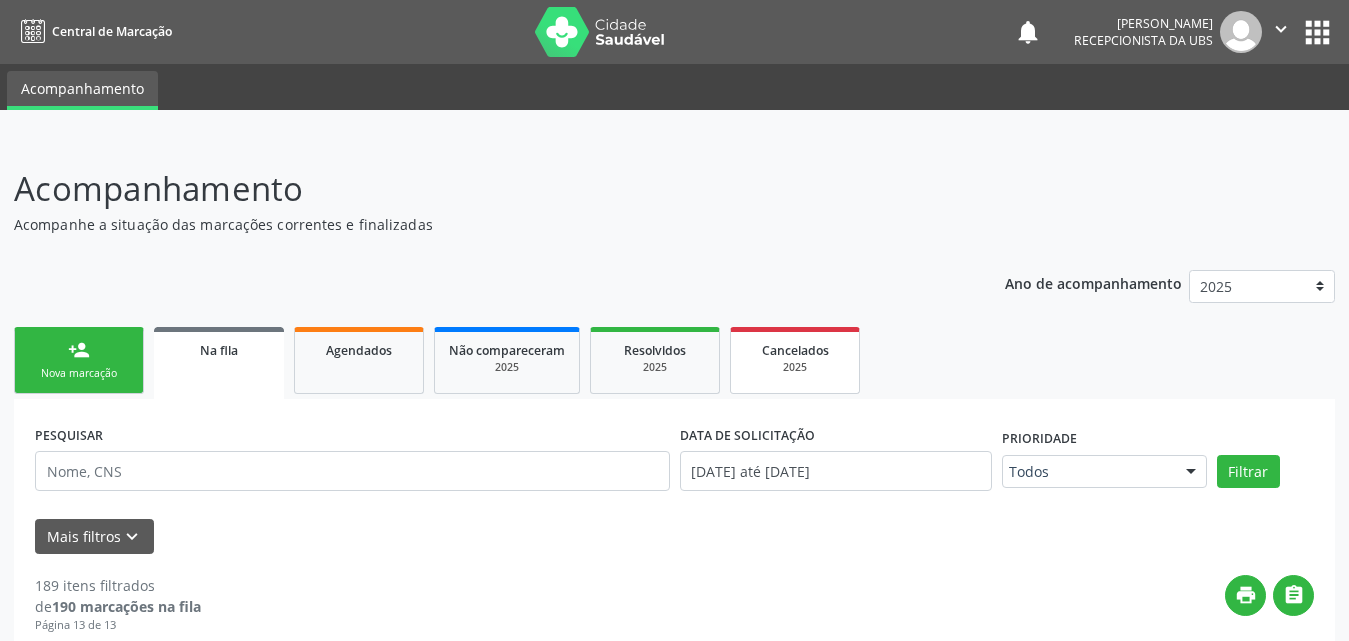 click on "2025" at bounding box center [795, 367] 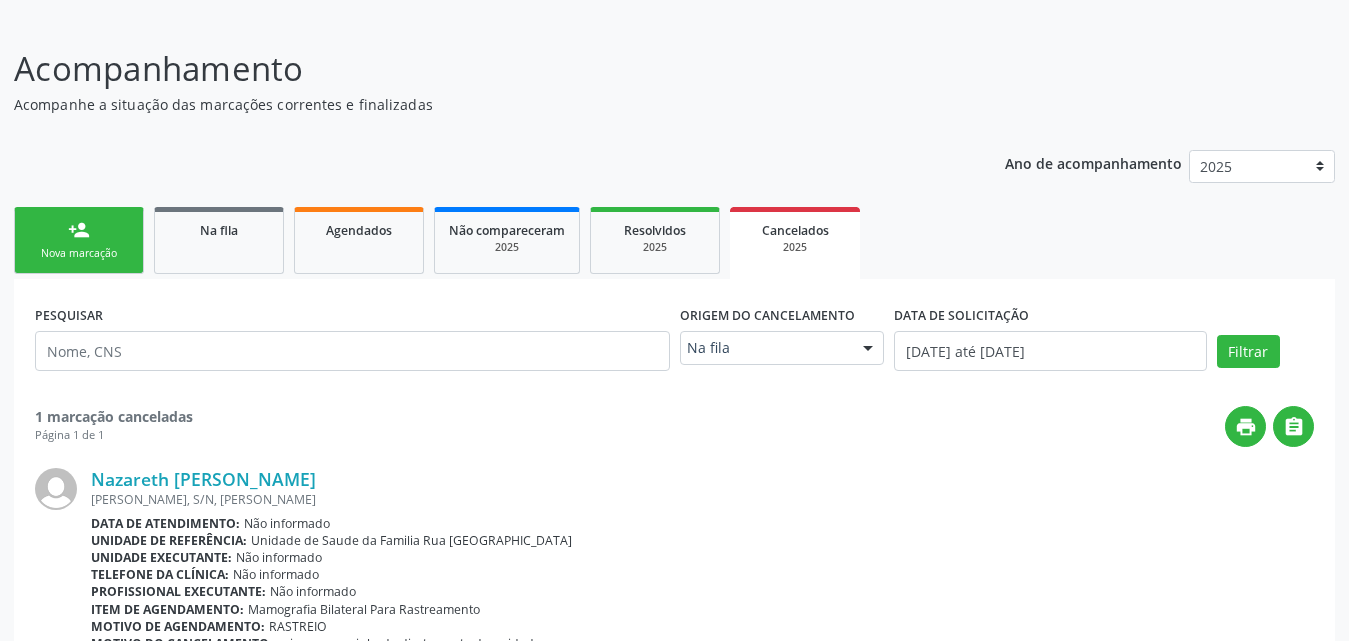 scroll, scrollTop: 260, scrollLeft: 0, axis: vertical 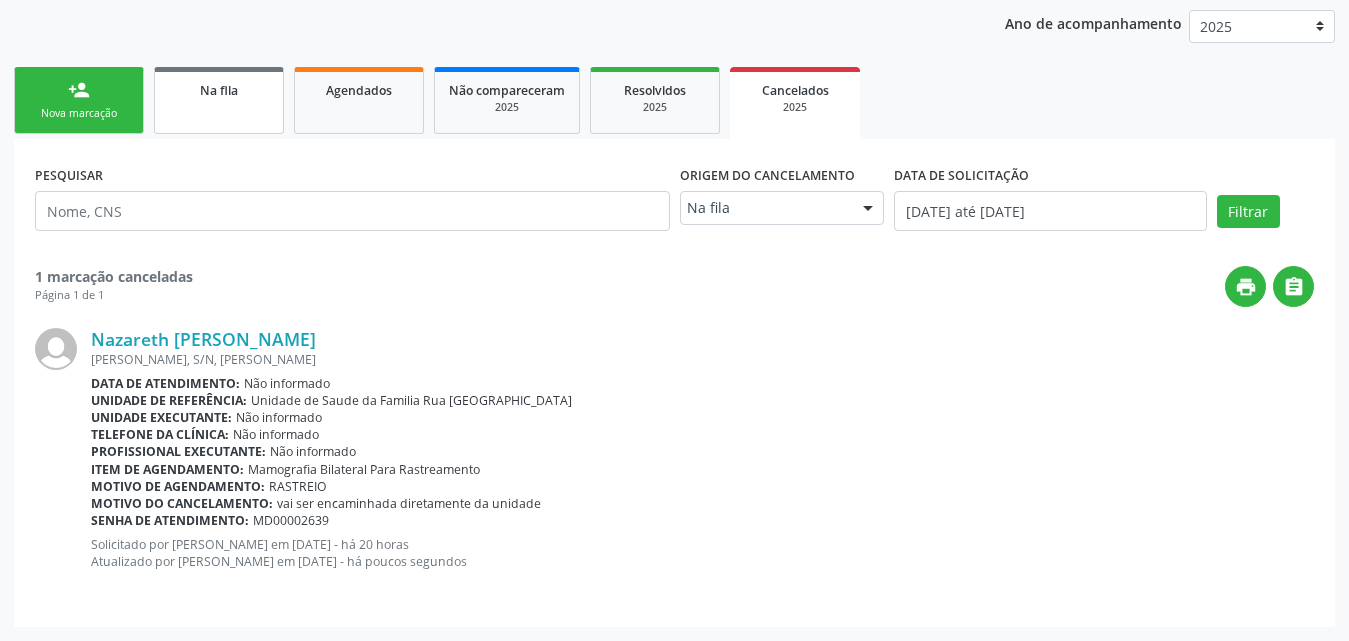 click on "Na fila" at bounding box center [219, 100] 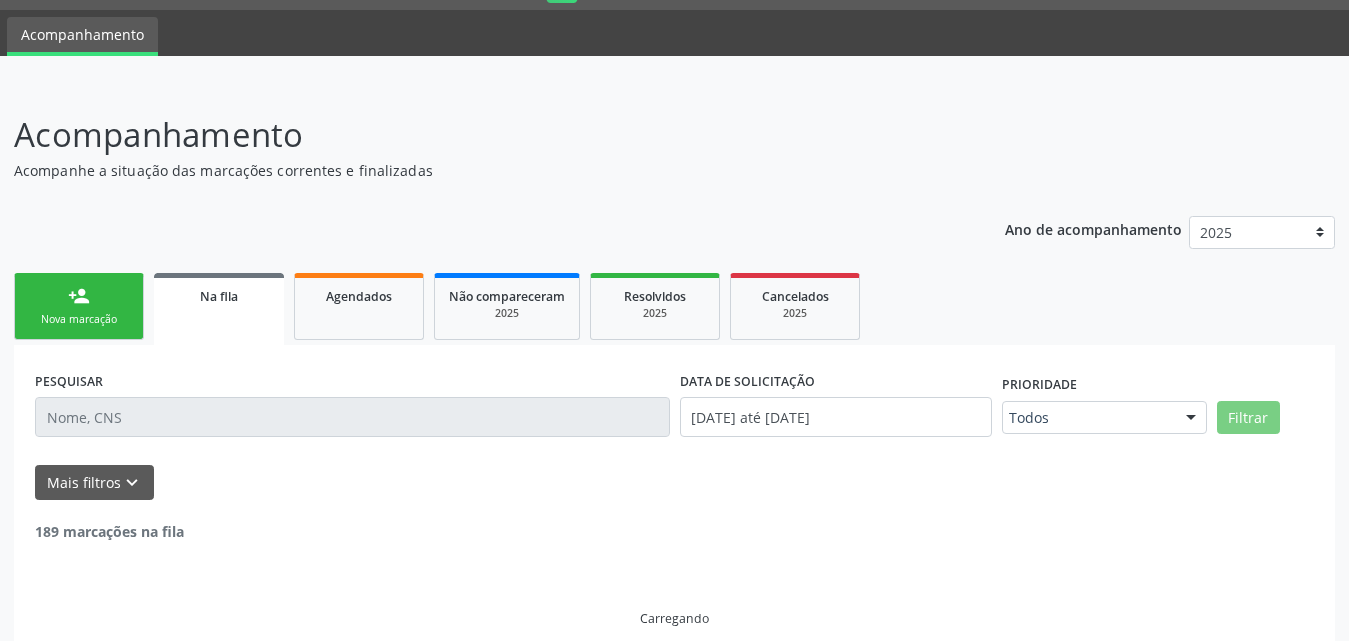 scroll, scrollTop: 75, scrollLeft: 0, axis: vertical 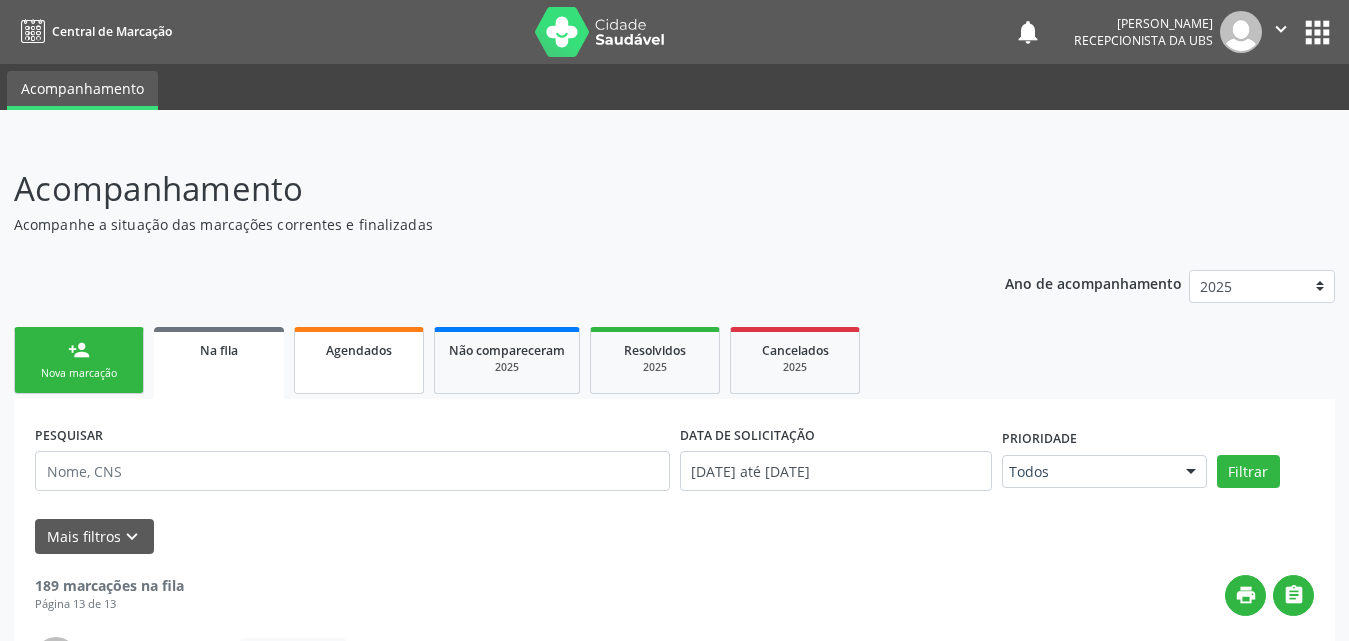click on "Agendados" at bounding box center (359, 360) 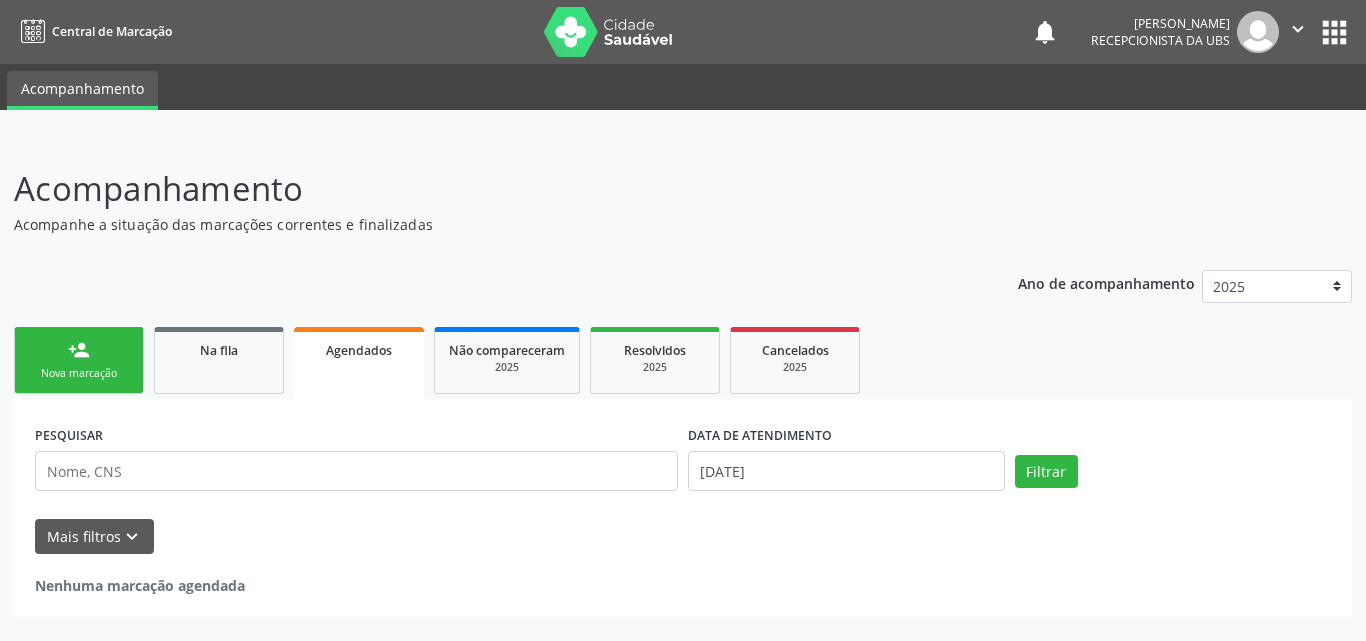 click on "Nova marcação" at bounding box center [79, 373] 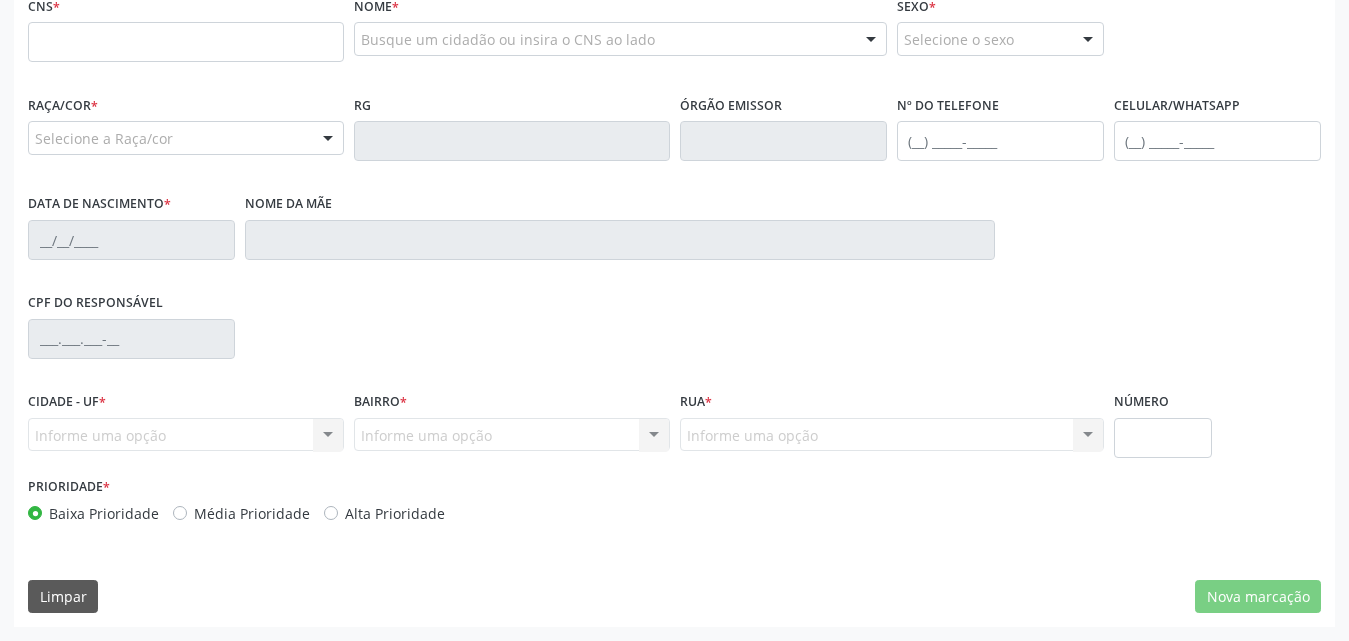 scroll, scrollTop: 71, scrollLeft: 0, axis: vertical 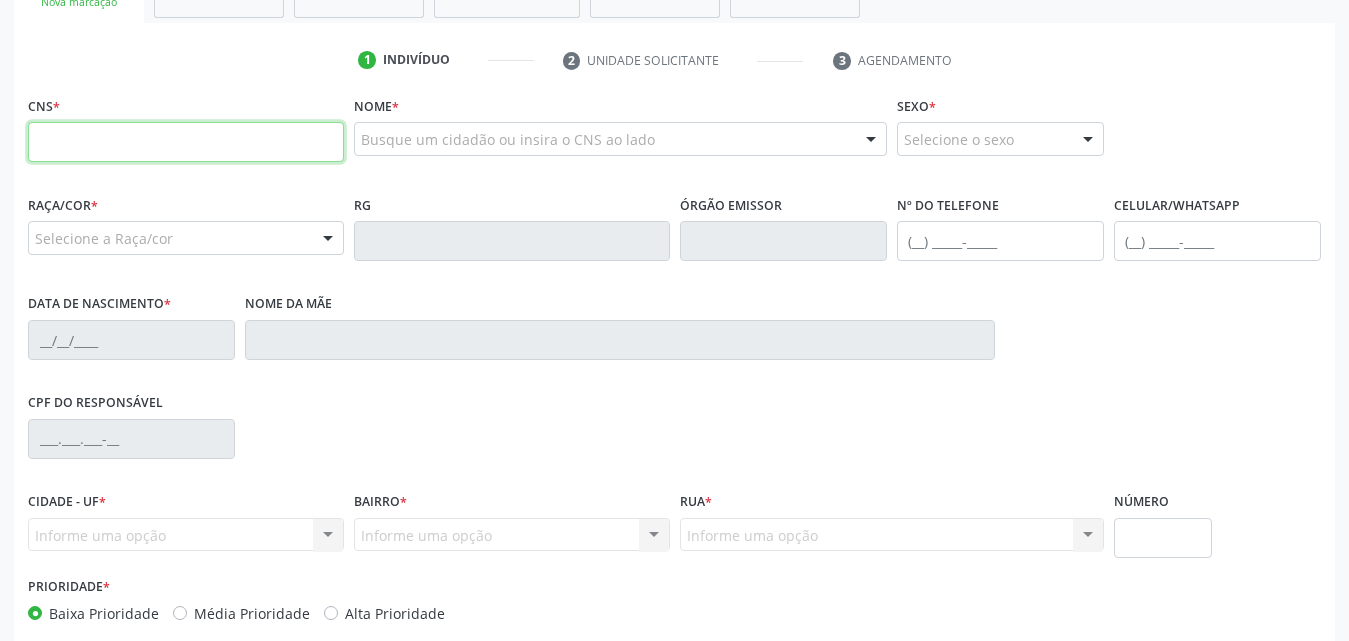 click at bounding box center [186, 142] 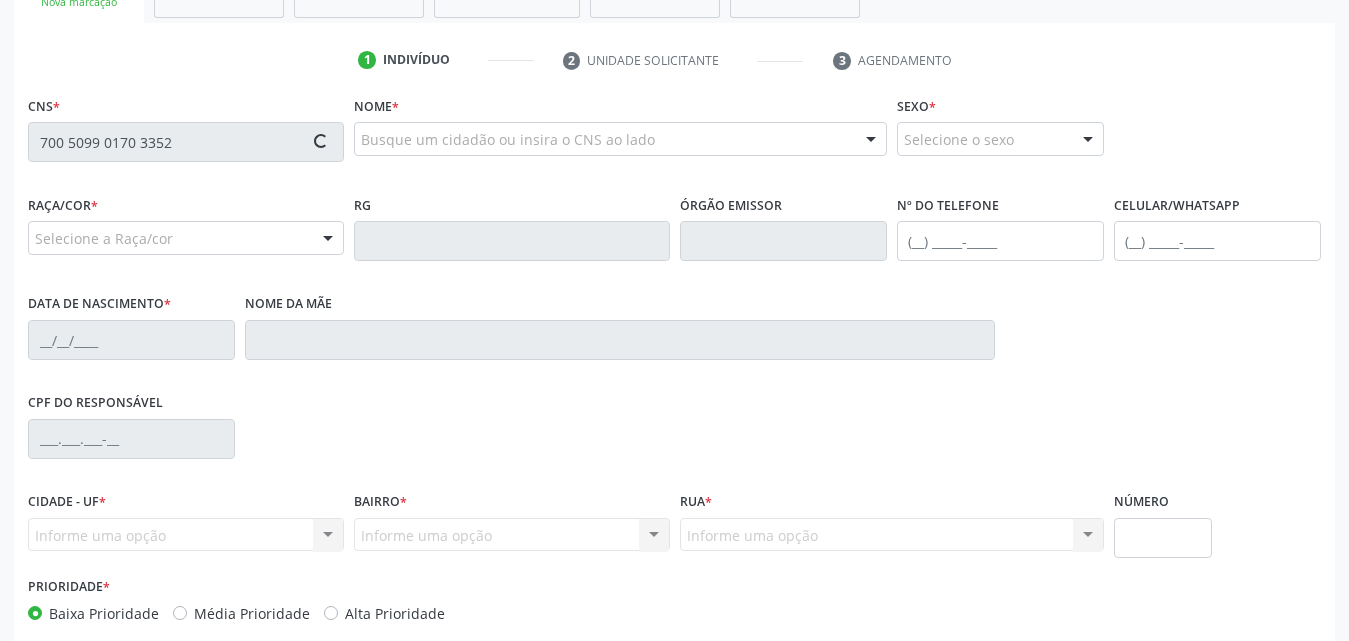 type on "700 5099 0170 3352" 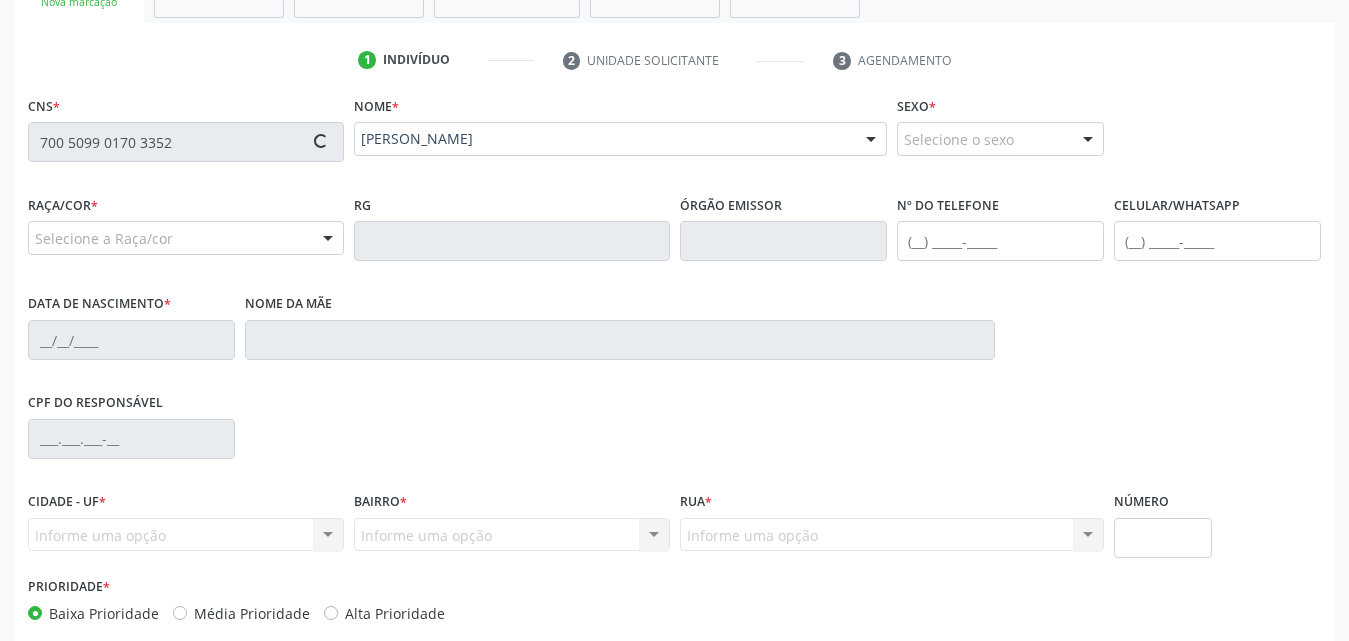 type on "(82) 99398-2940" 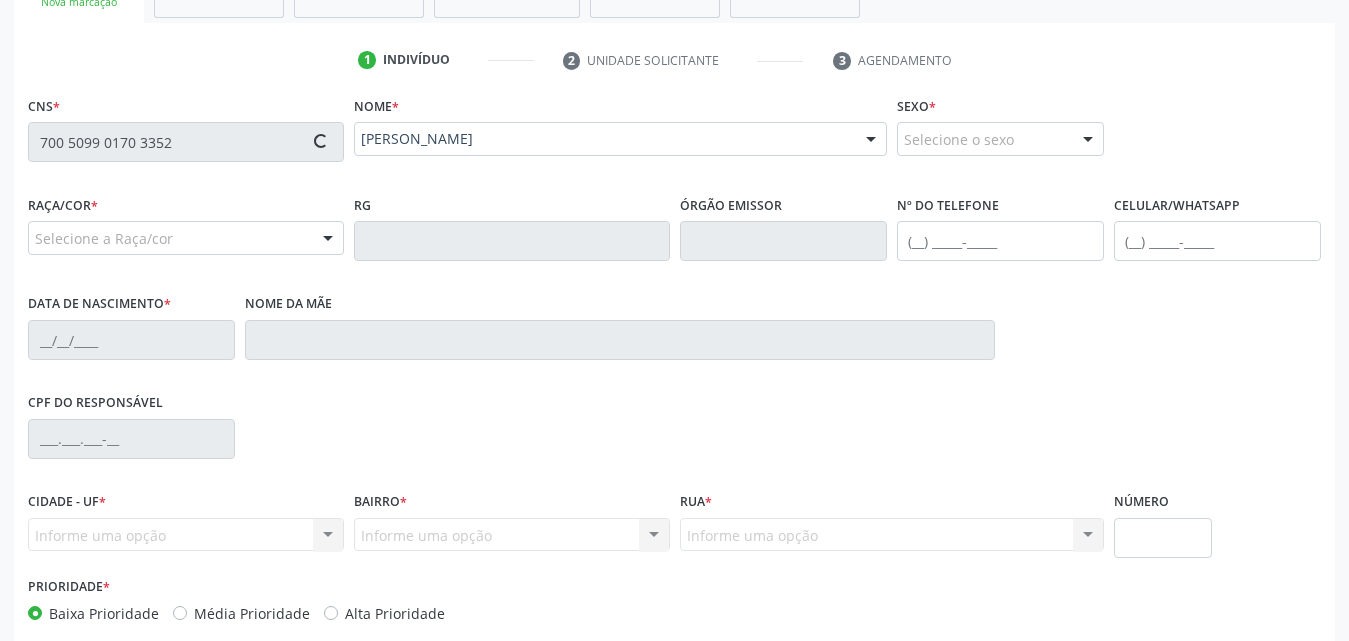 type on "19/03/1992" 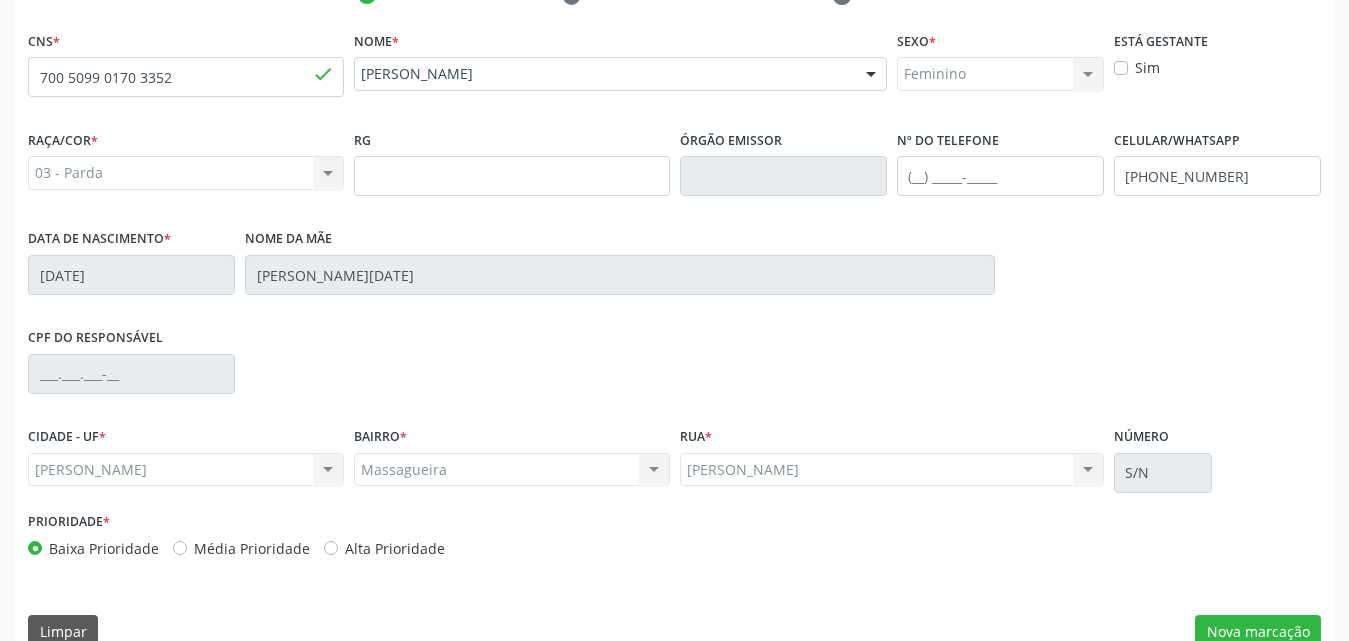 scroll, scrollTop: 471, scrollLeft: 0, axis: vertical 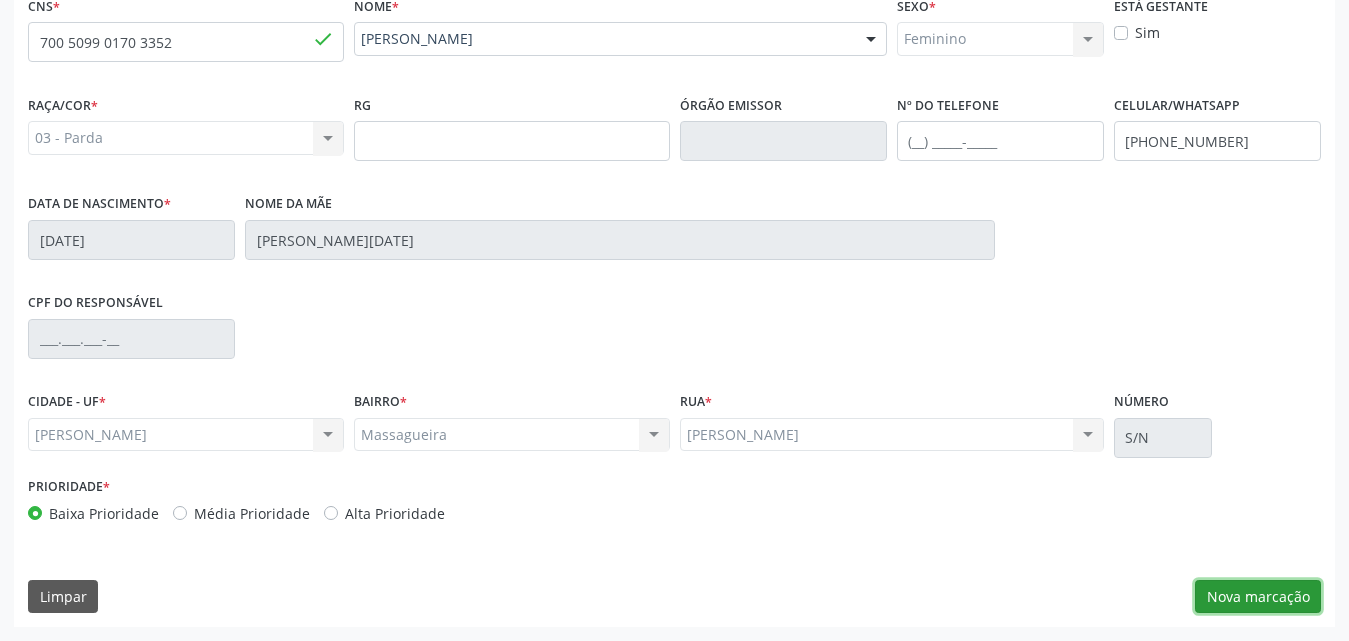 click on "Nova marcação" at bounding box center [1258, 597] 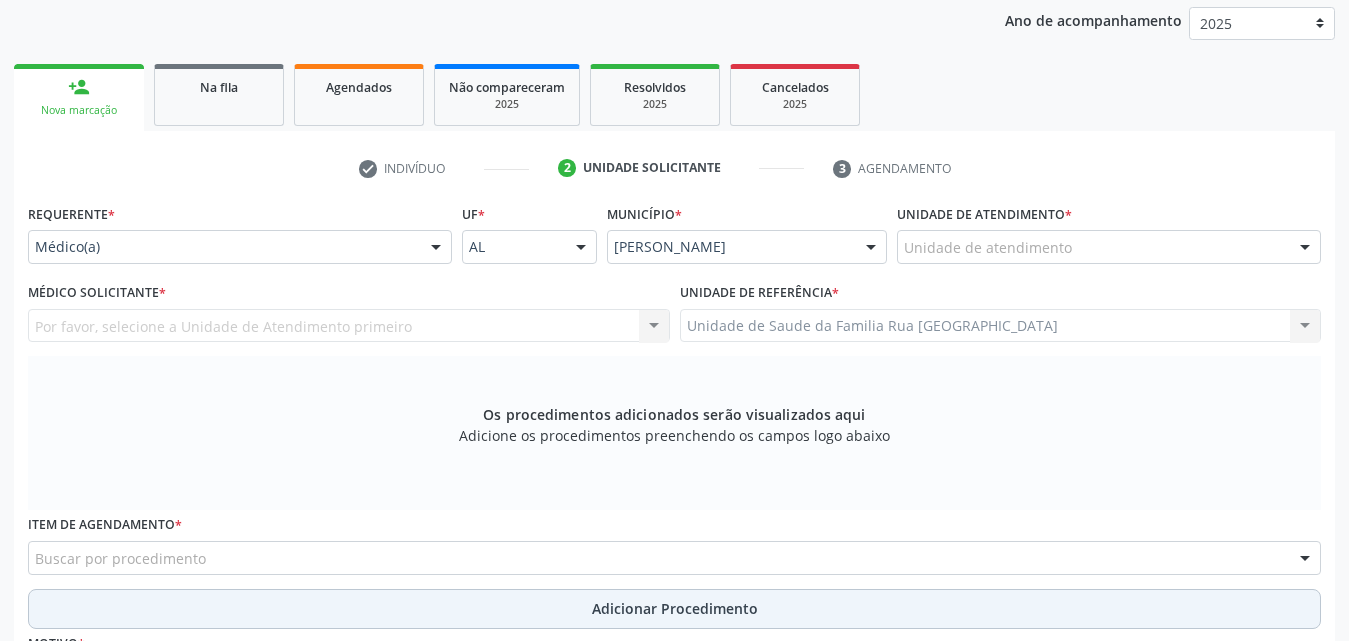scroll, scrollTop: 271, scrollLeft: 0, axis: vertical 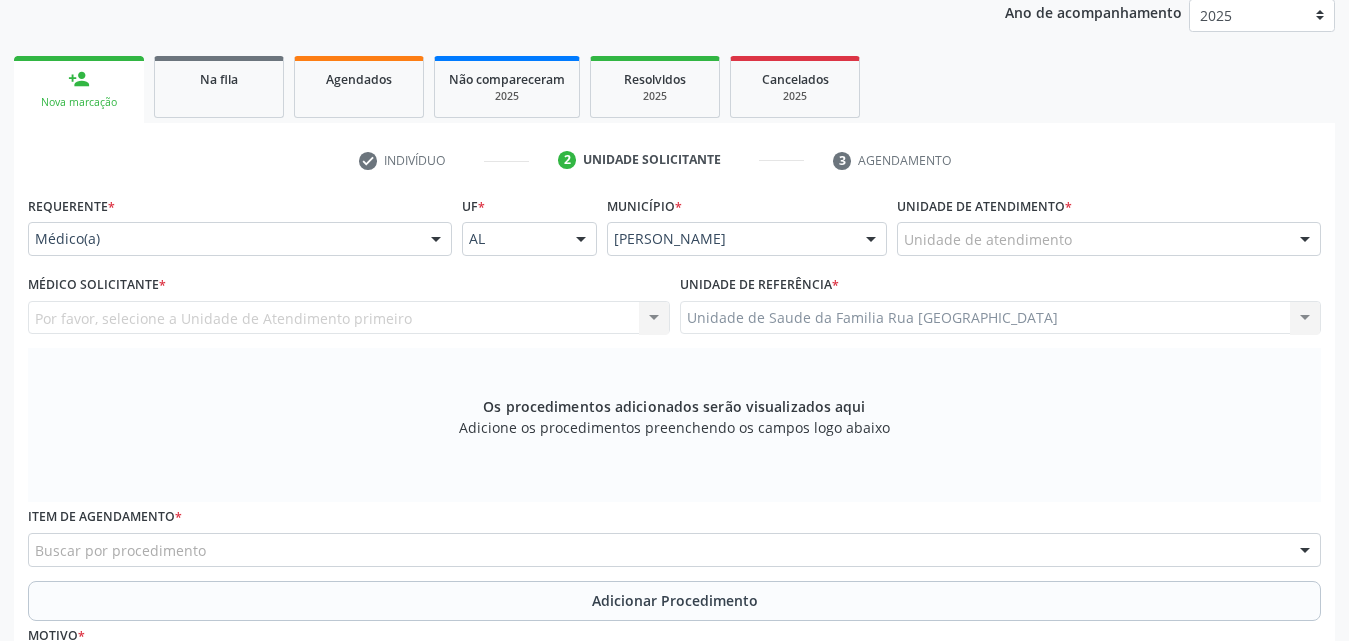 click at bounding box center [436, 240] 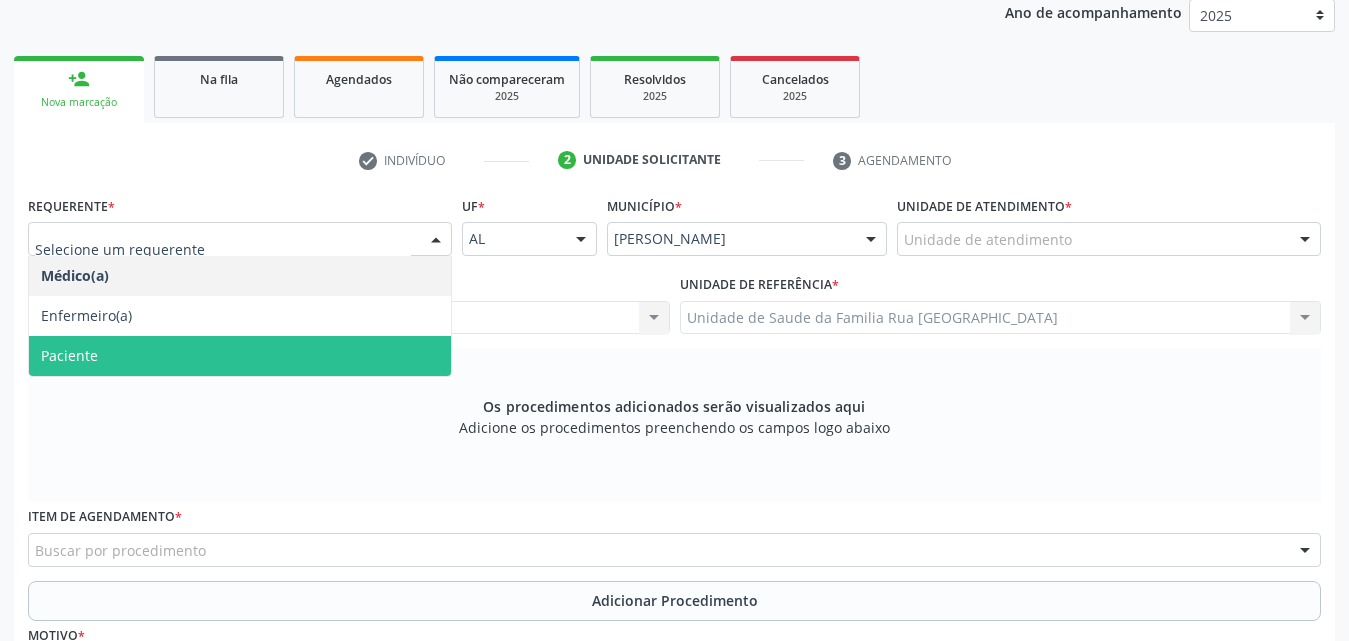 click on "Paciente" at bounding box center [240, 356] 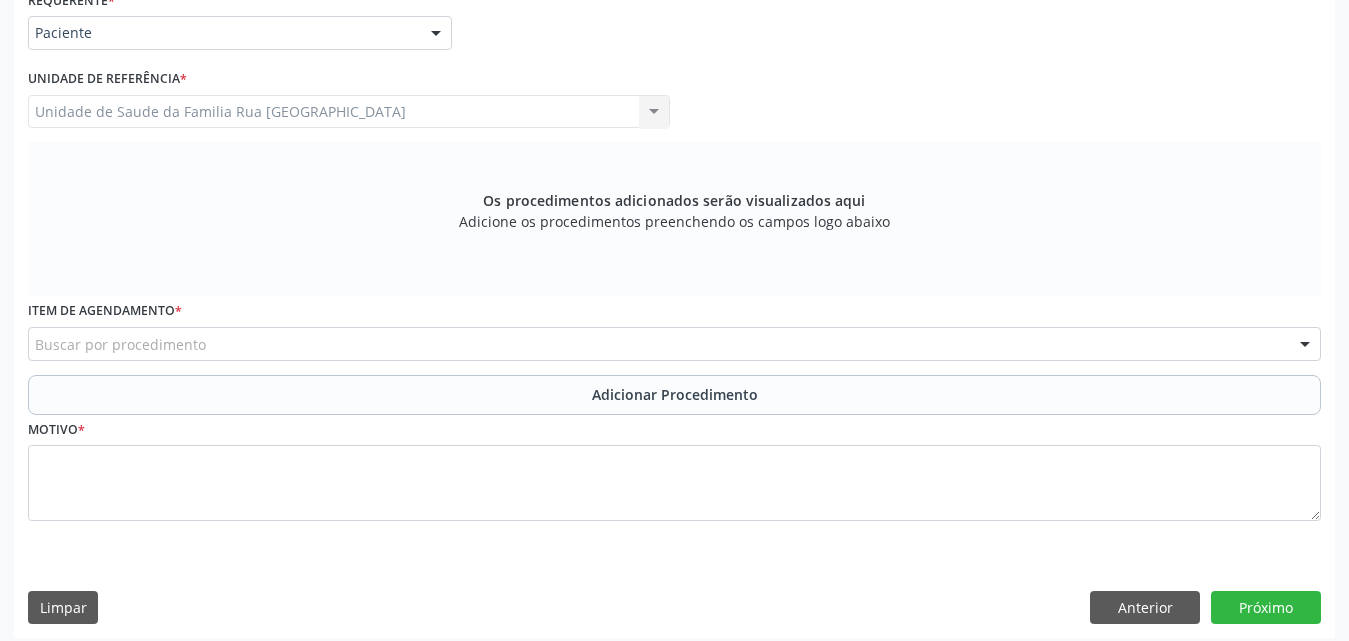 scroll, scrollTop: 488, scrollLeft: 0, axis: vertical 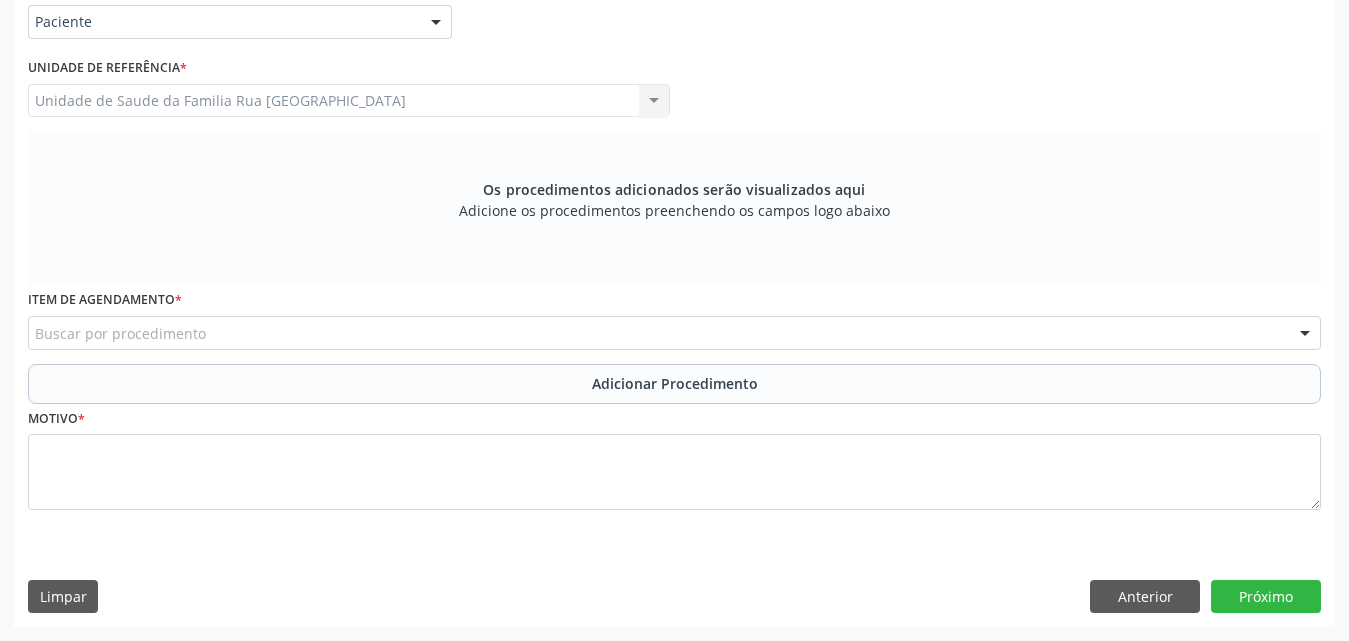 click on "Buscar por procedimento" at bounding box center [674, 333] 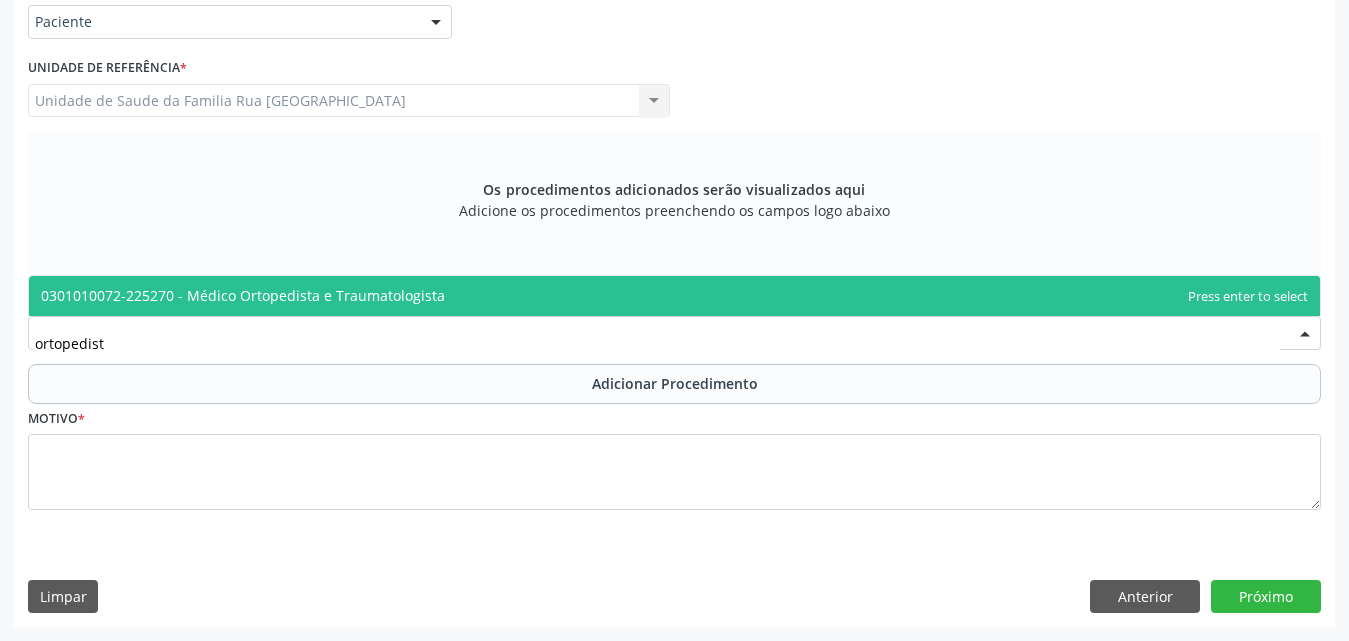 type on "ortopedista" 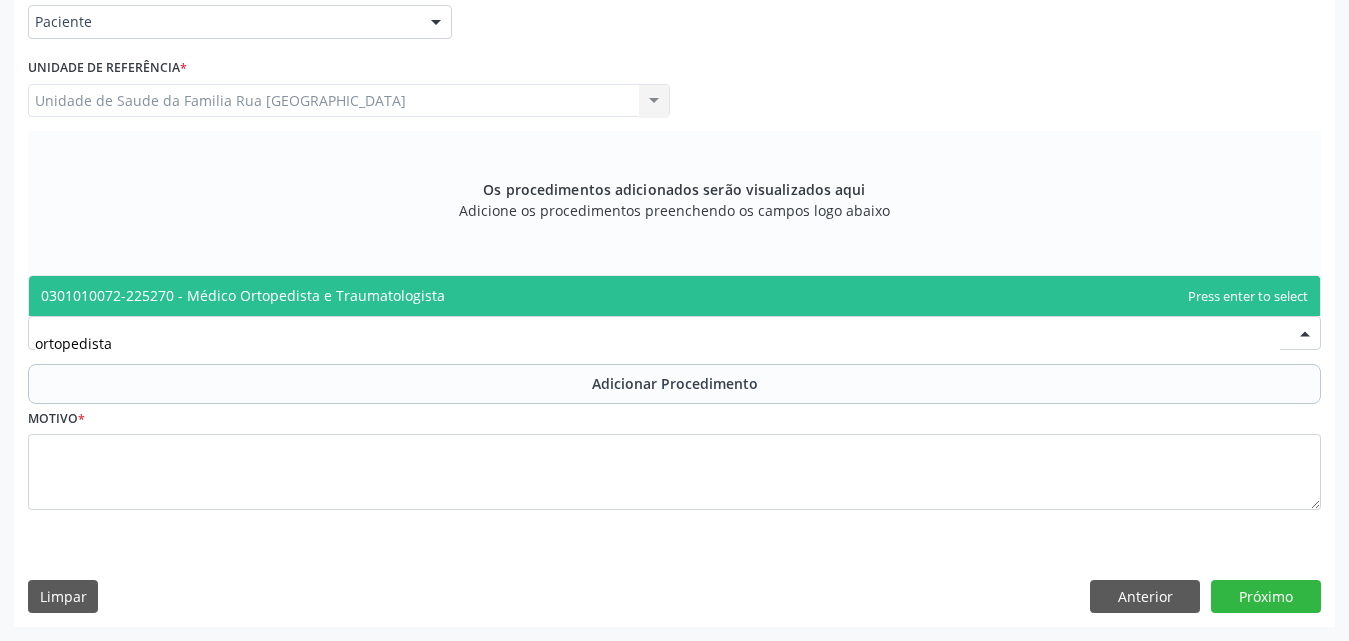 click on "0301010072-225270 - Médico Ortopedista e Traumatologista" at bounding box center (243, 295) 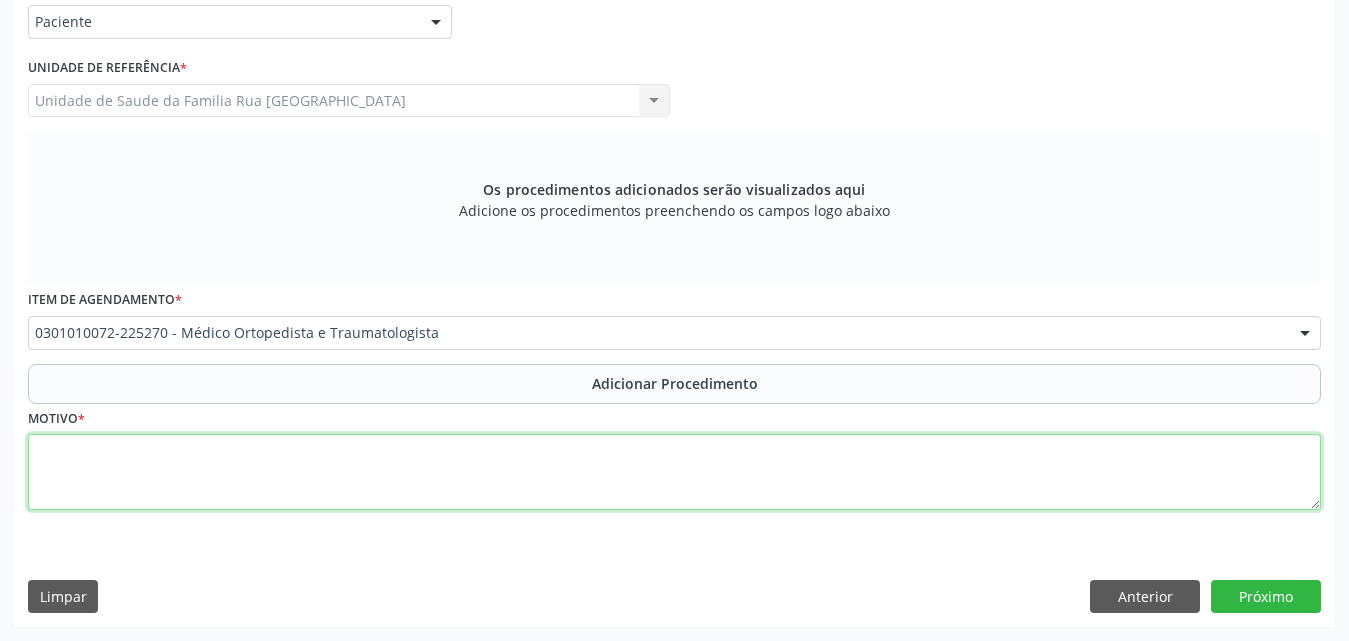 click at bounding box center (674, 472) 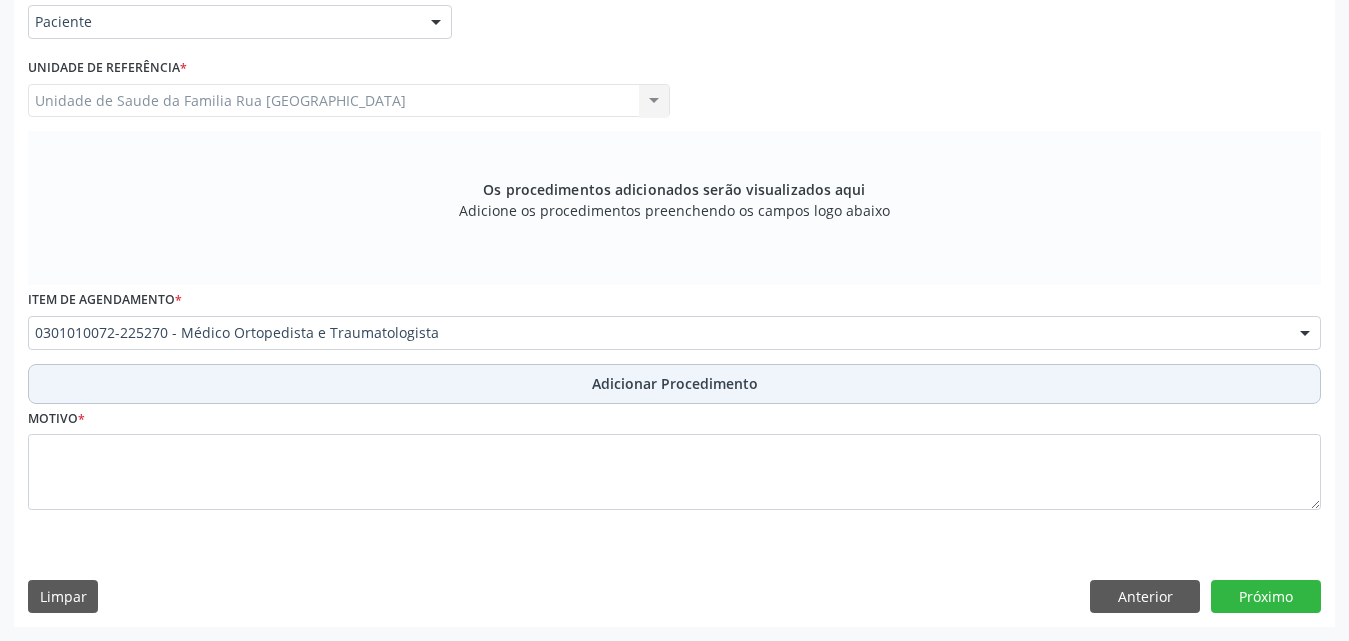 click on "Adicionar Procedimento" at bounding box center [675, 383] 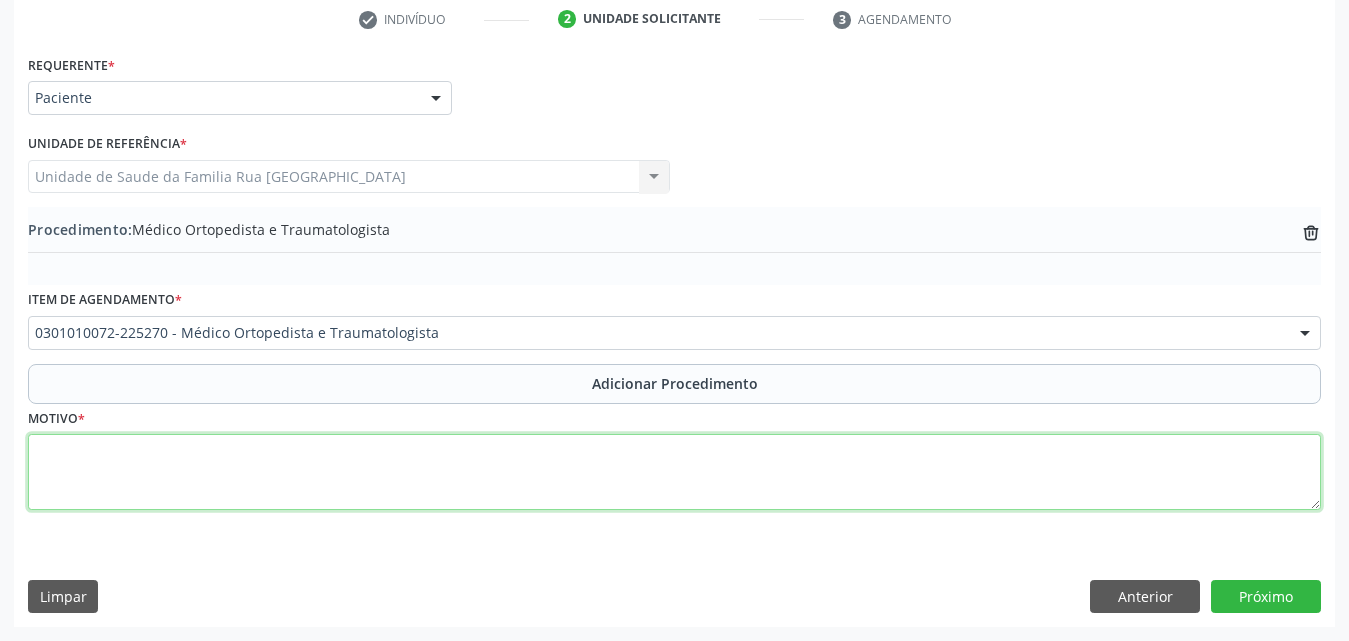 click at bounding box center (674, 472) 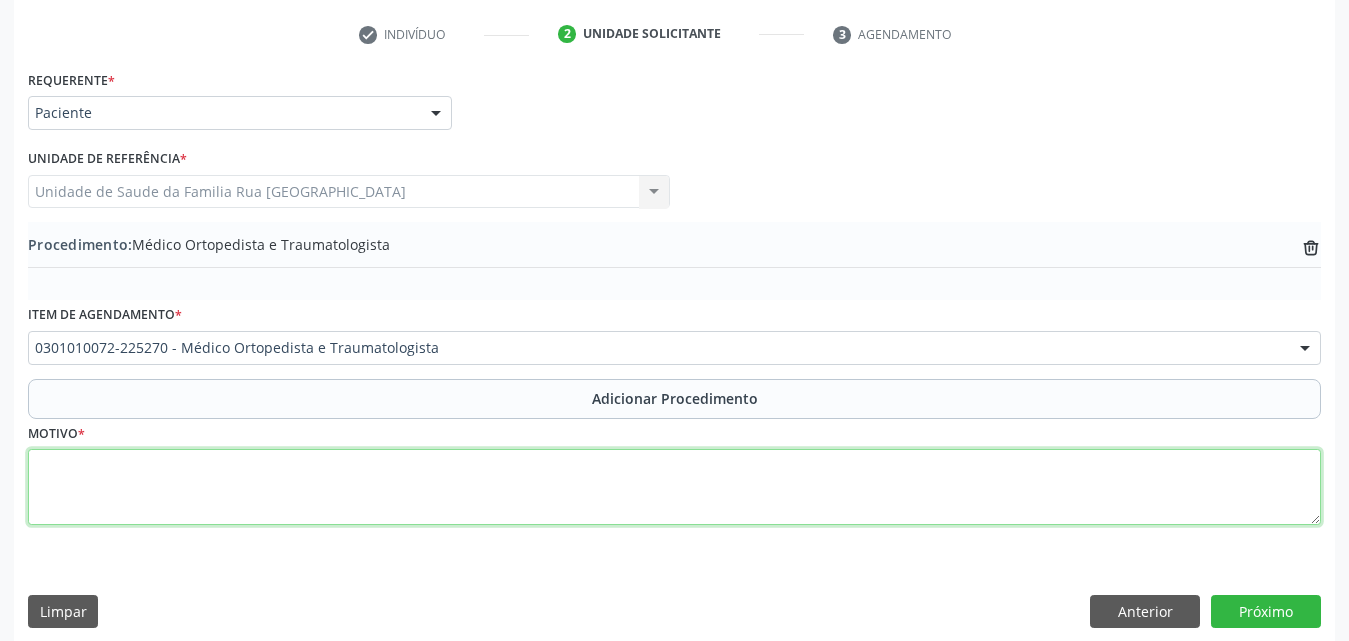 scroll, scrollTop: 412, scrollLeft: 0, axis: vertical 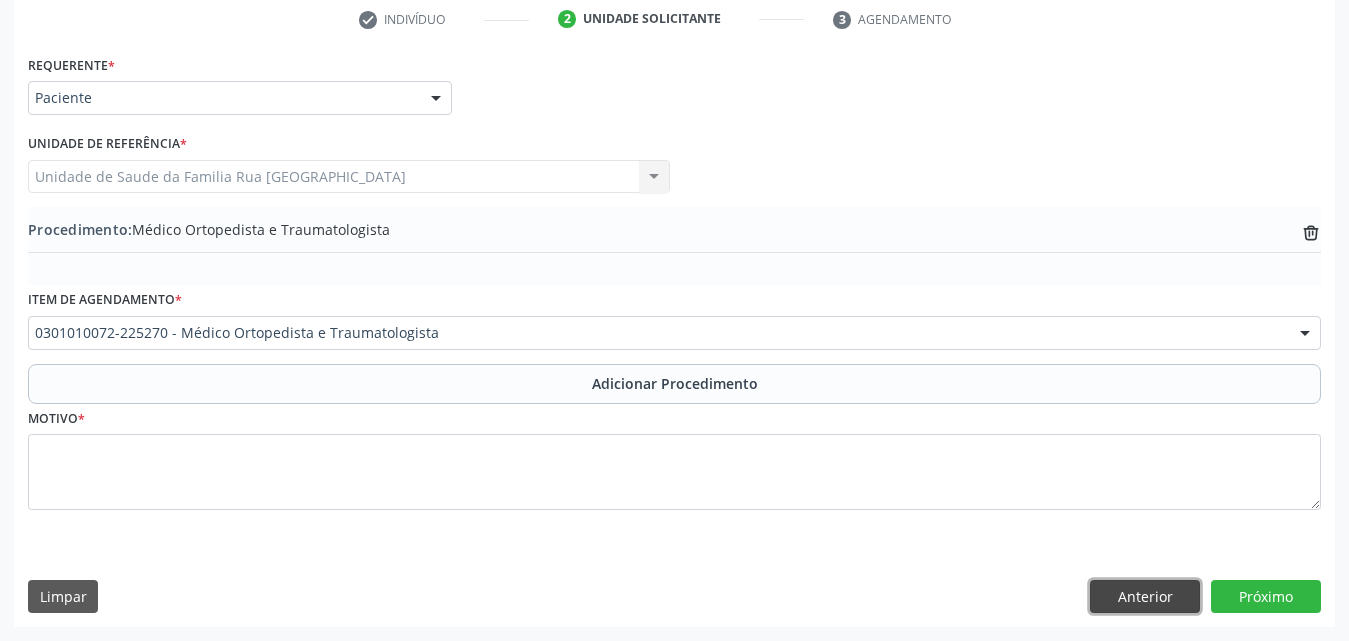 click on "Anterior" at bounding box center [1145, 597] 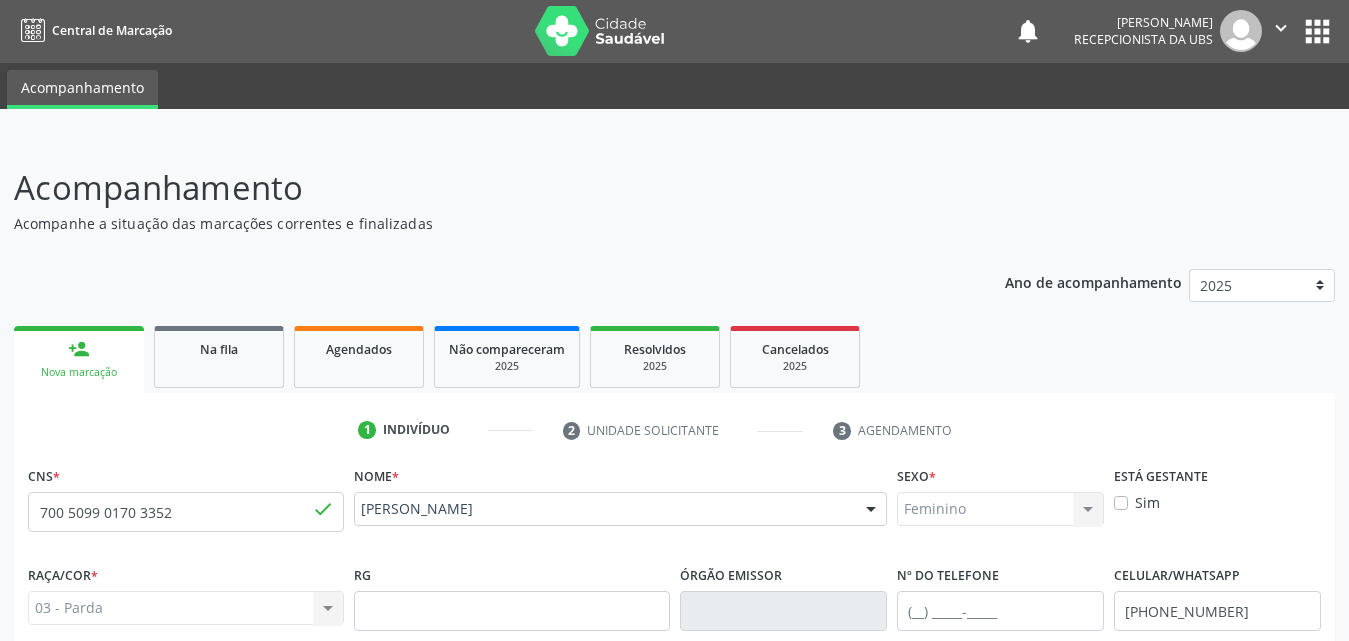 scroll, scrollTop: 0, scrollLeft: 0, axis: both 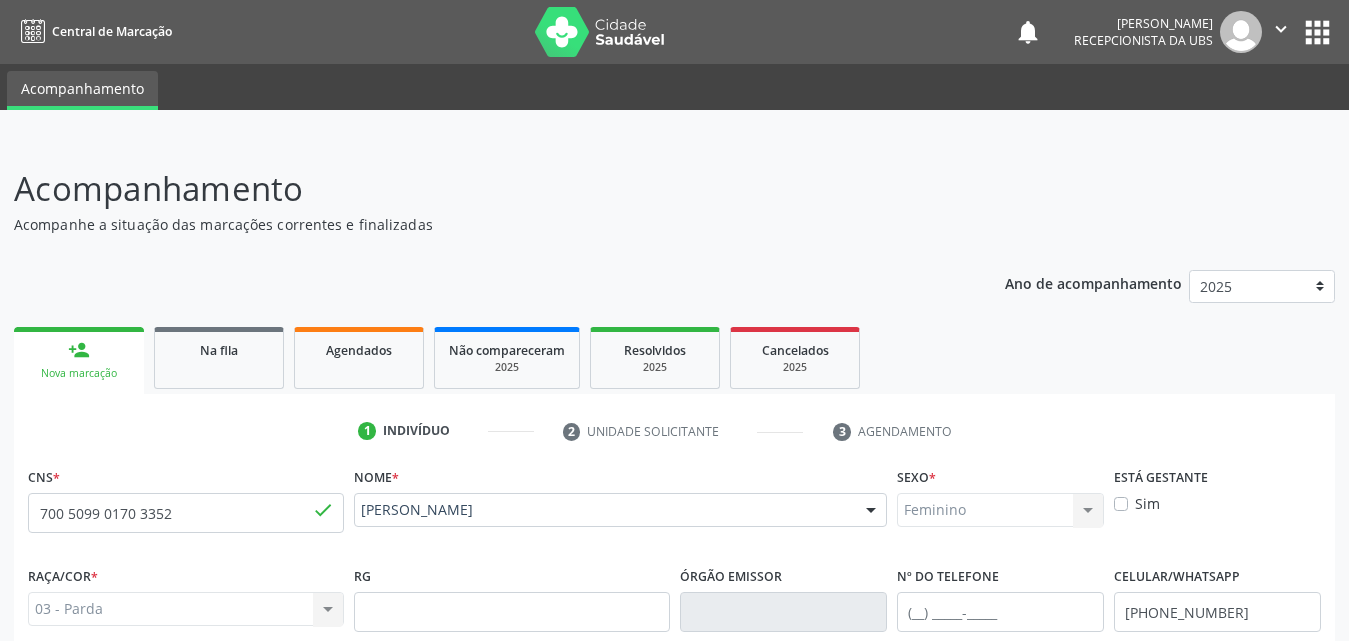 click on "Sim" at bounding box center (1147, 503) 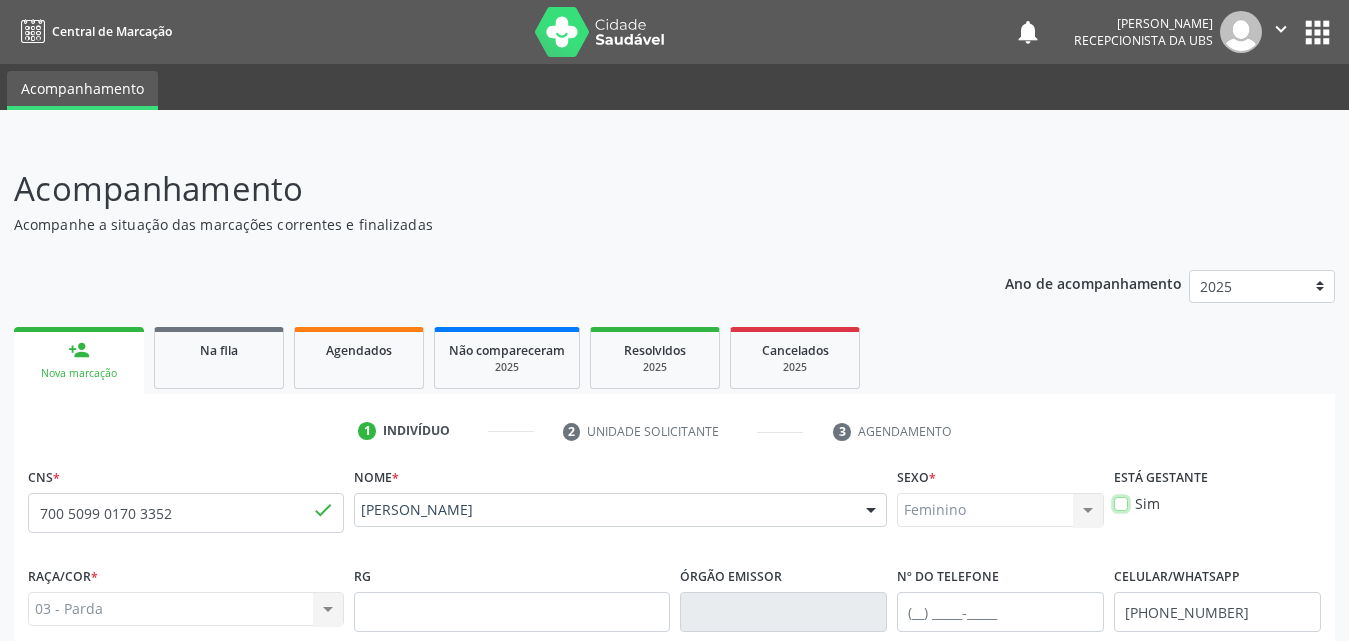 click on "Sim" at bounding box center (1121, 502) 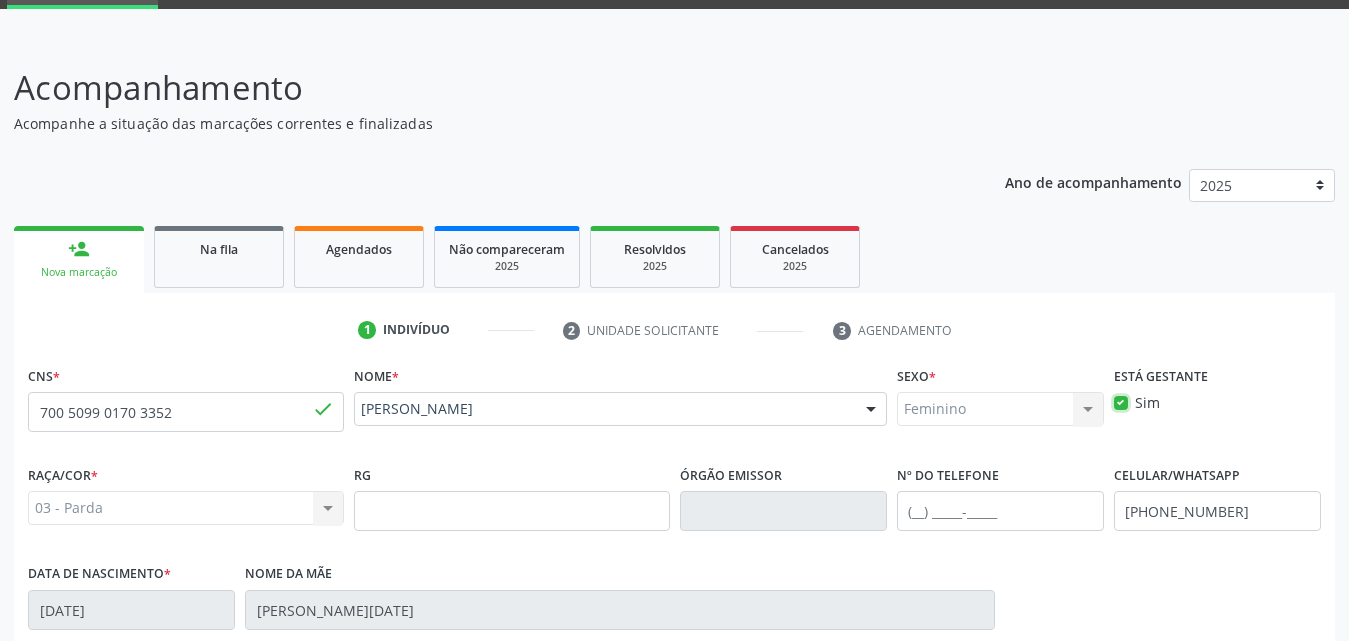 scroll, scrollTop: 471, scrollLeft: 0, axis: vertical 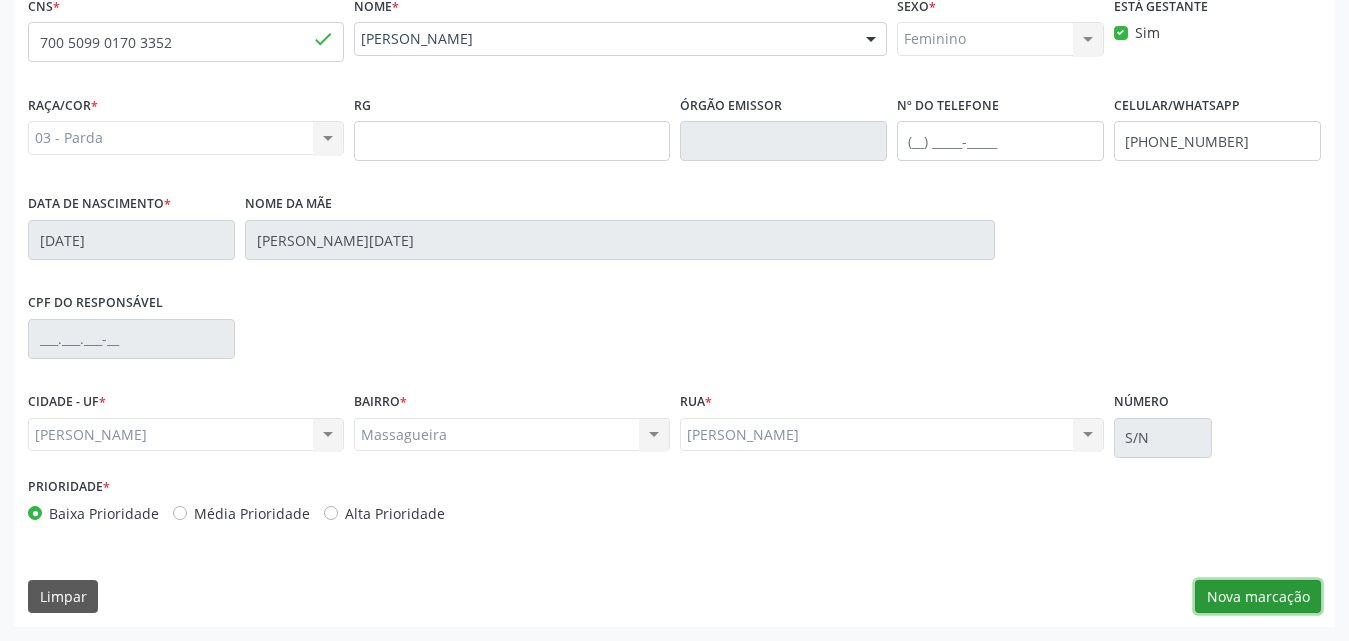 click on "Nova marcação" at bounding box center (1258, 597) 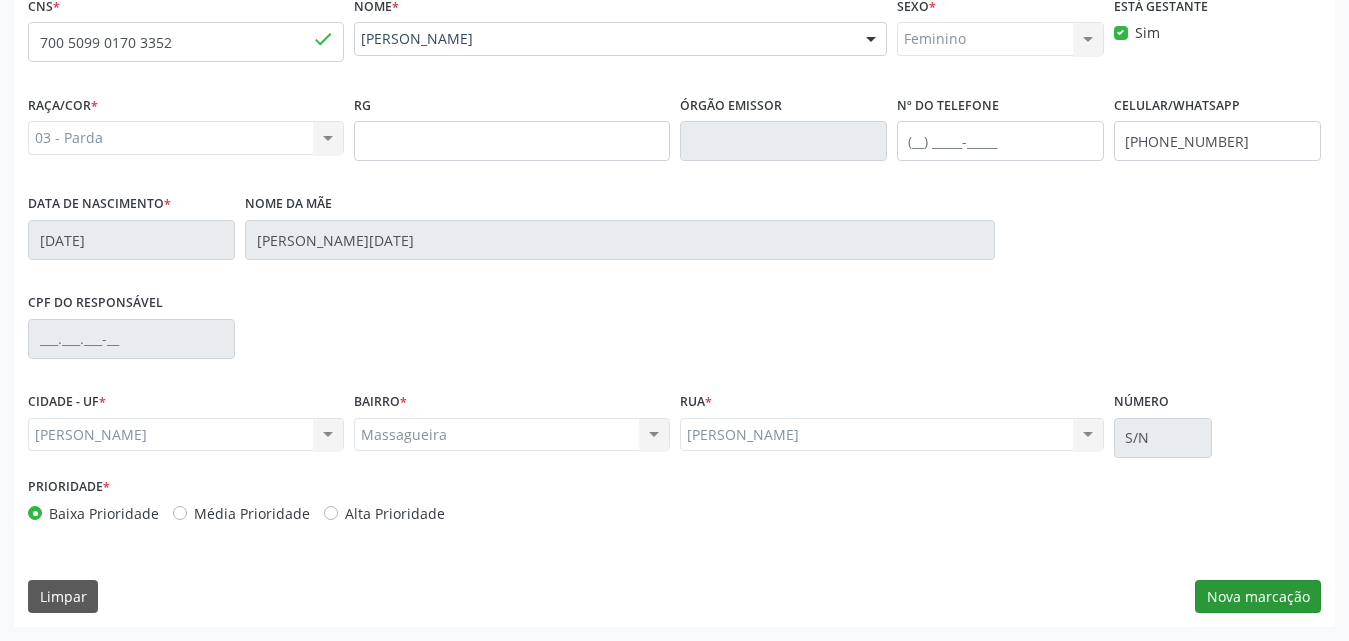 scroll, scrollTop: 412, scrollLeft: 0, axis: vertical 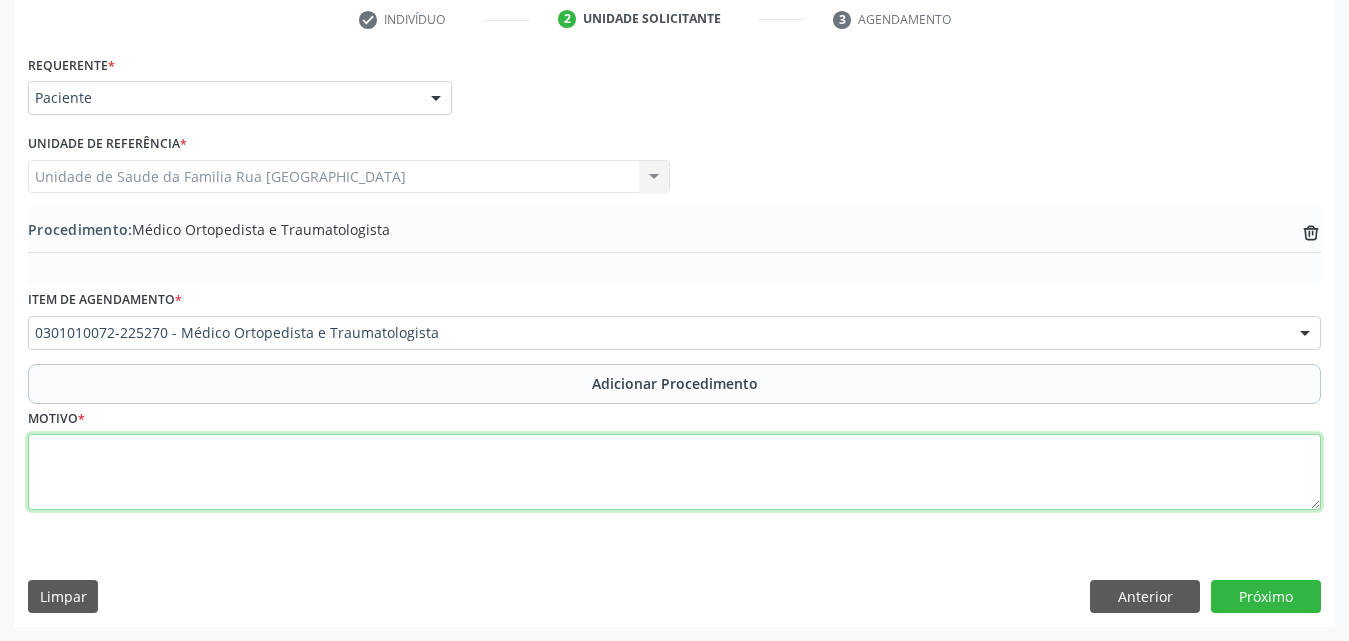 click at bounding box center (674, 472) 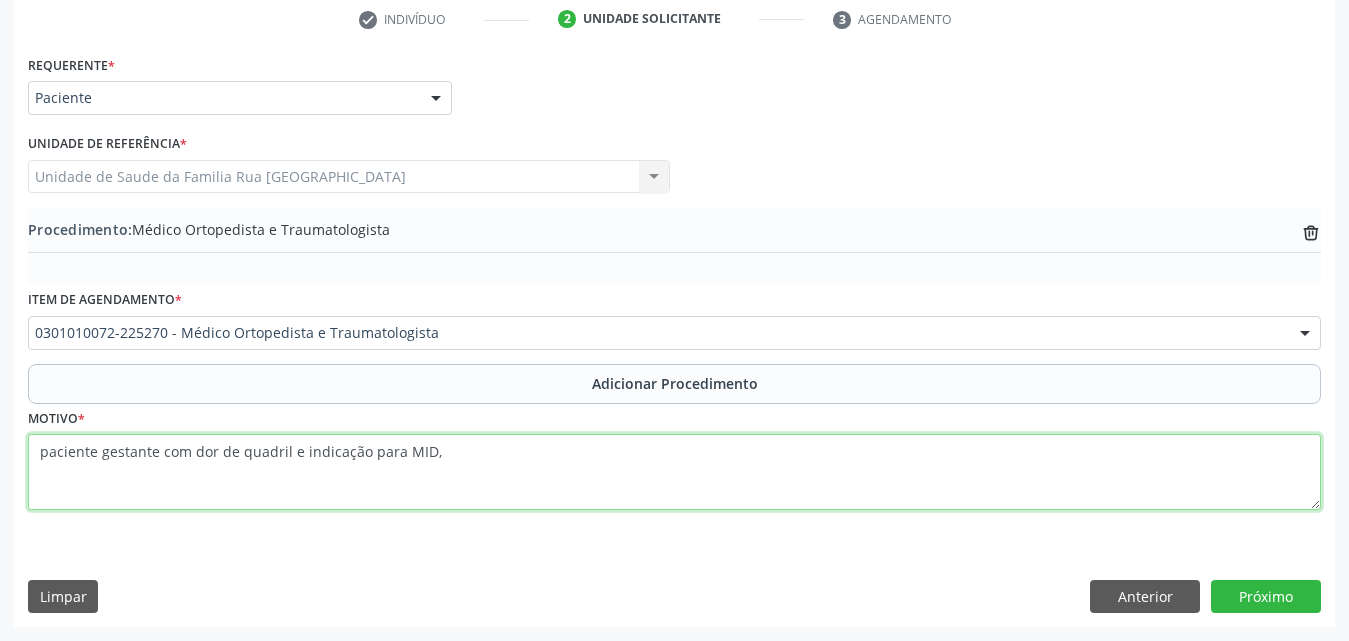 drag, startPoint x: 463, startPoint y: 464, endPoint x: 521, endPoint y: 439, distance: 63.15853 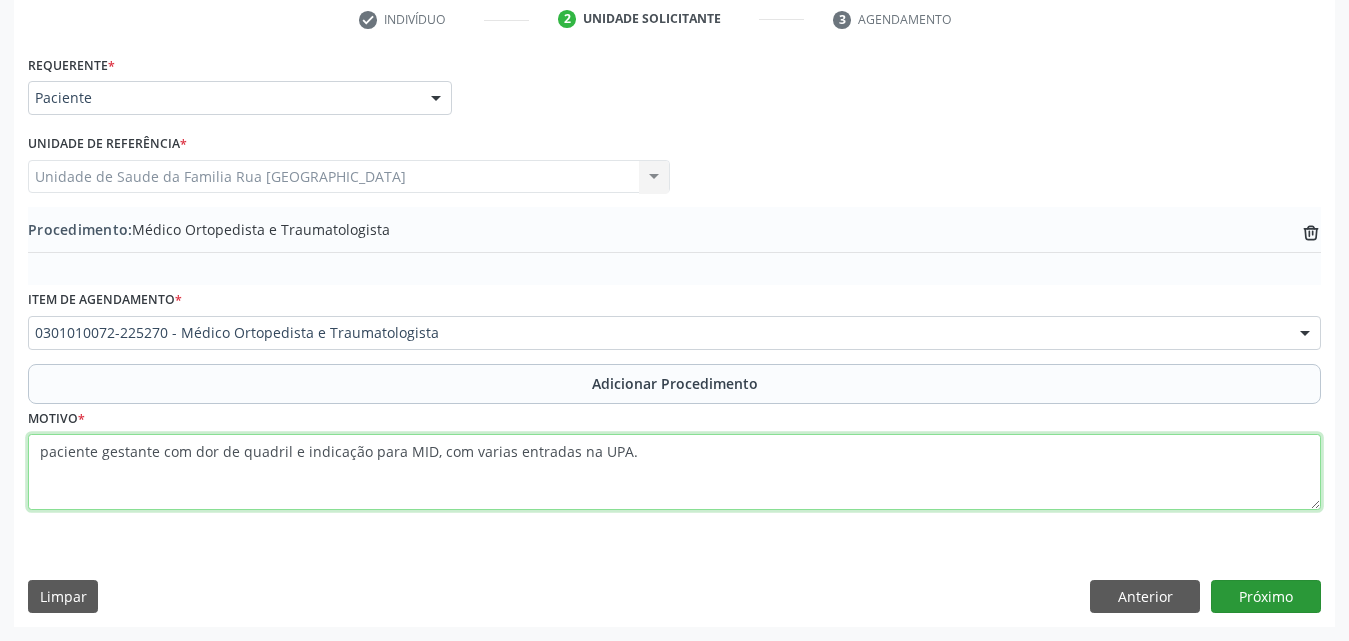 type on "paciente gestante com dor de quadril e indicação para MID, com varias entradas na UPA." 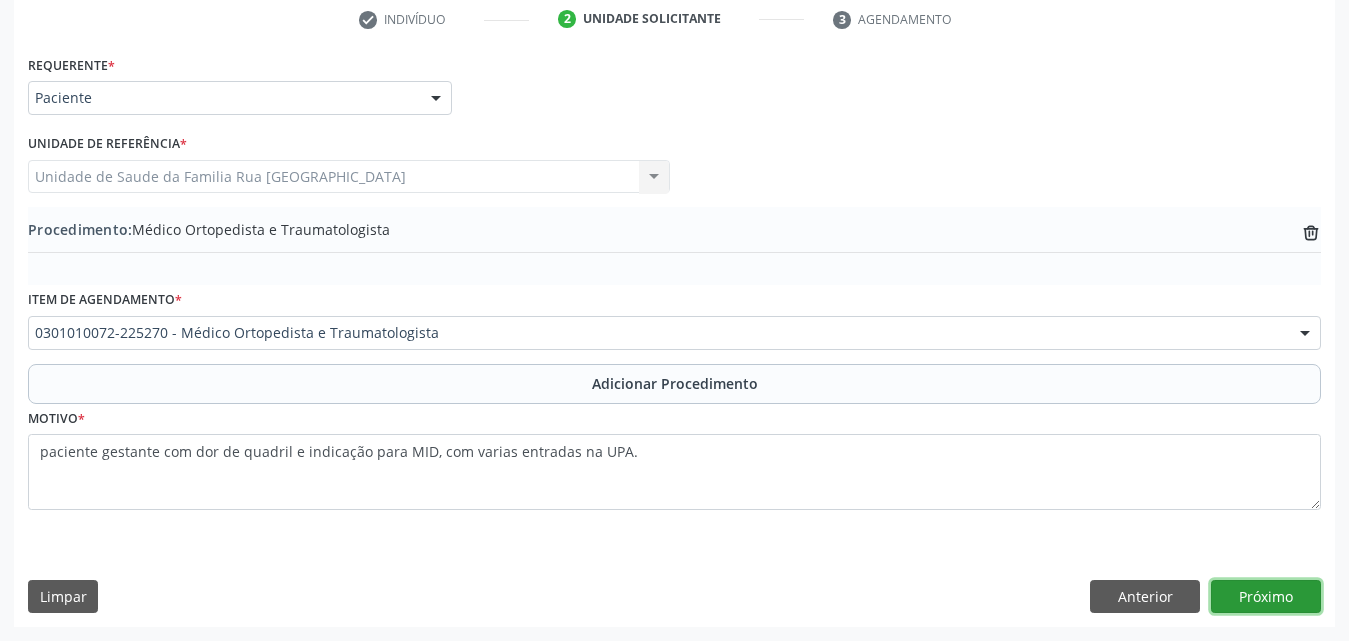 click on "Próximo" at bounding box center (1266, 597) 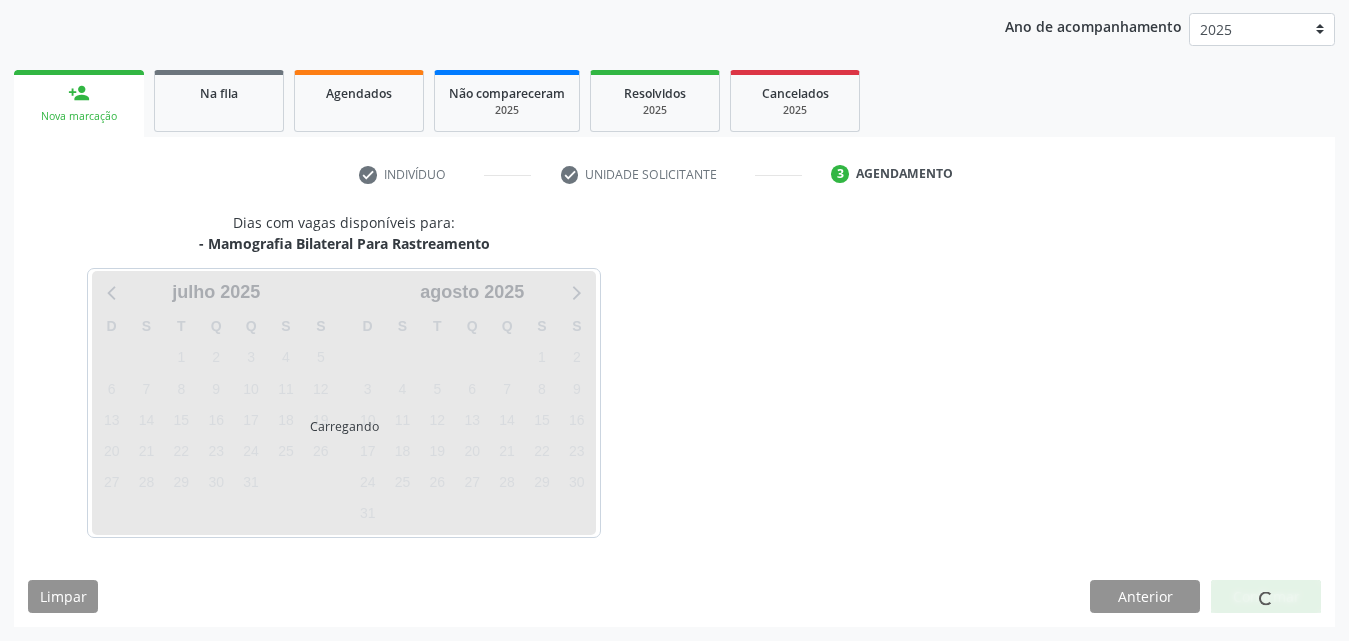 scroll, scrollTop: 316, scrollLeft: 0, axis: vertical 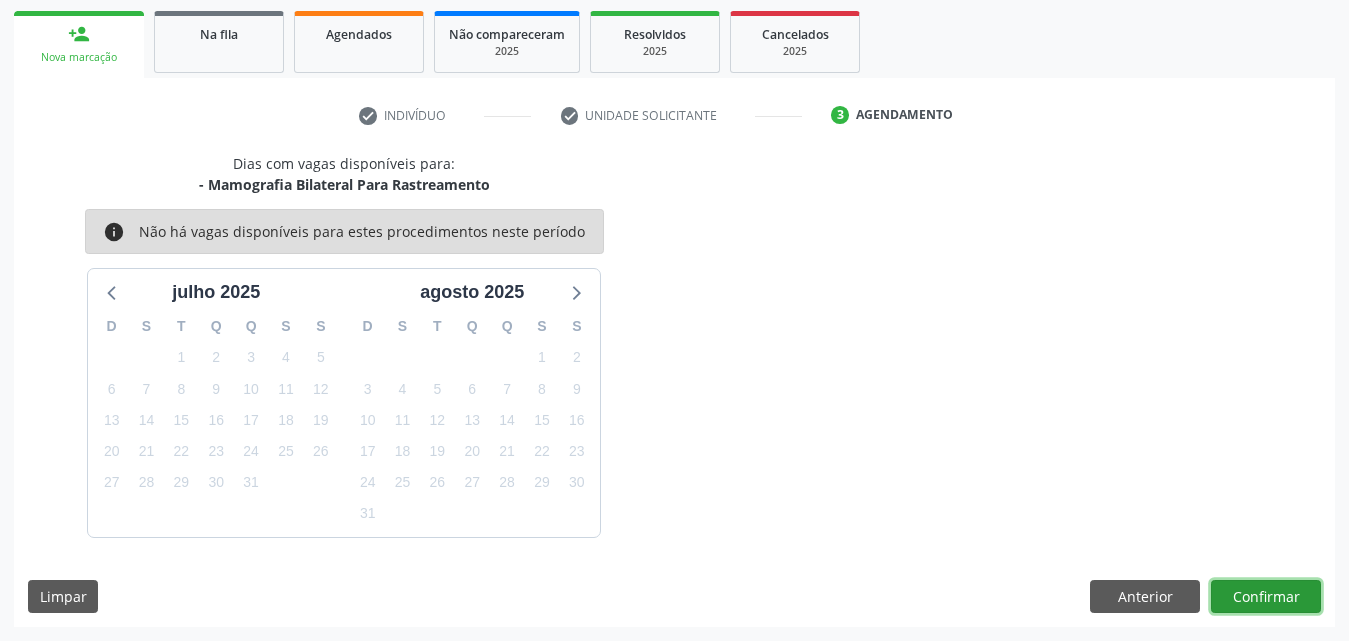 click on "Confirmar" at bounding box center (1266, 597) 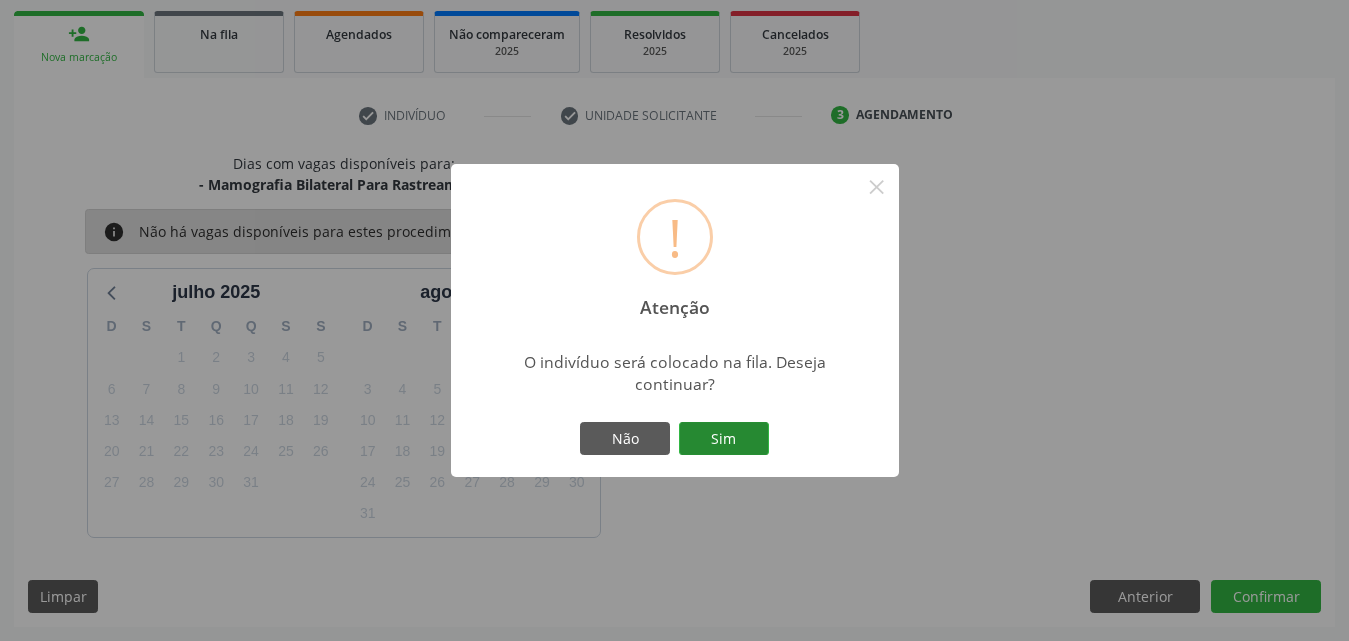 click on "Sim" at bounding box center (724, 439) 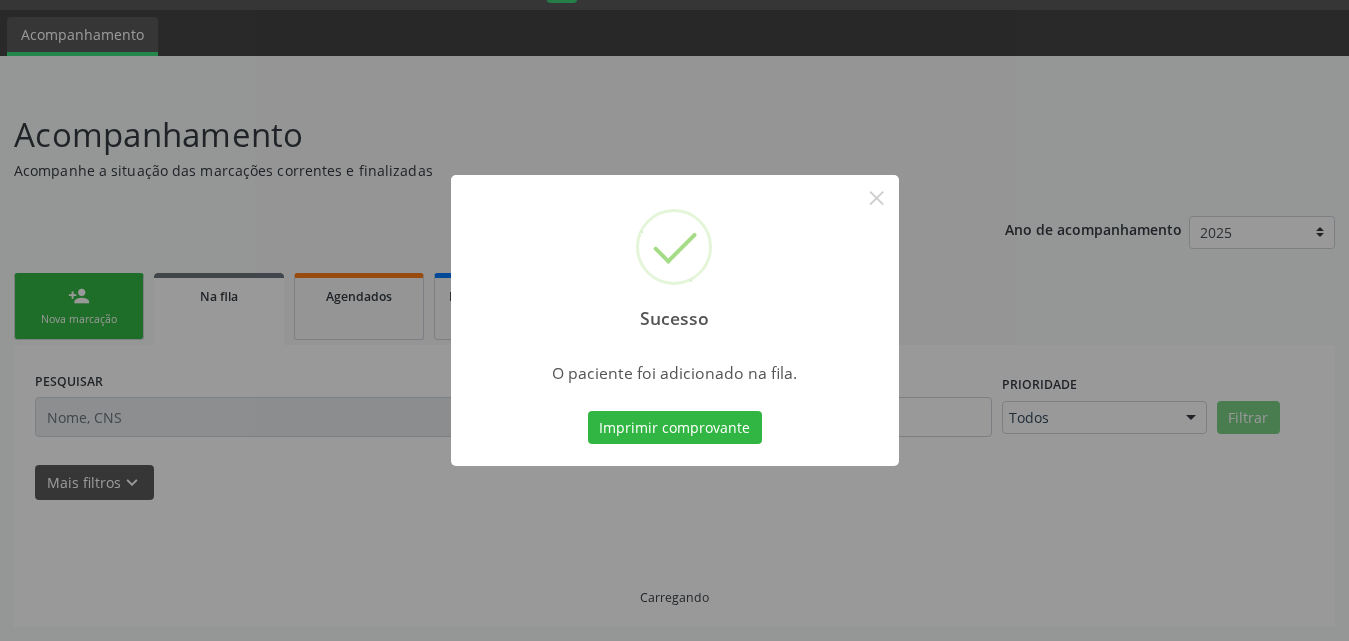 scroll, scrollTop: 54, scrollLeft: 0, axis: vertical 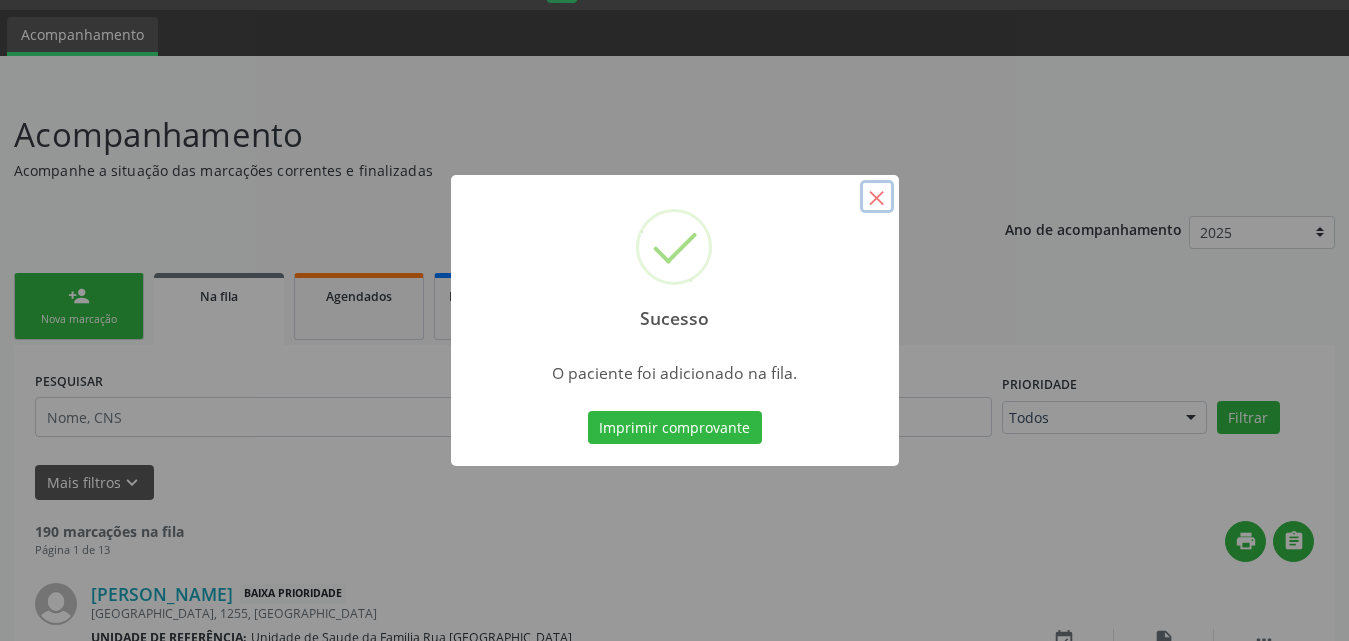 click on "×" at bounding box center [877, 197] 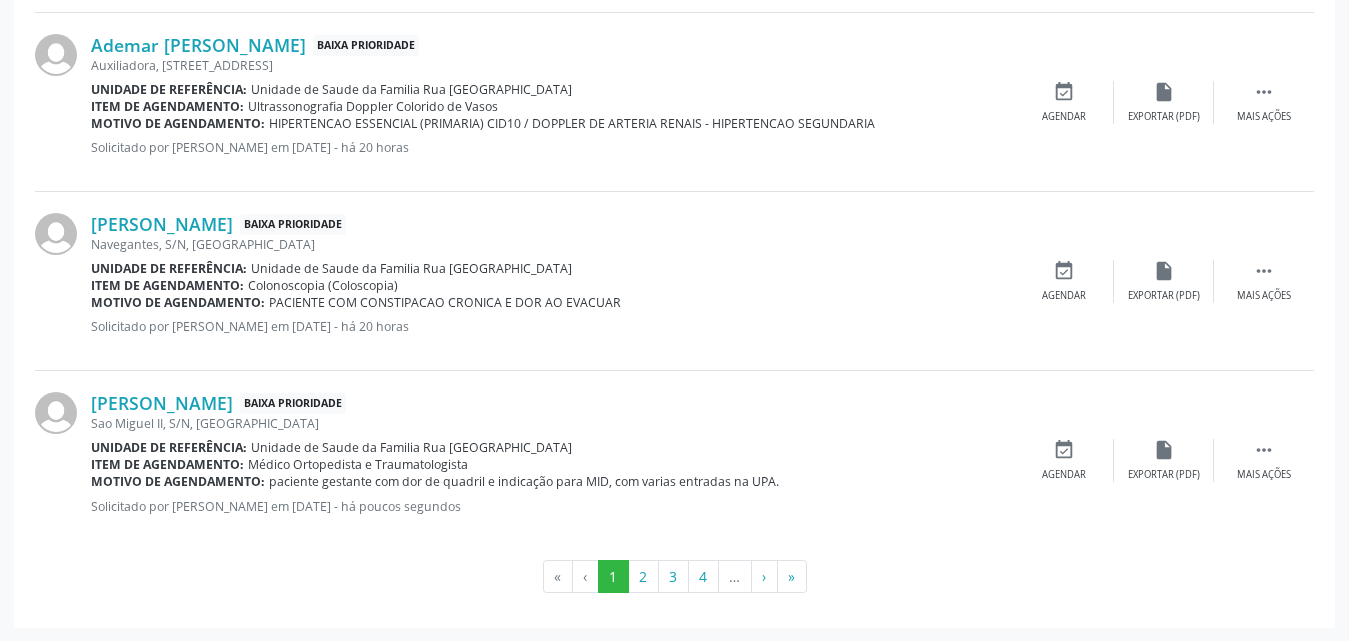 scroll, scrollTop: 1858, scrollLeft: 0, axis: vertical 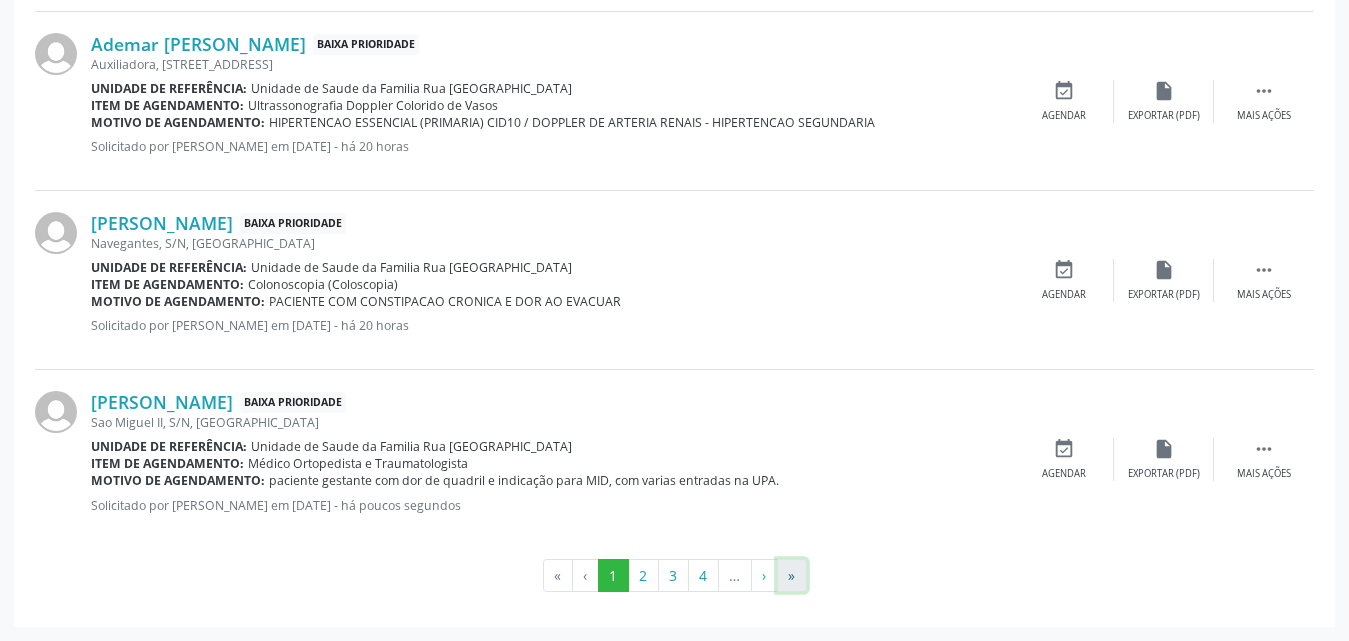 click on "»" at bounding box center (792, 576) 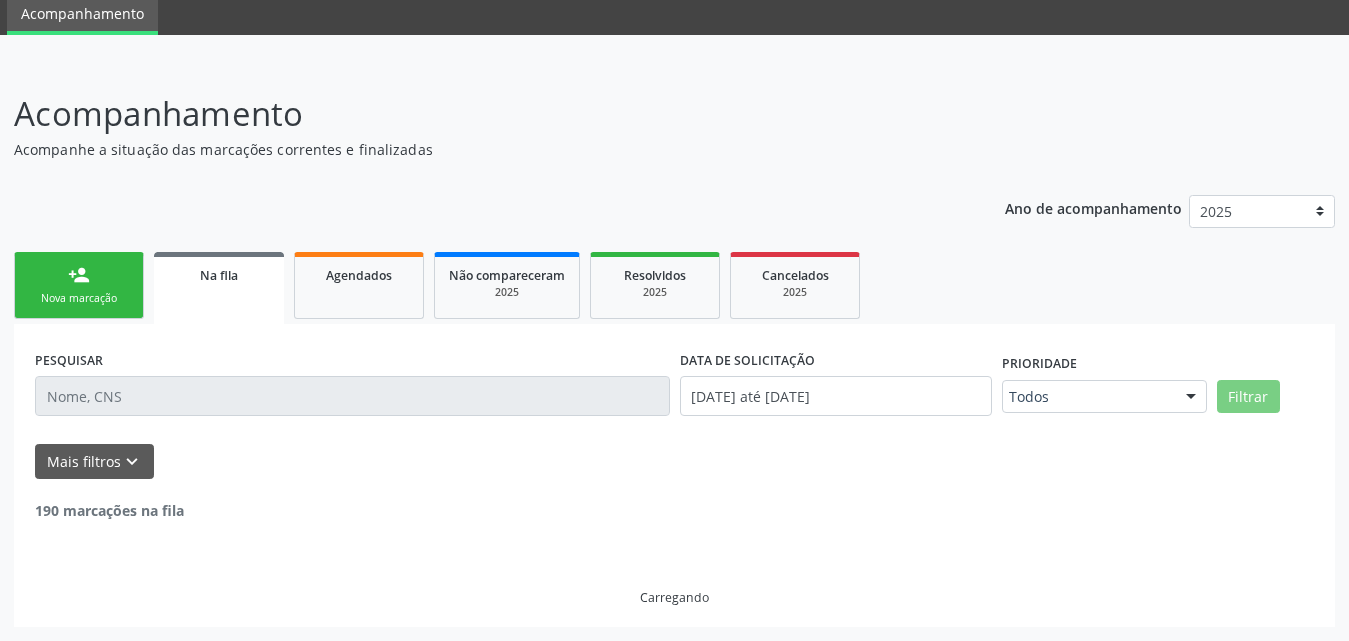 scroll, scrollTop: 11, scrollLeft: 0, axis: vertical 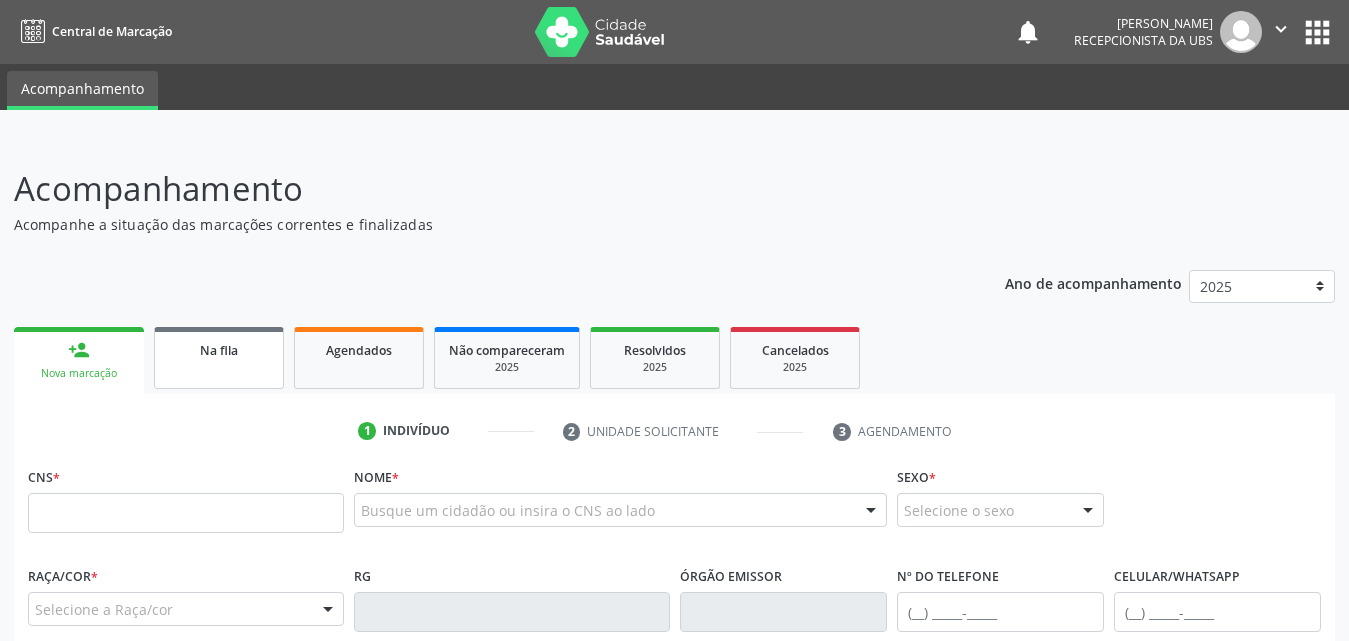 click on "Na fila" at bounding box center (219, 350) 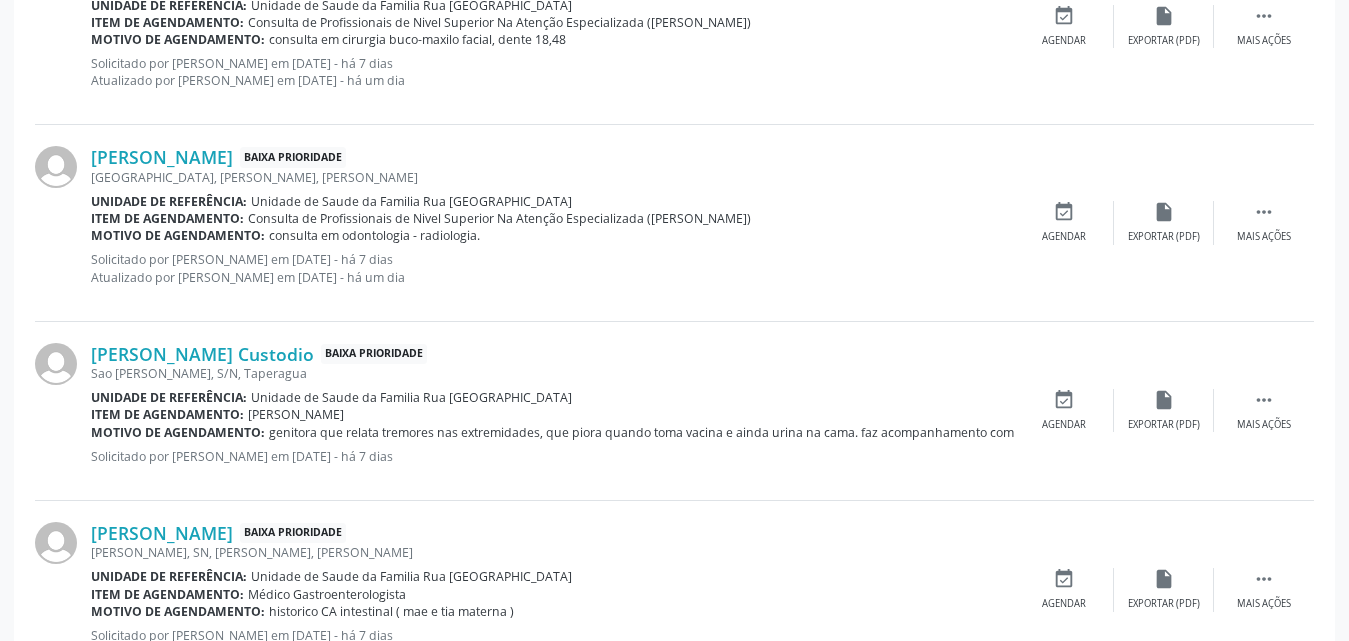 scroll, scrollTop: 2806, scrollLeft: 0, axis: vertical 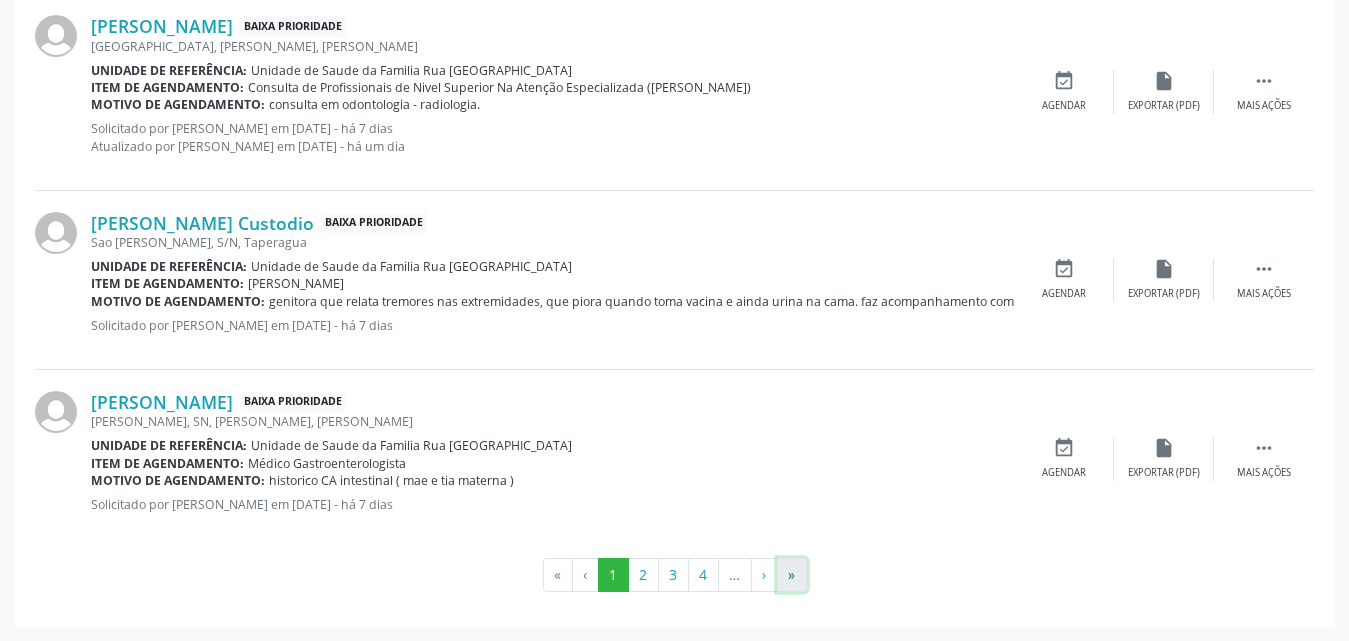 click on "»" at bounding box center (792, 575) 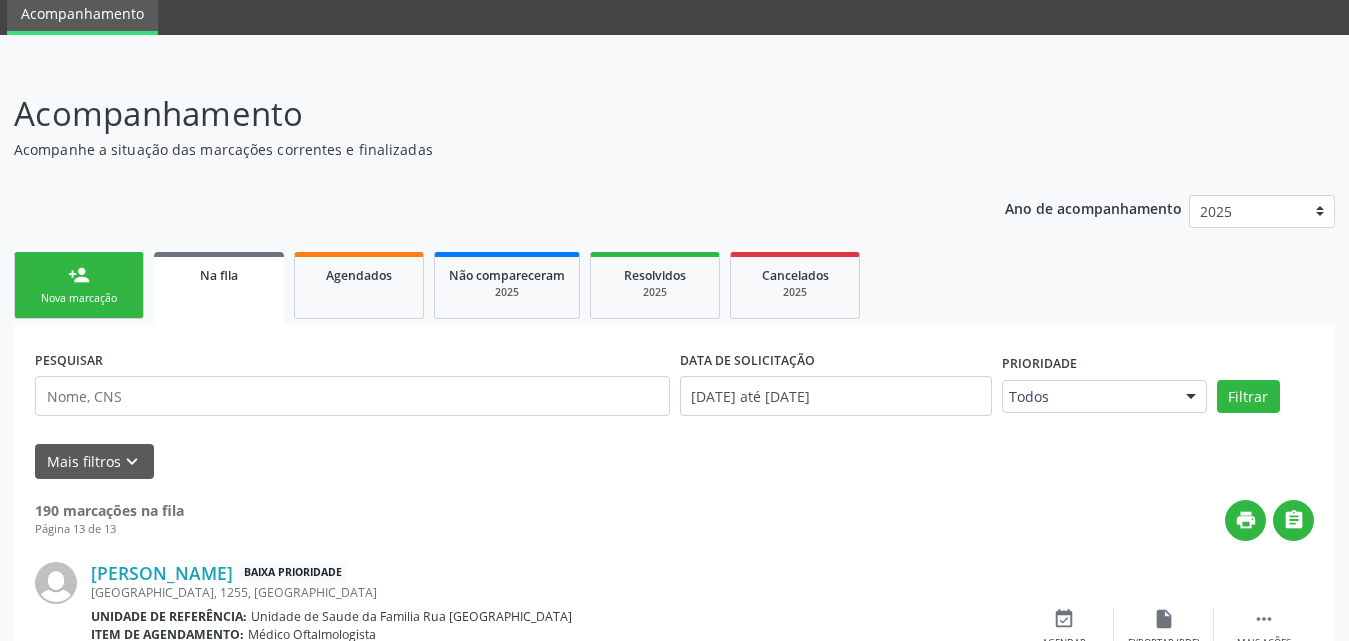 scroll, scrollTop: 1858, scrollLeft: 0, axis: vertical 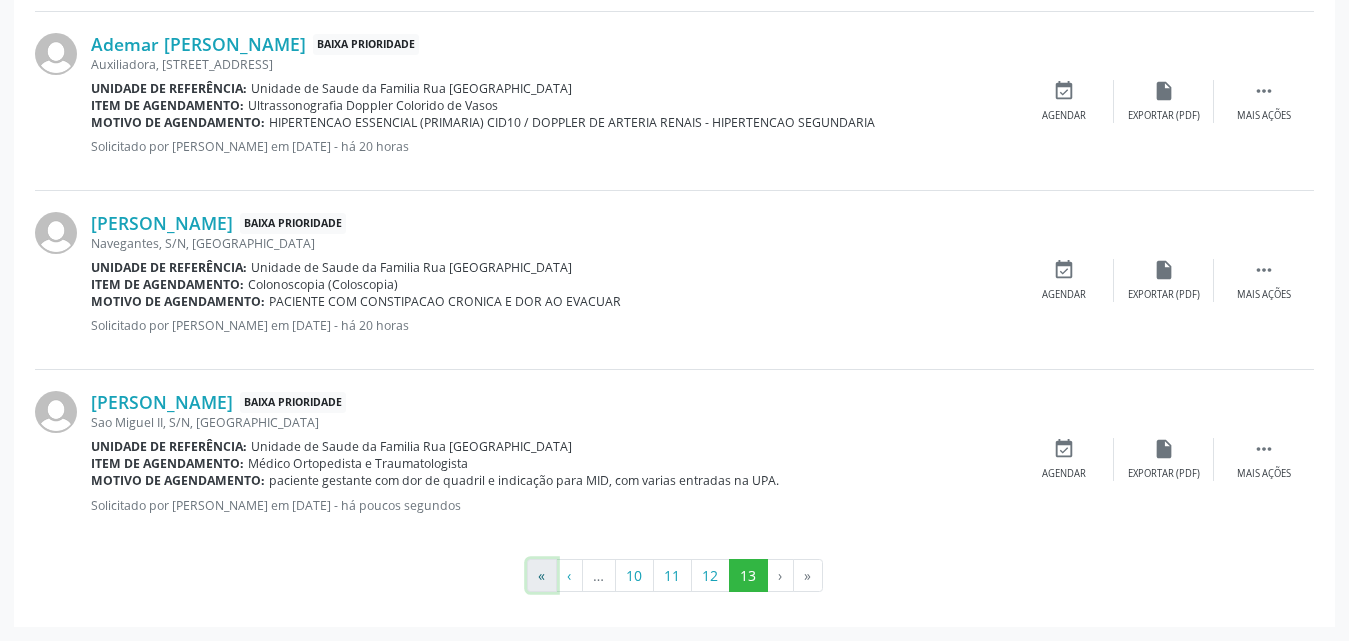click on "«" at bounding box center [542, 576] 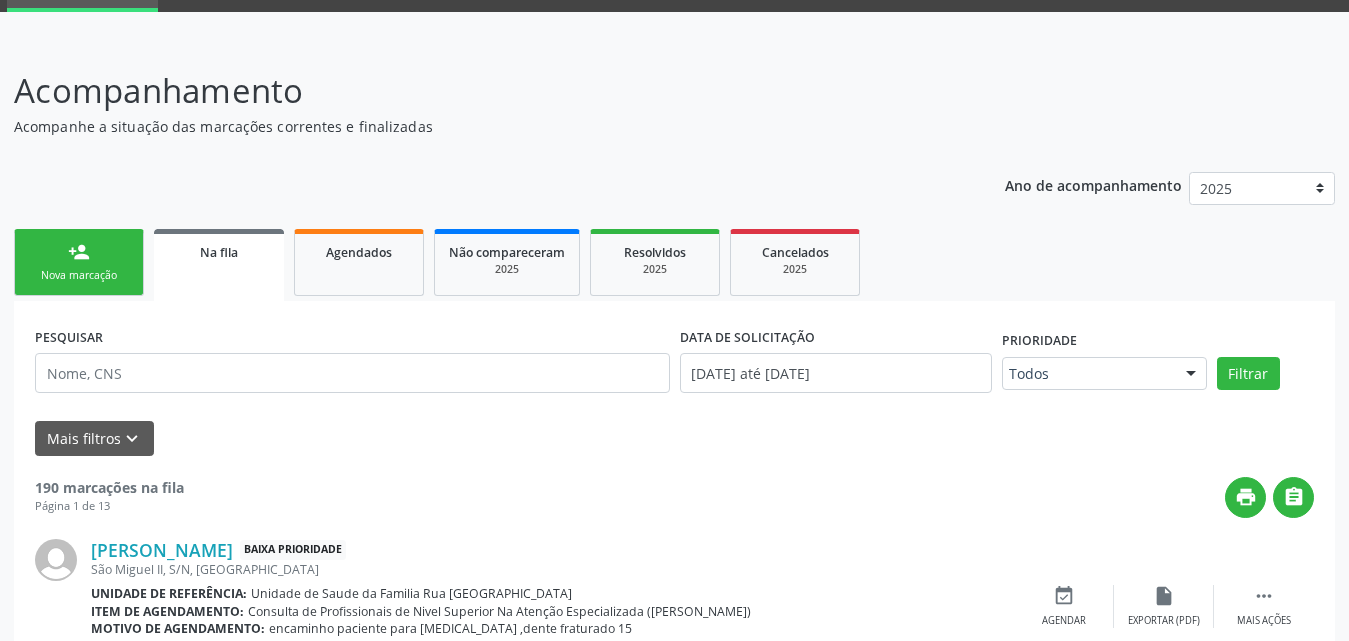 scroll, scrollTop: 0, scrollLeft: 0, axis: both 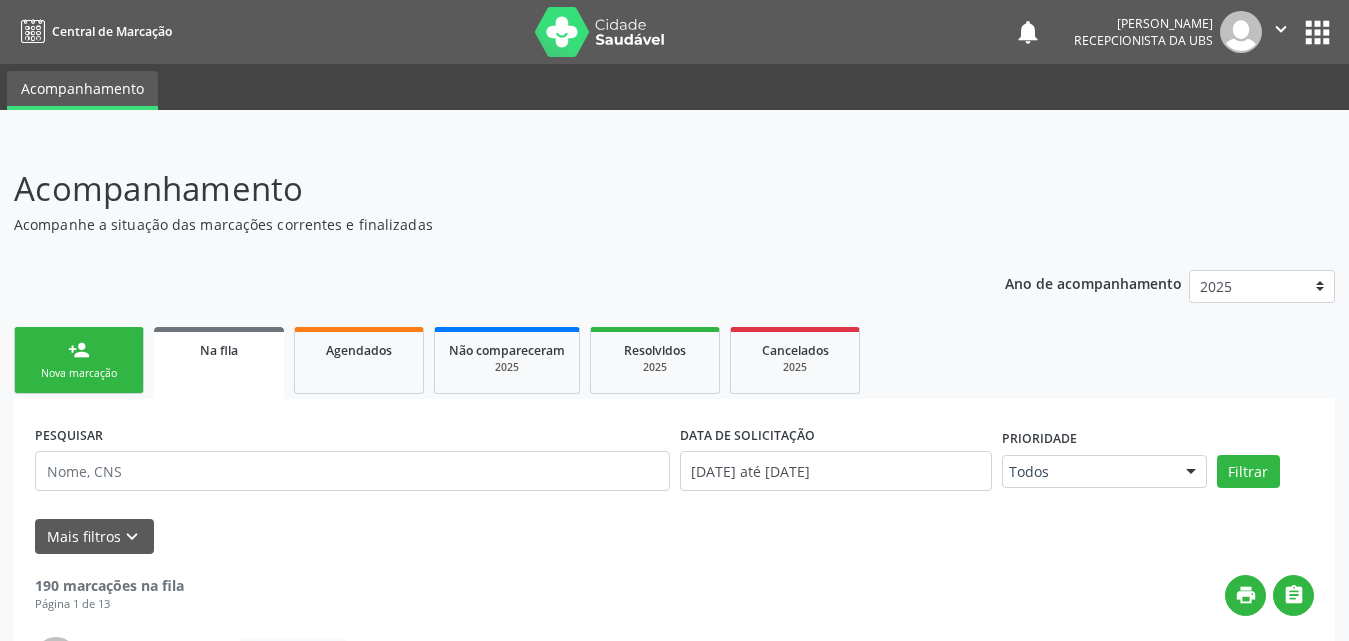 click on "Na fila" at bounding box center [219, 363] 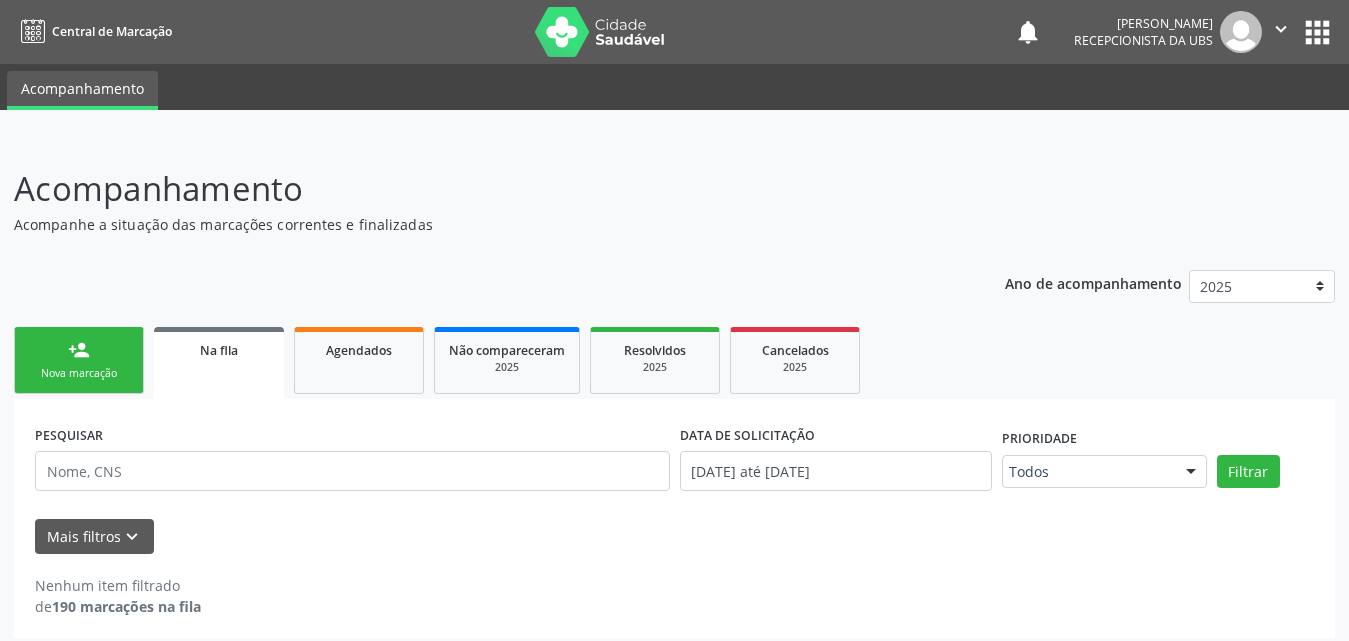 click on "Na fila" at bounding box center [219, 363] 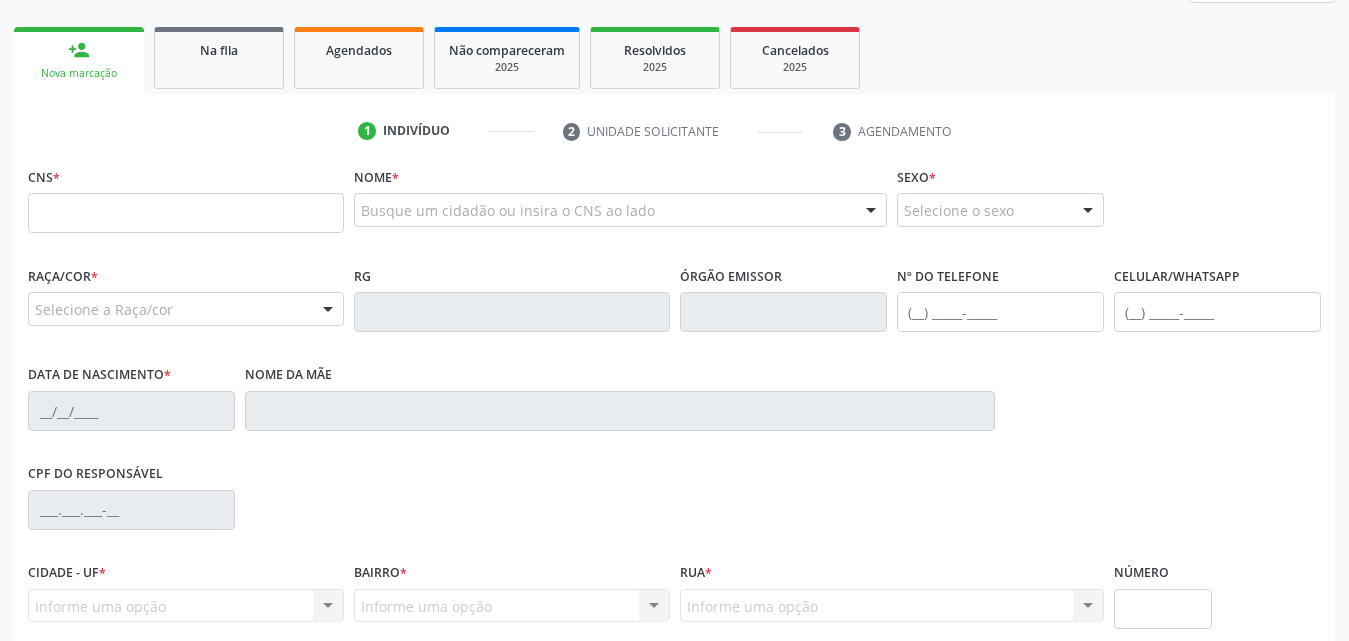 scroll, scrollTop: 0, scrollLeft: 0, axis: both 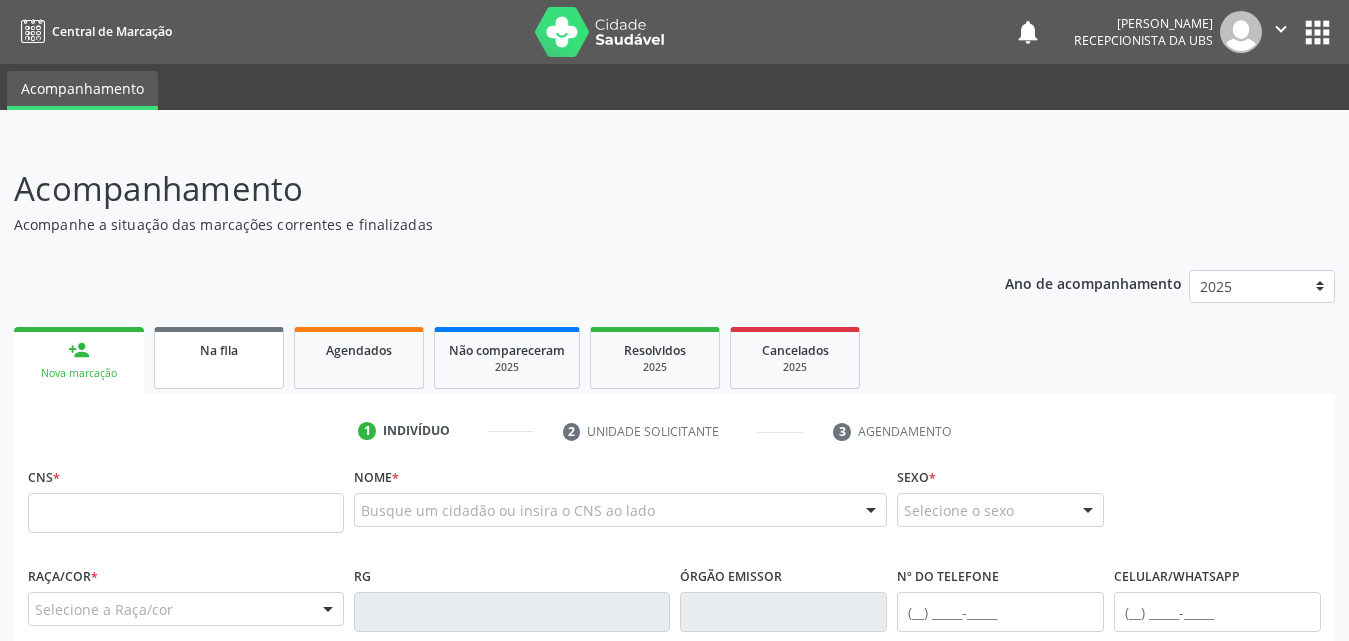click on "Na fila" at bounding box center (219, 349) 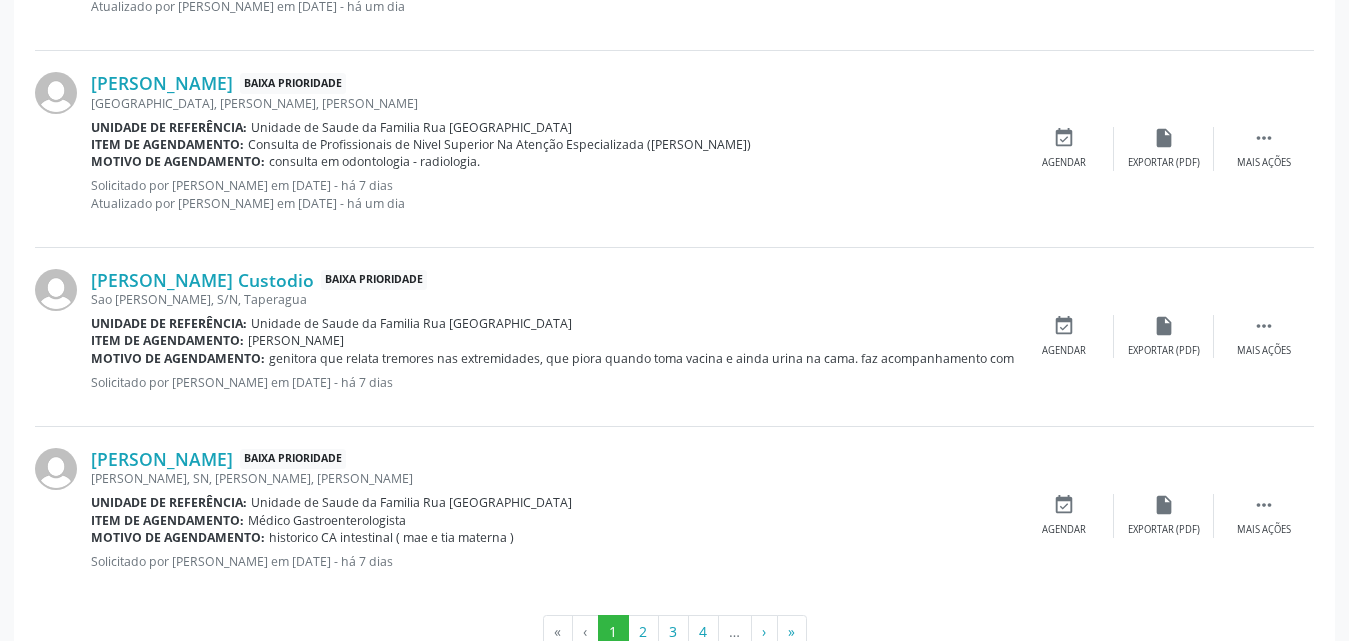 scroll, scrollTop: 2806, scrollLeft: 0, axis: vertical 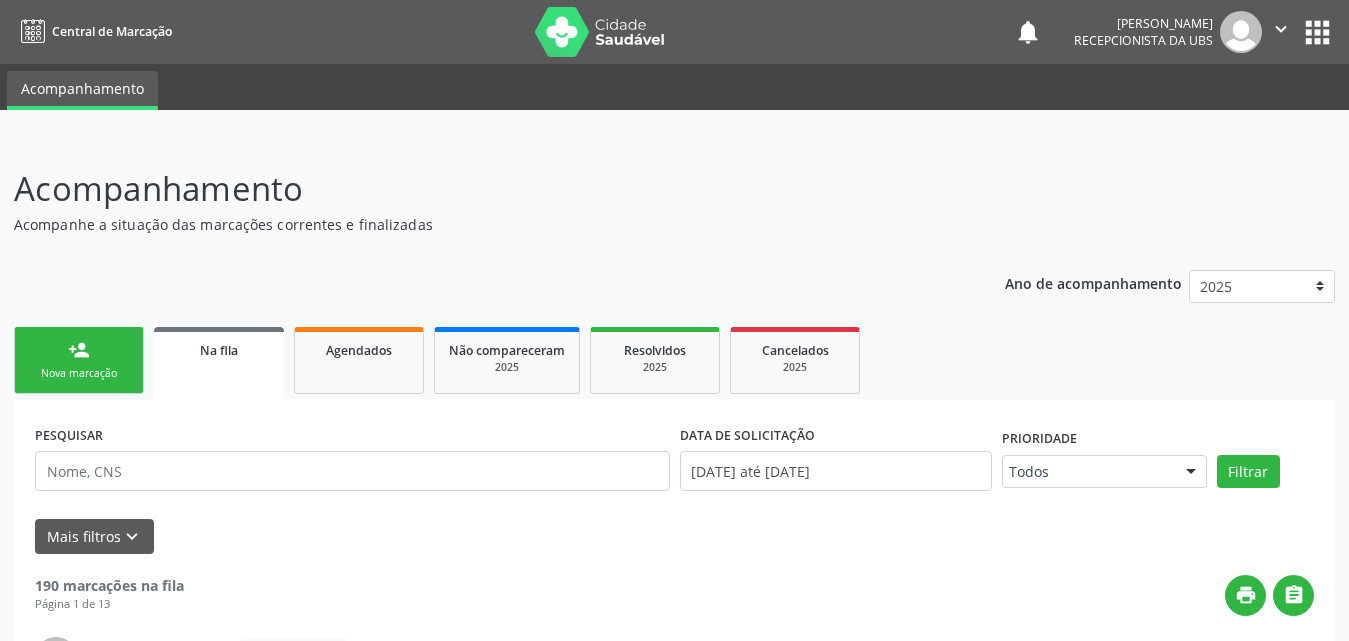click on "person_add" at bounding box center [79, 350] 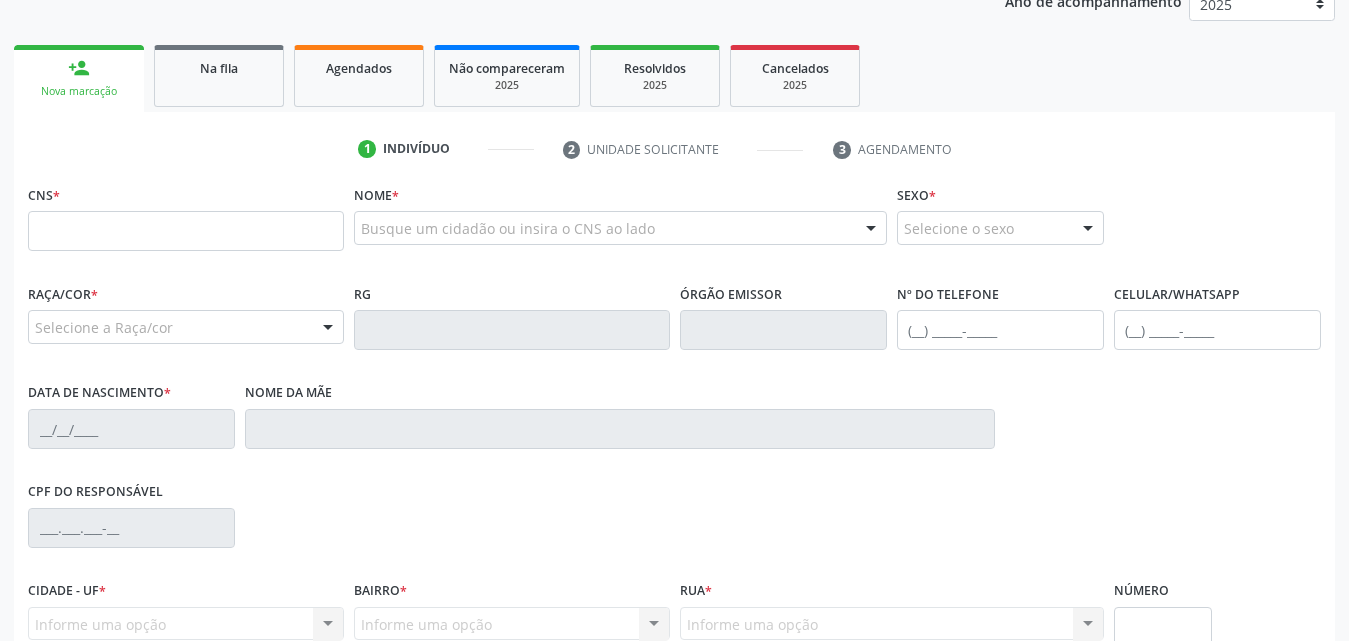 scroll, scrollTop: 0, scrollLeft: 0, axis: both 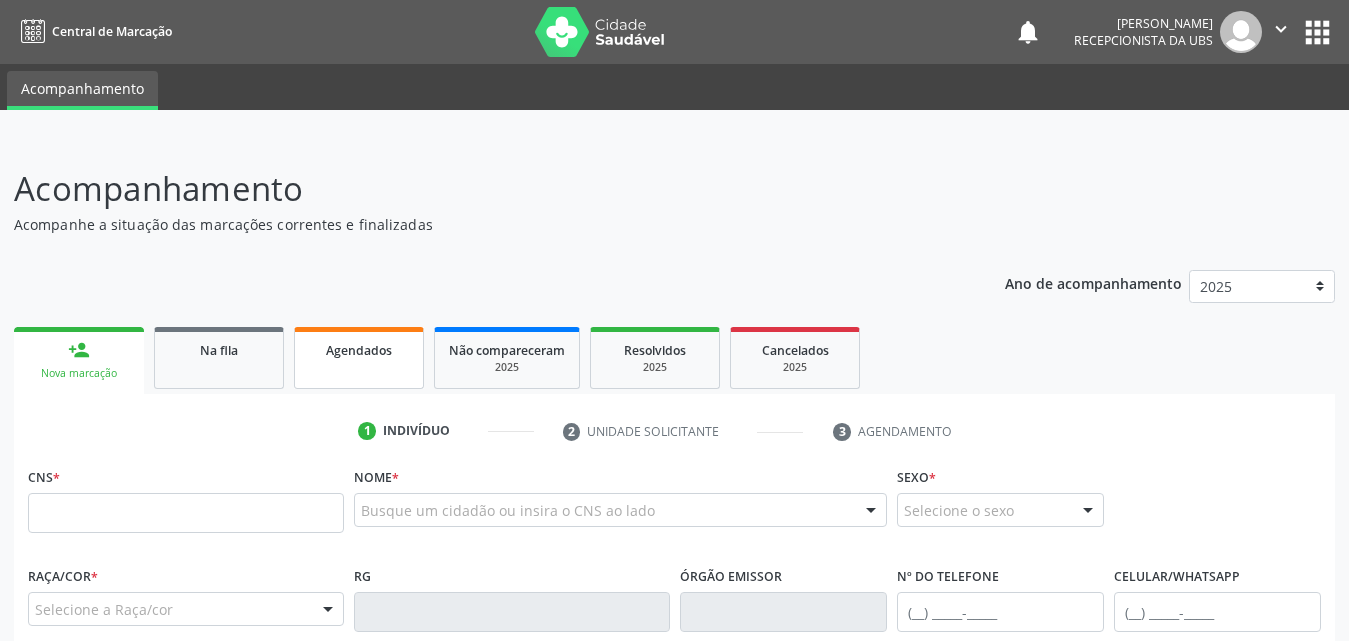 click on "Agendados" at bounding box center (359, 350) 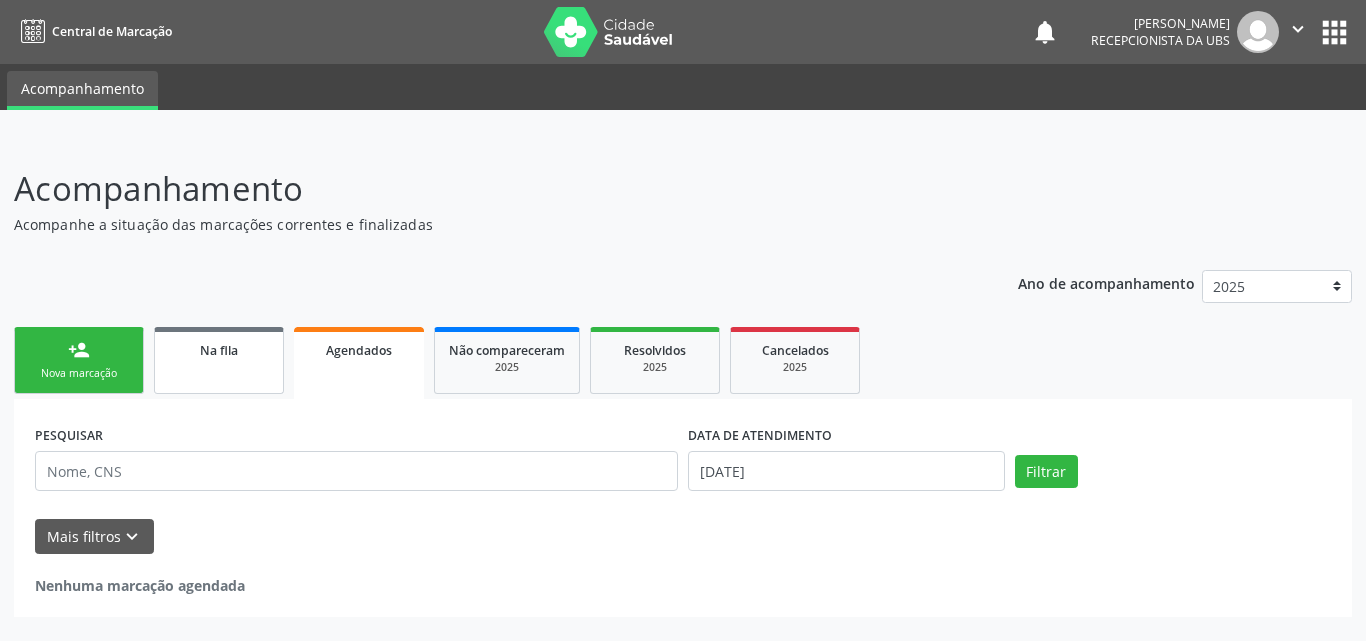 click on "Na fila" at bounding box center (219, 360) 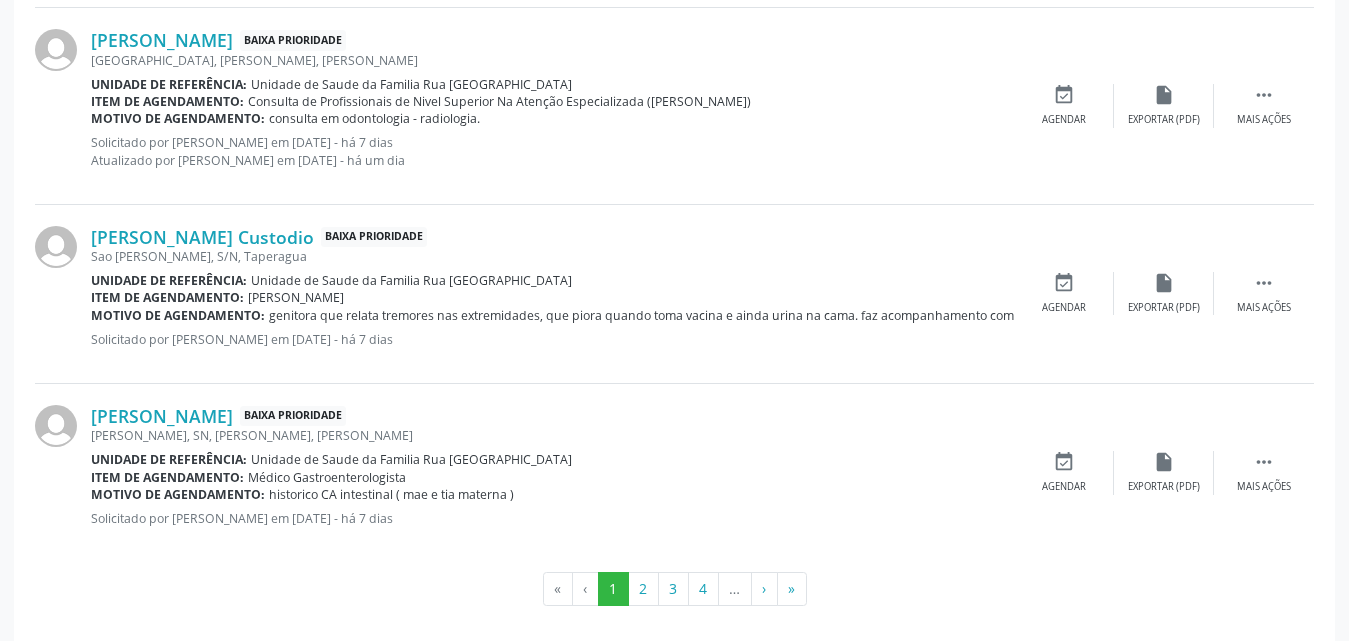 scroll, scrollTop: 2806, scrollLeft: 0, axis: vertical 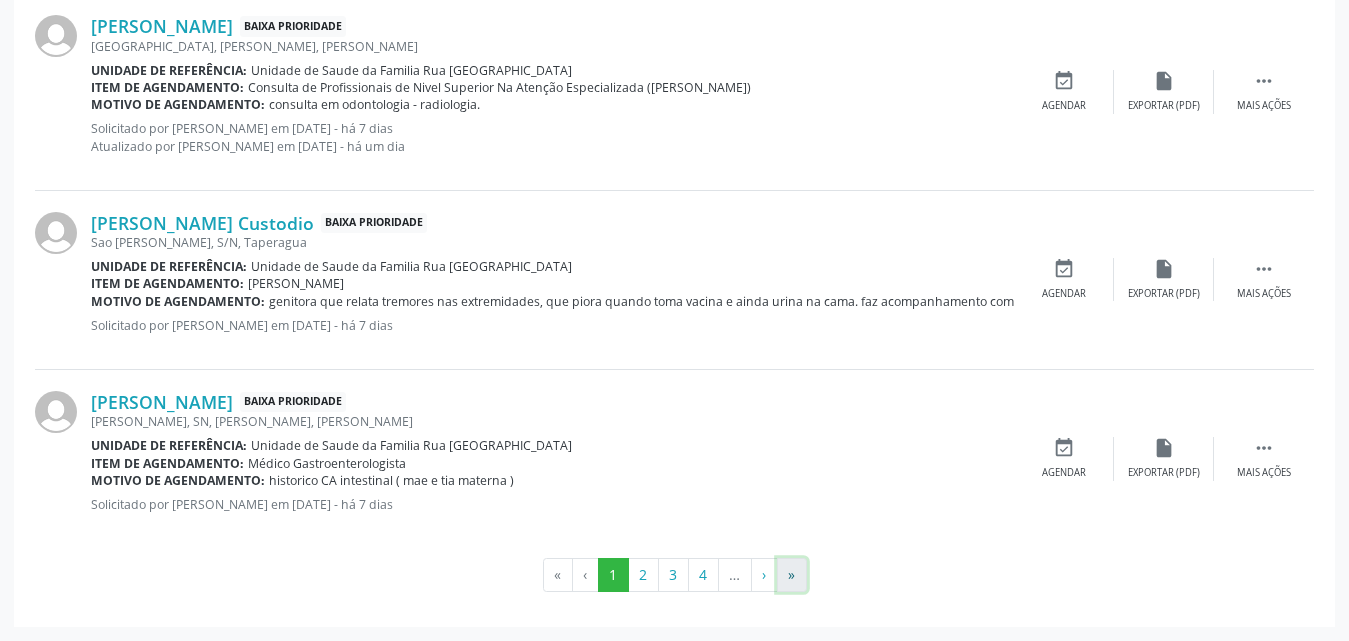 click on "»" at bounding box center (792, 575) 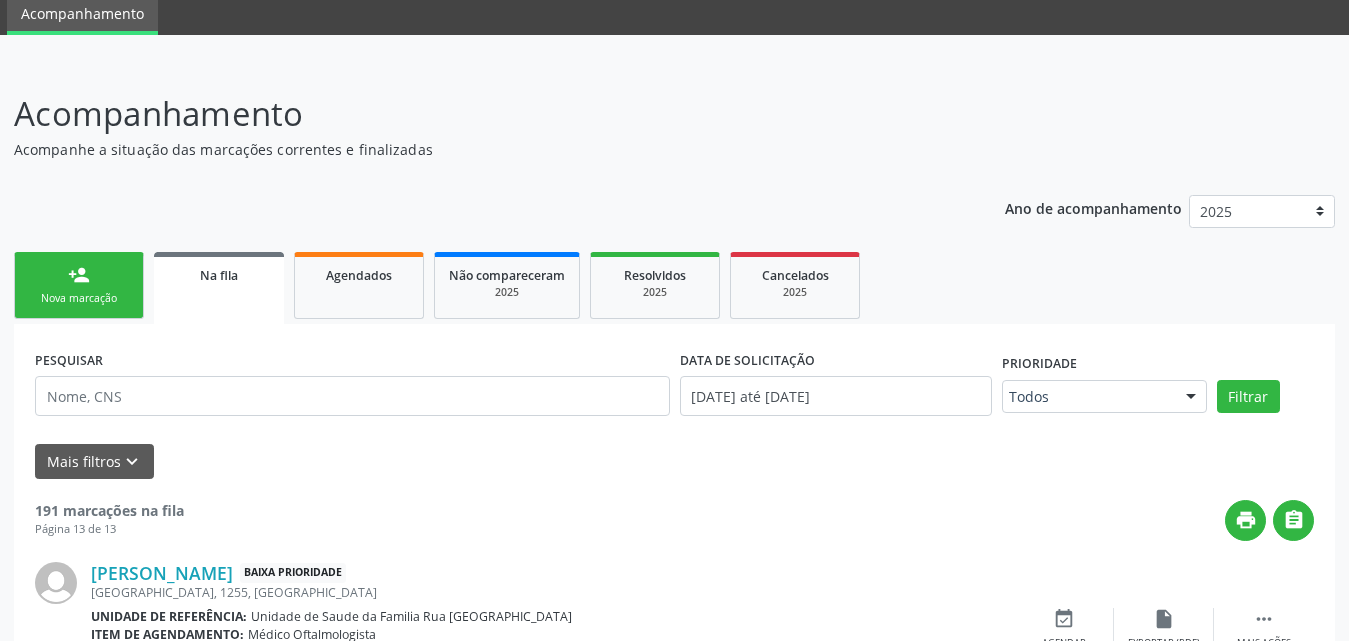 scroll, scrollTop: 2037, scrollLeft: 0, axis: vertical 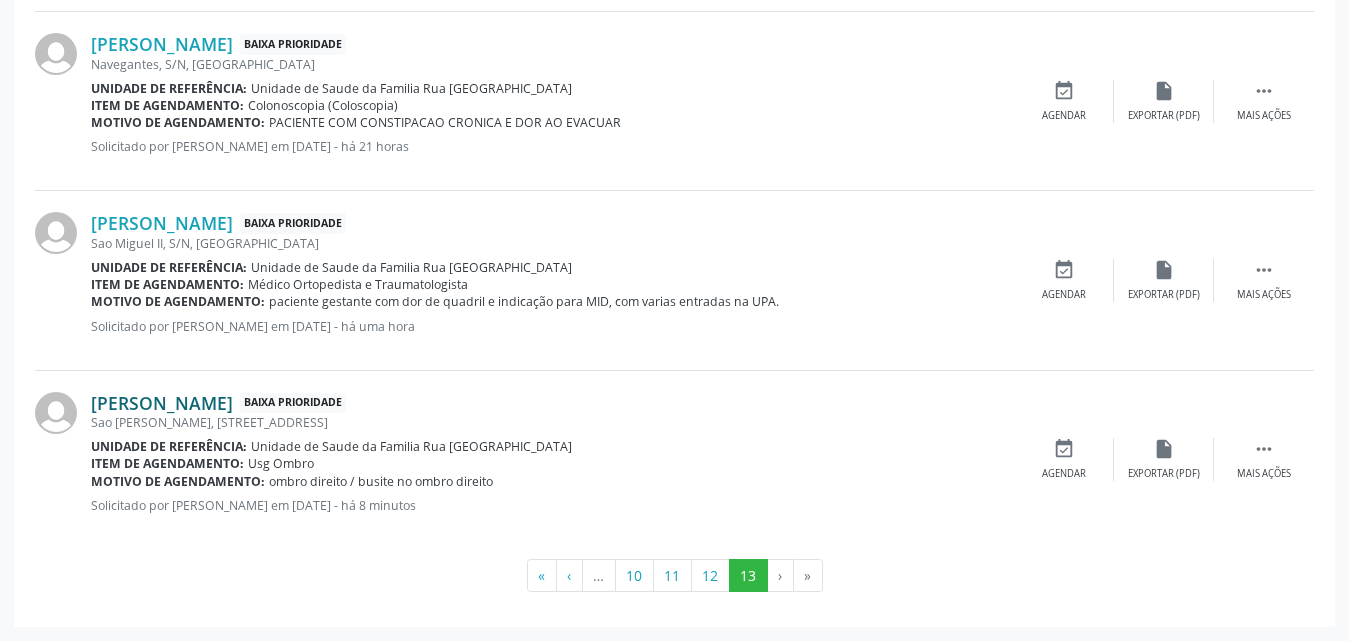 click on "[PERSON_NAME]" at bounding box center (162, 403) 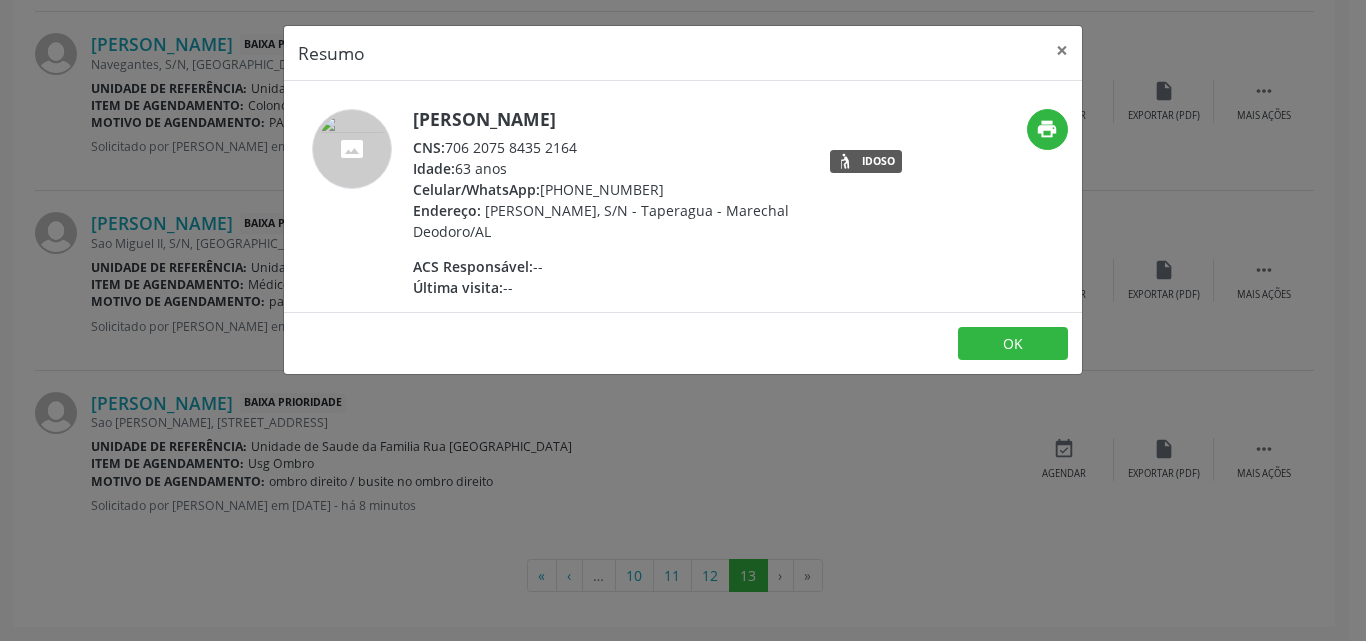 drag, startPoint x: 452, startPoint y: 149, endPoint x: 577, endPoint y: 149, distance: 125 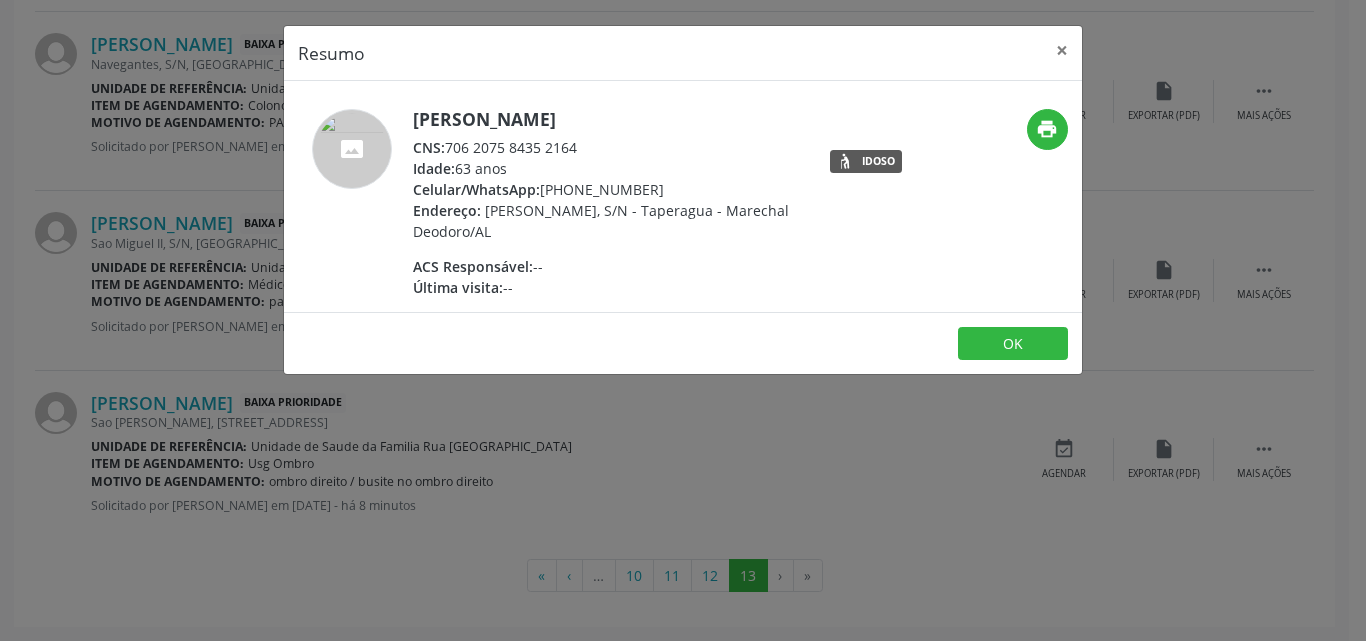 copy on "706 2075 8435 2164" 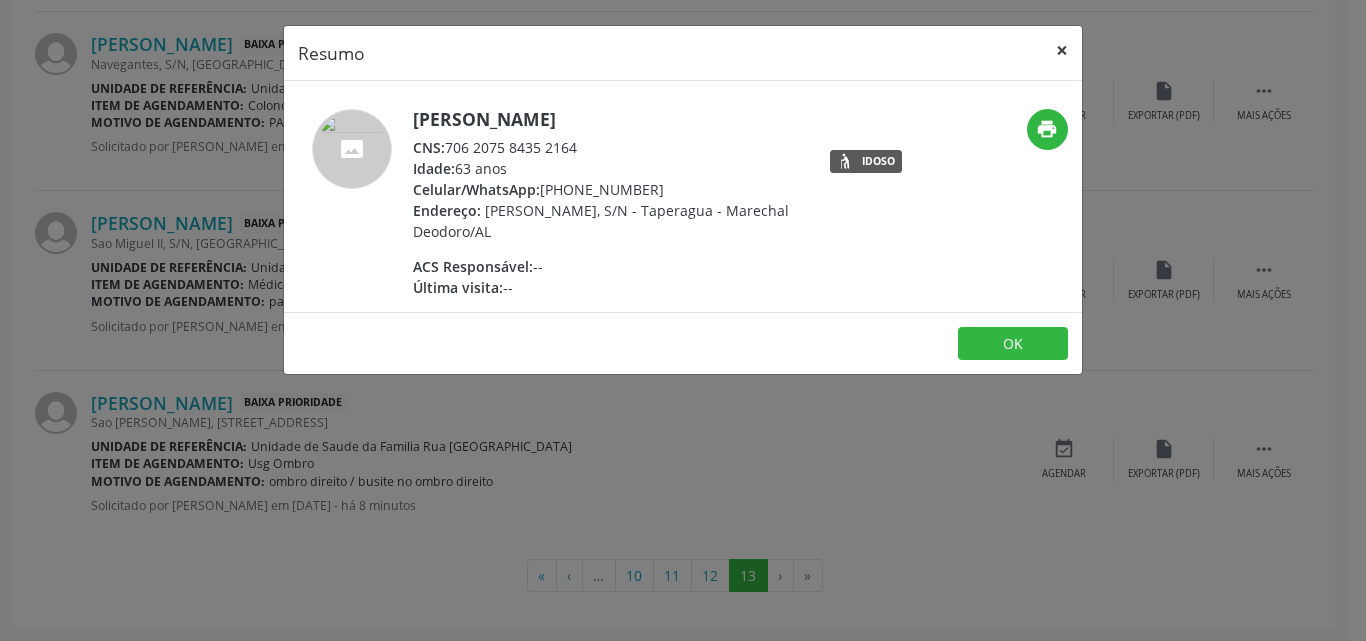 click on "×" at bounding box center [1062, 50] 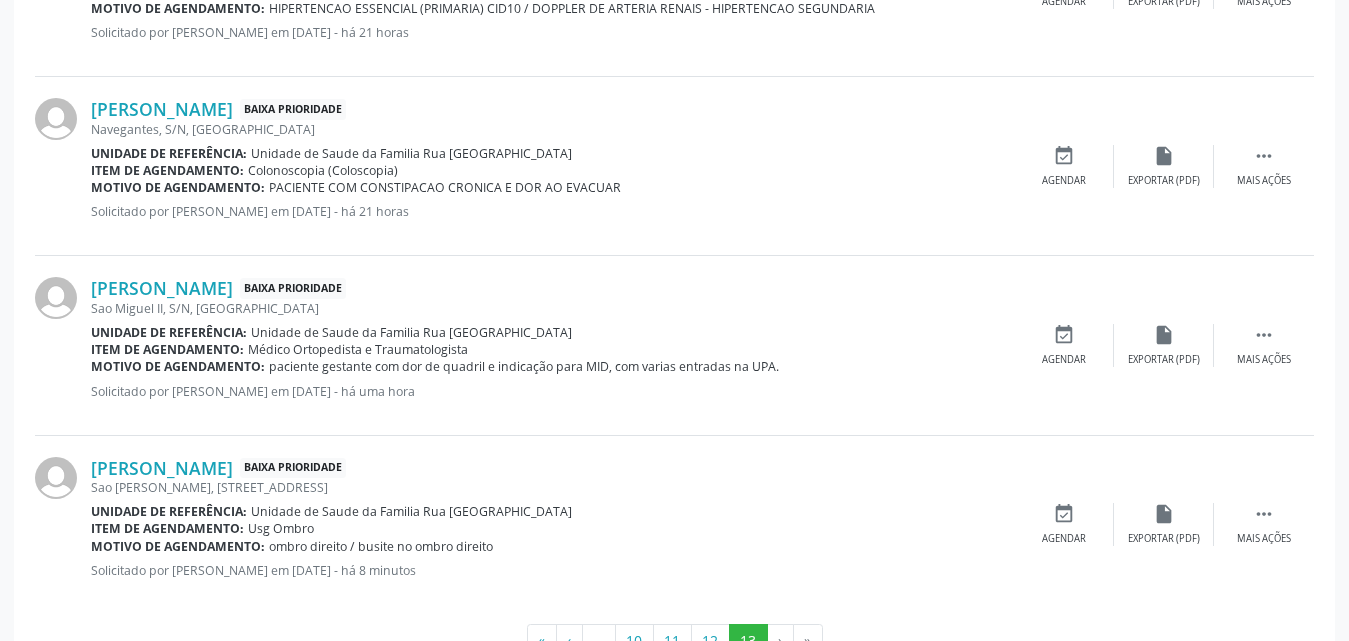 scroll, scrollTop: 1937, scrollLeft: 0, axis: vertical 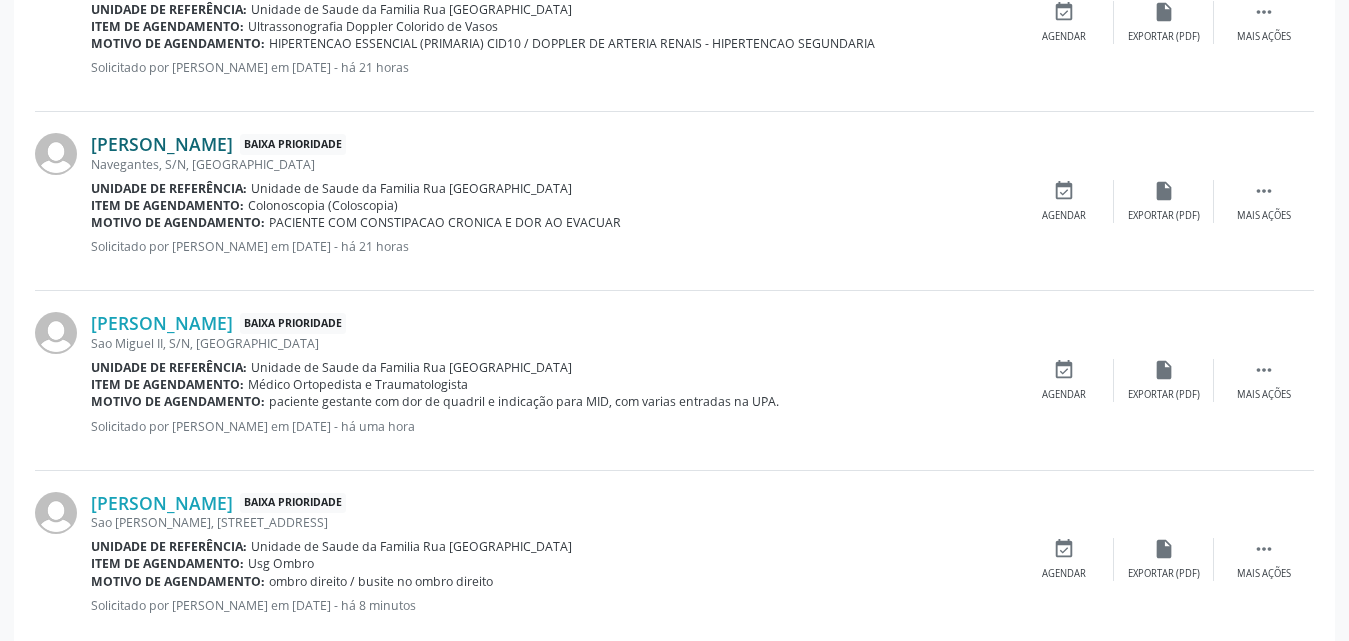 click on "[PERSON_NAME]" at bounding box center [162, 144] 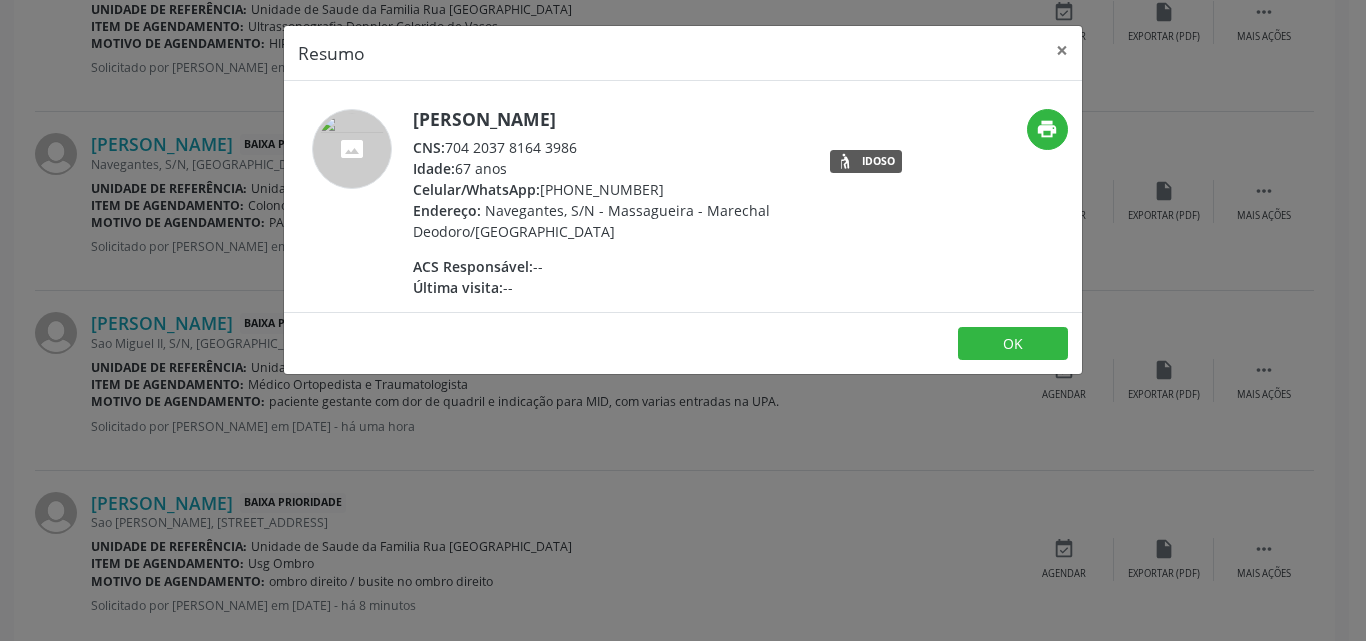 drag, startPoint x: 445, startPoint y: 150, endPoint x: 563, endPoint y: 149, distance: 118.004234 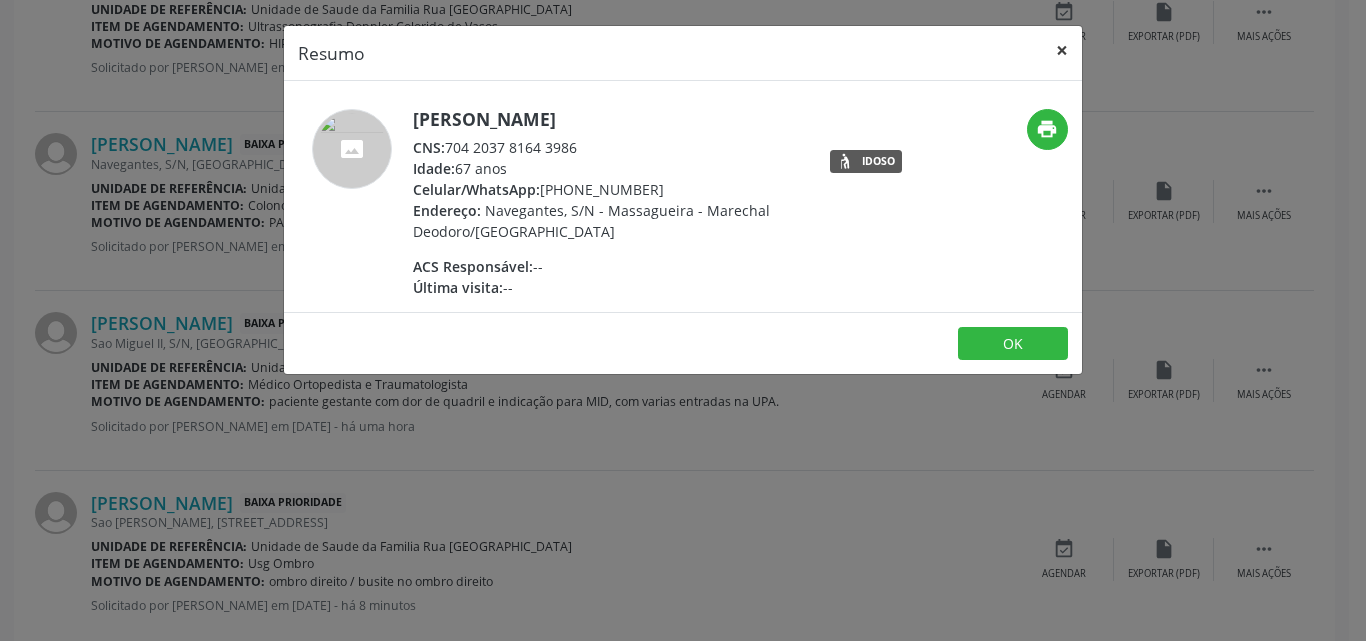 click on "×" at bounding box center [1062, 50] 